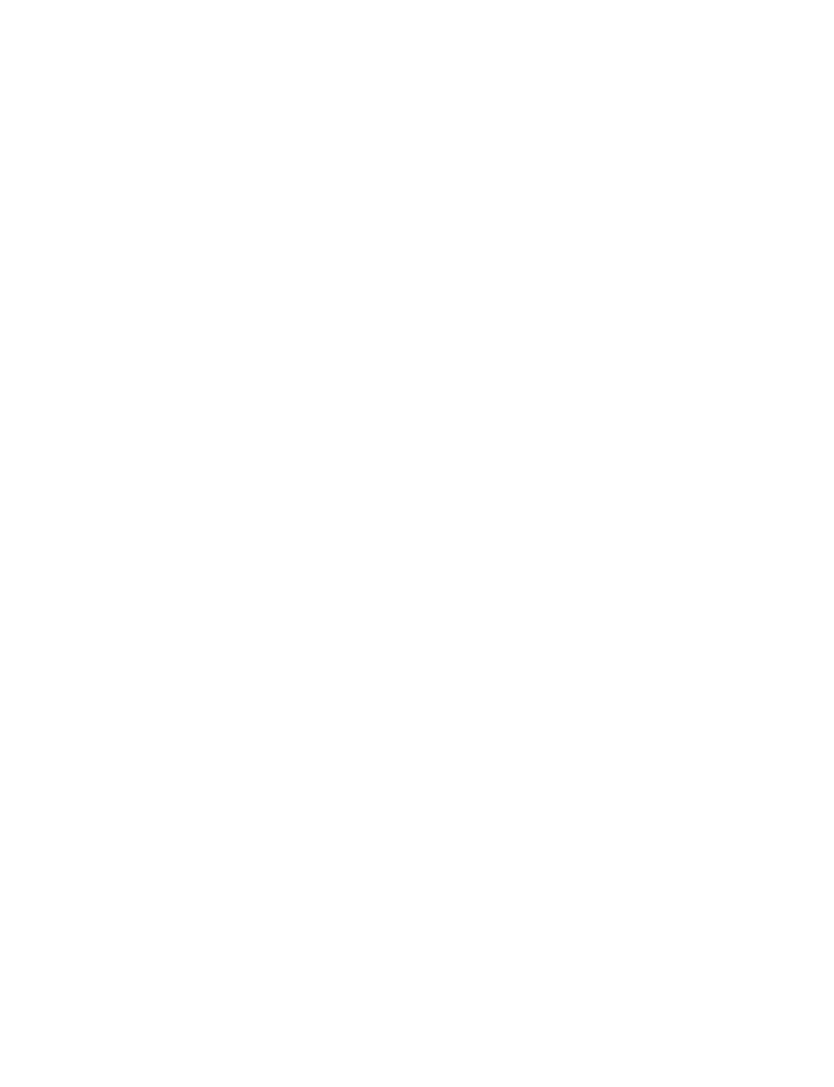 scroll, scrollTop: 0, scrollLeft: 0, axis: both 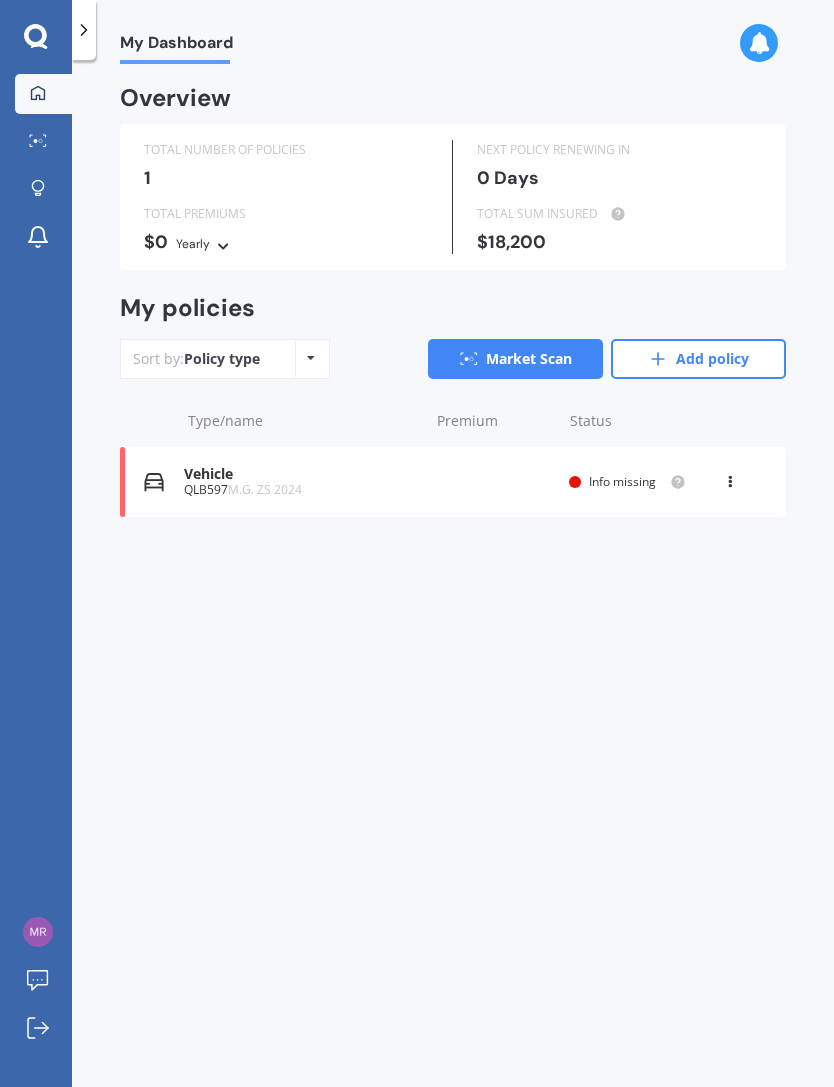 click on "Market Scan" at bounding box center (515, 359) 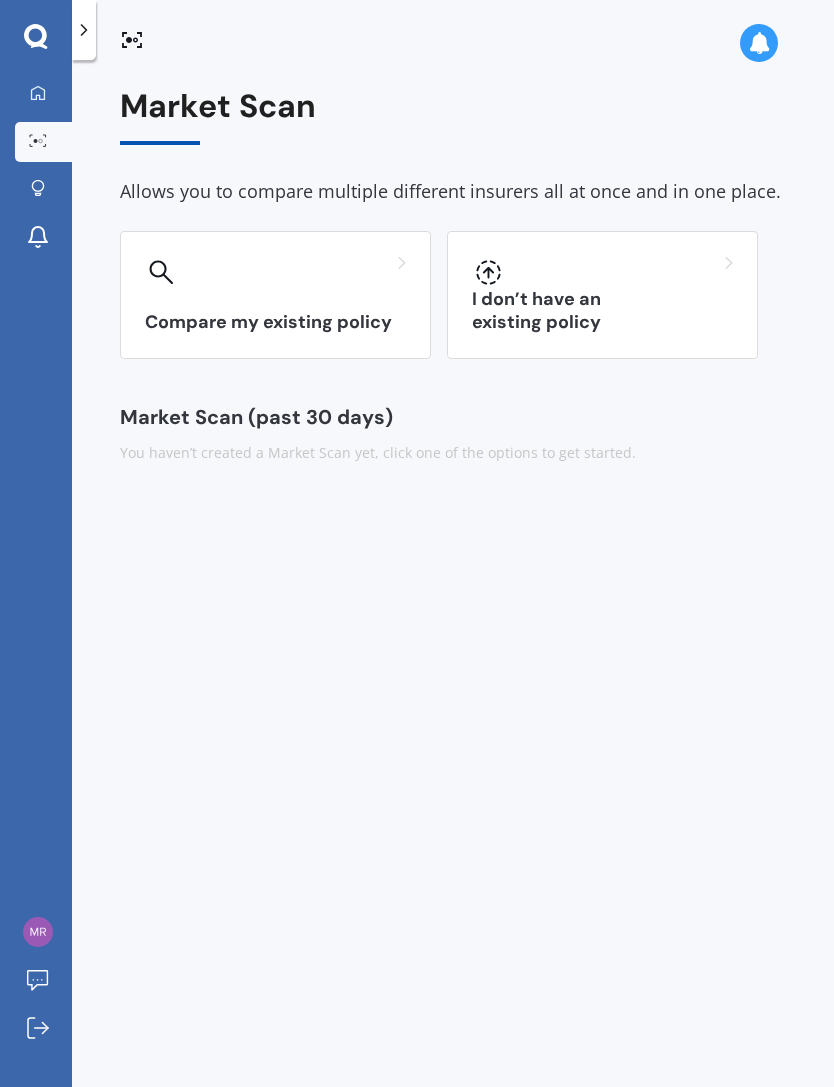 click on "I don’t have an existing policy" at bounding box center [602, 311] 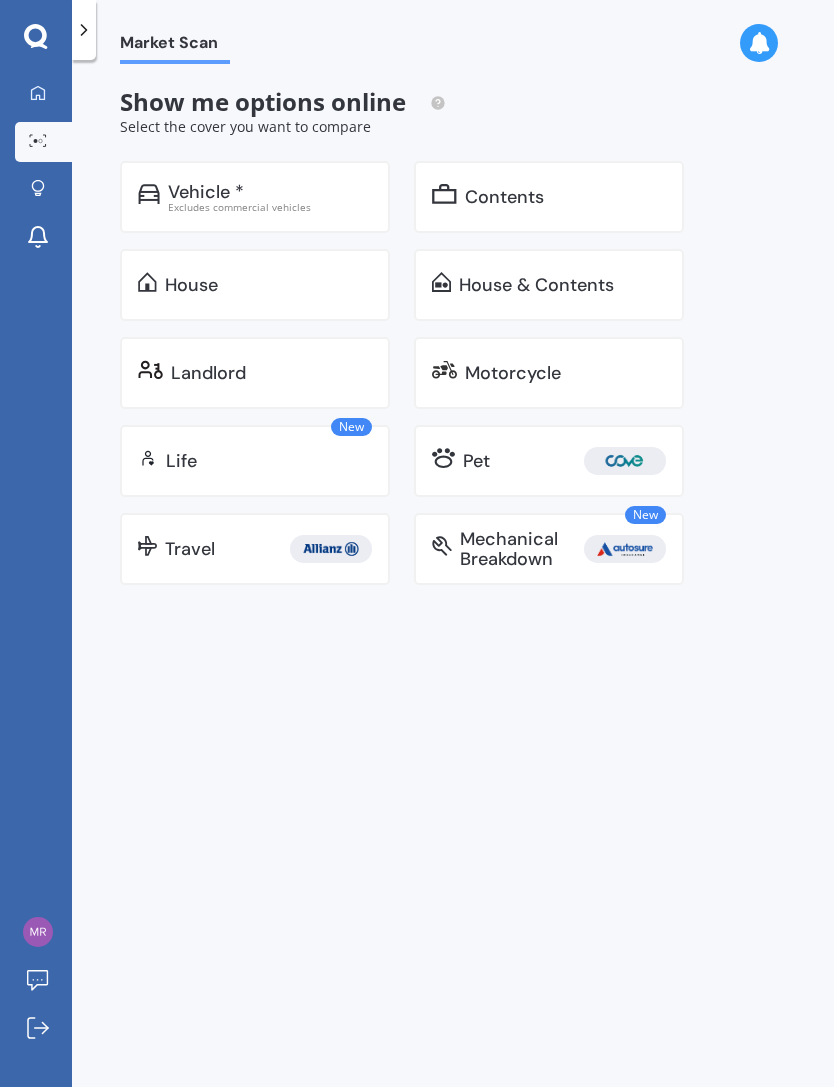 click at bounding box center [149, 194] 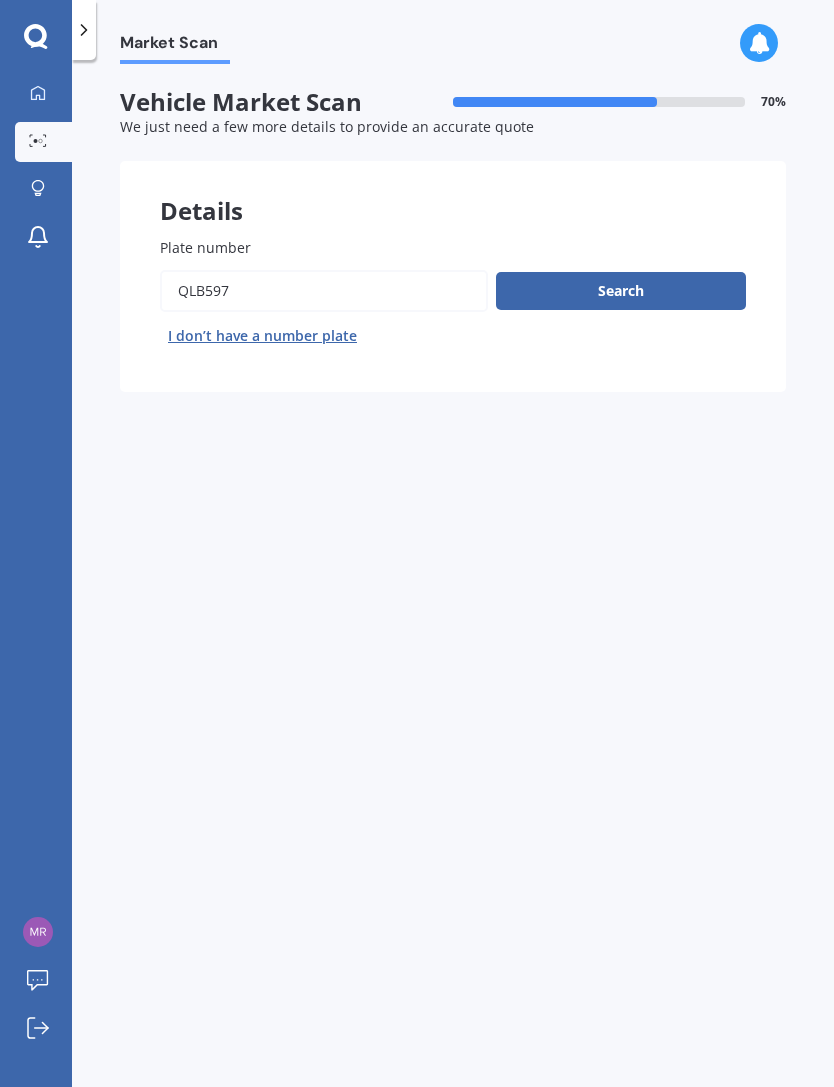click on "Plate number" at bounding box center [324, 291] 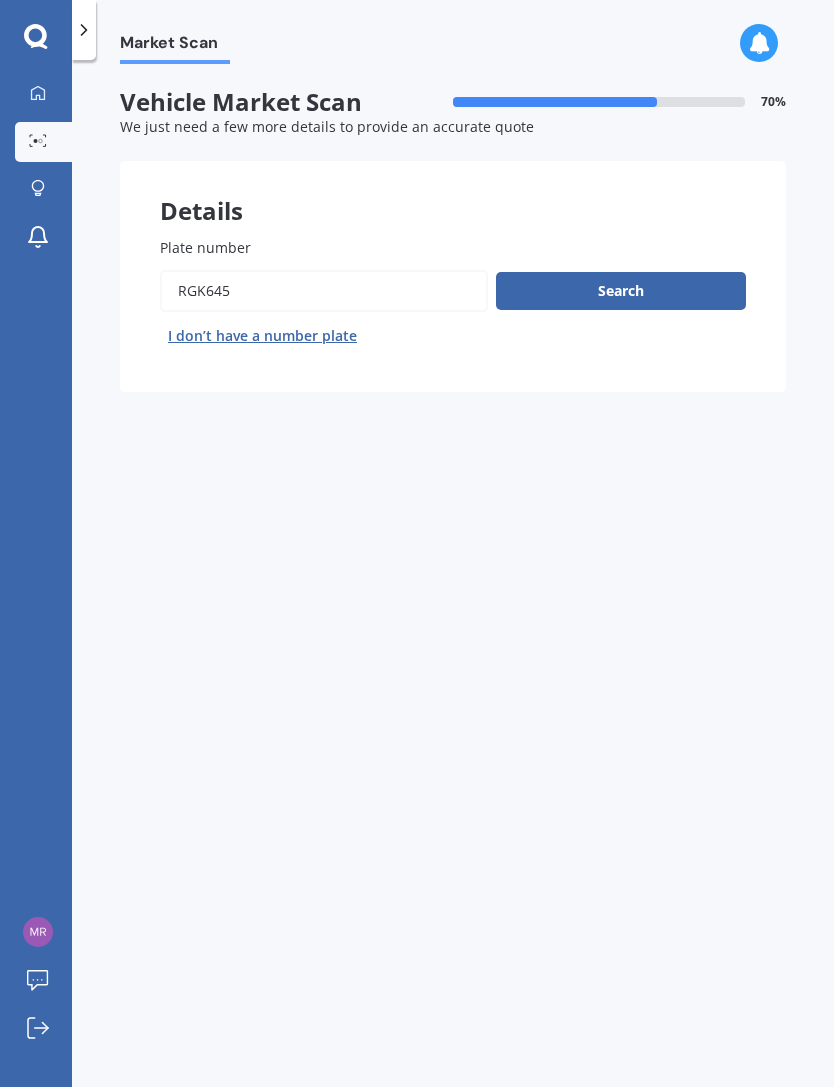 type on "Rgk645" 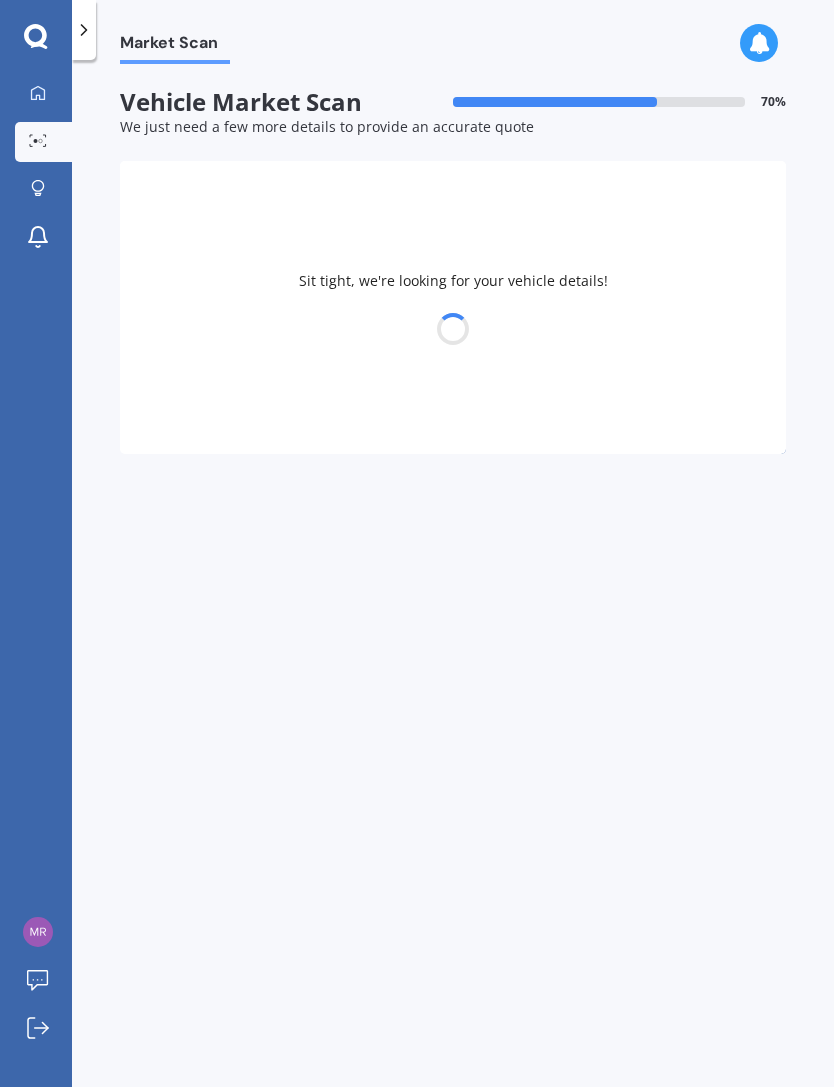 select on "JAECOO" 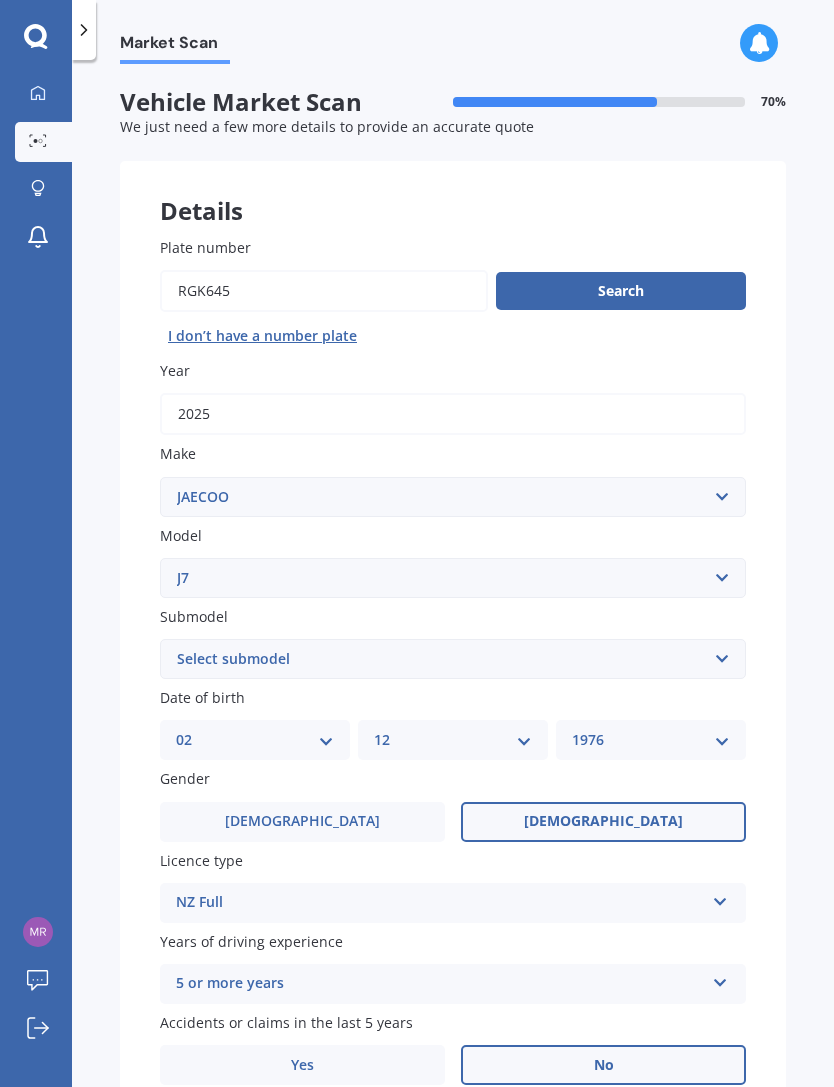 click on "Select submodel 1.6T EX Plus" at bounding box center (453, 659) 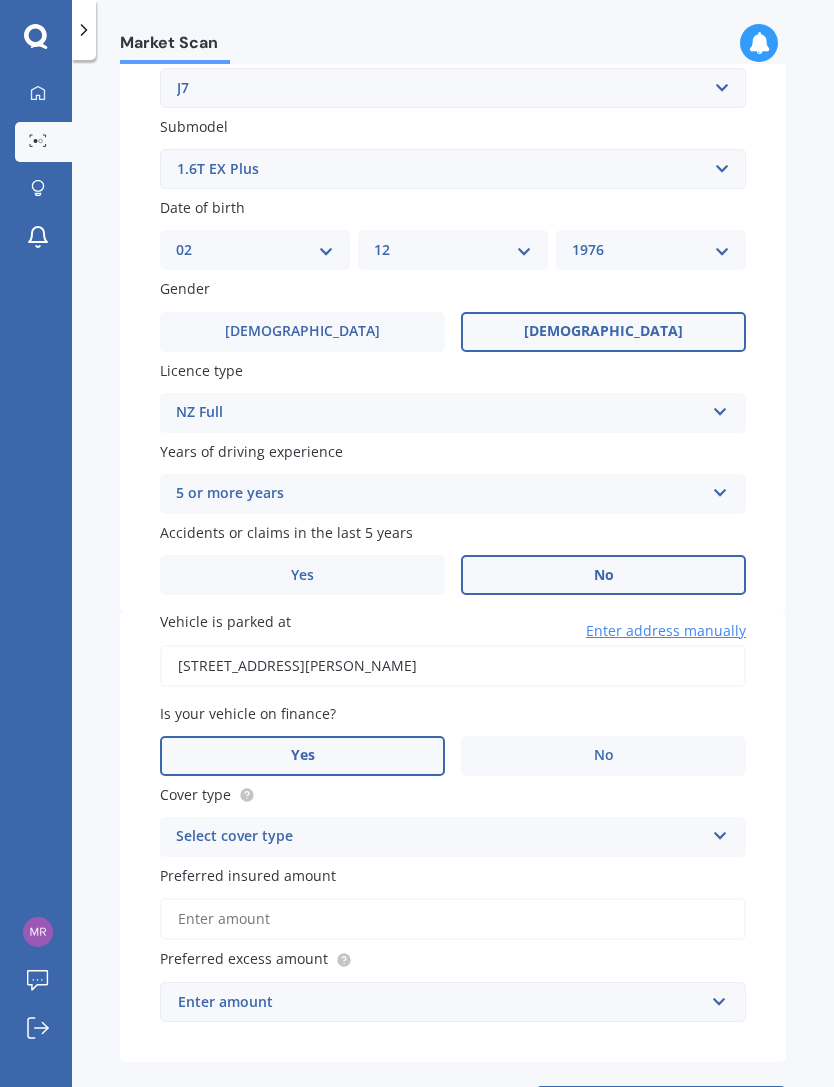 scroll, scrollTop: 489, scrollLeft: 0, axis: vertical 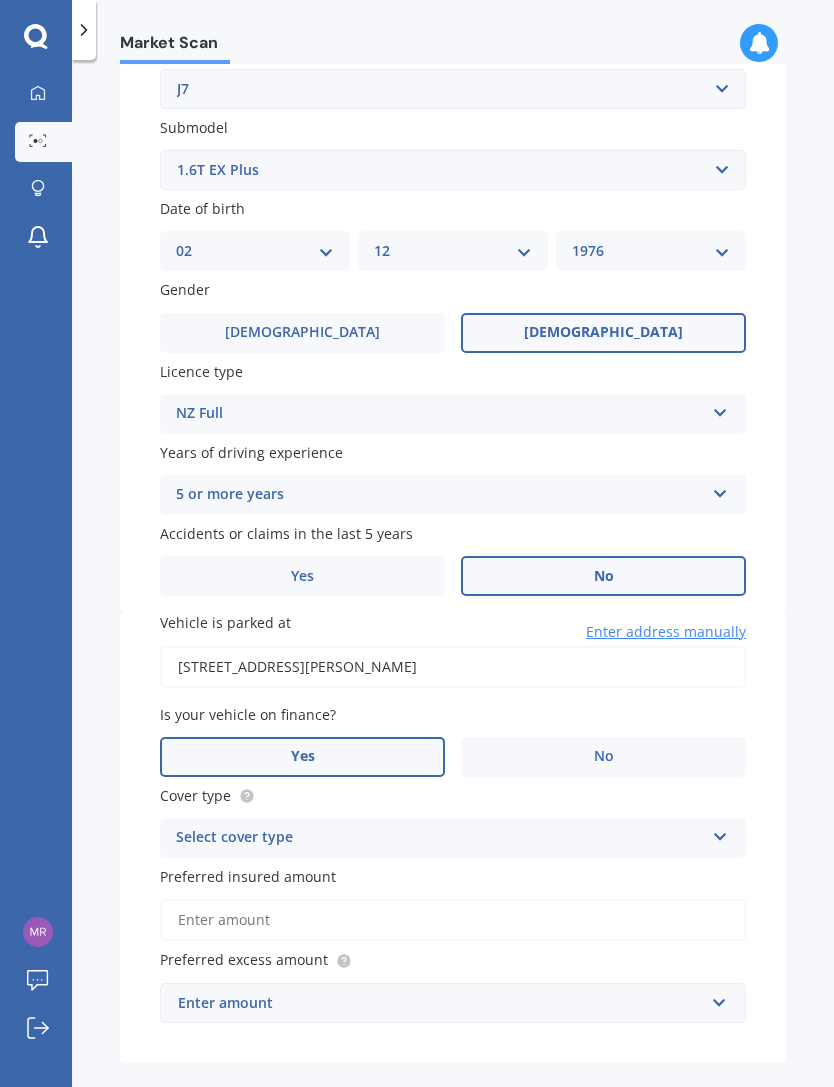 click on "Select cover type" at bounding box center [440, 838] 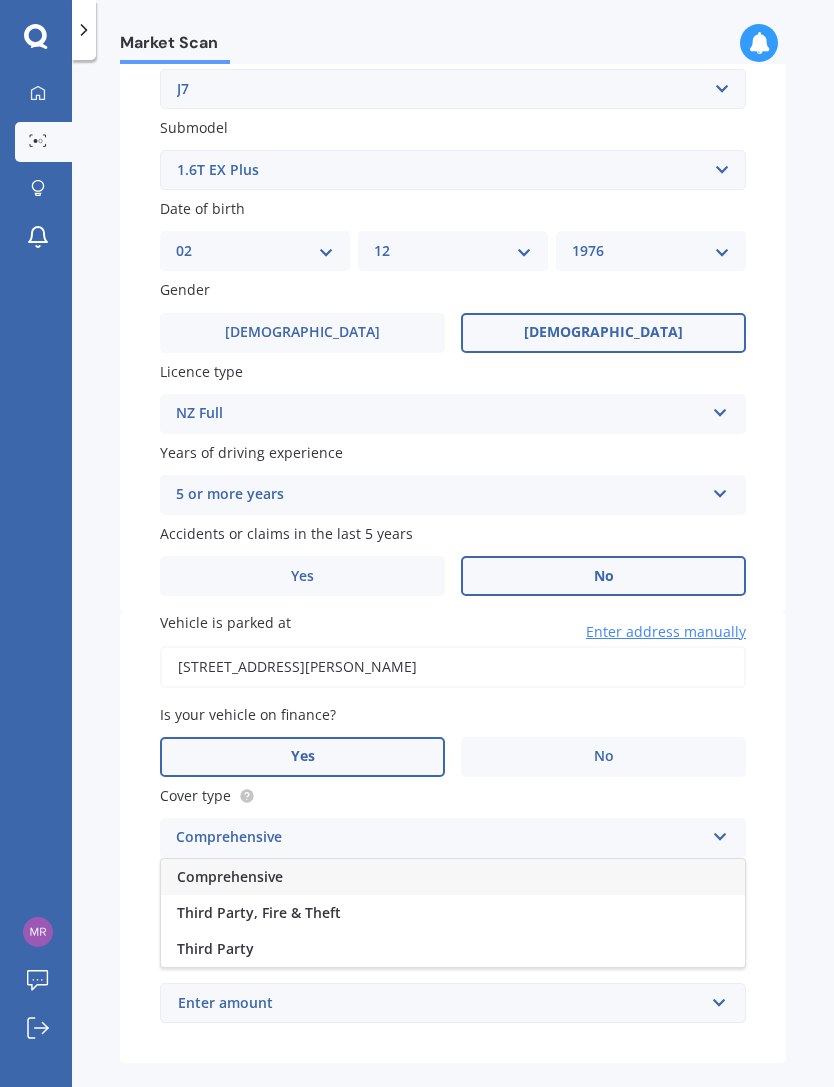click on "Comprehensive" at bounding box center [453, 877] 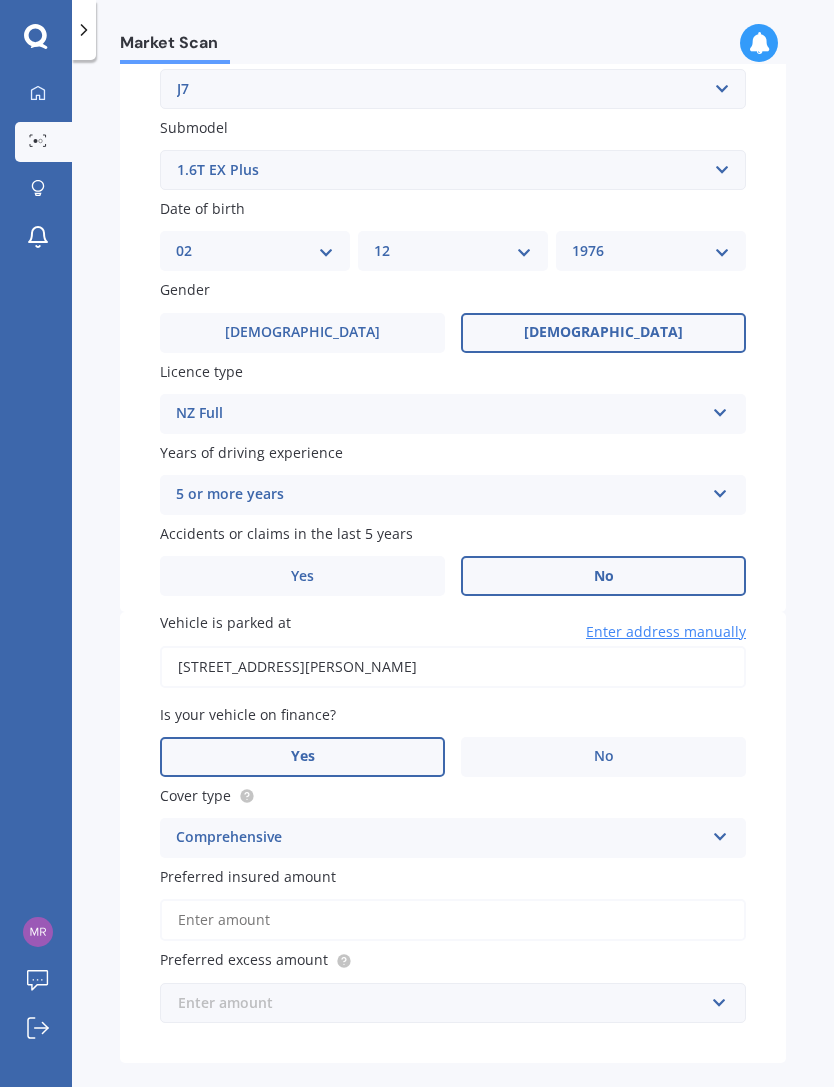 click at bounding box center (446, 1003) 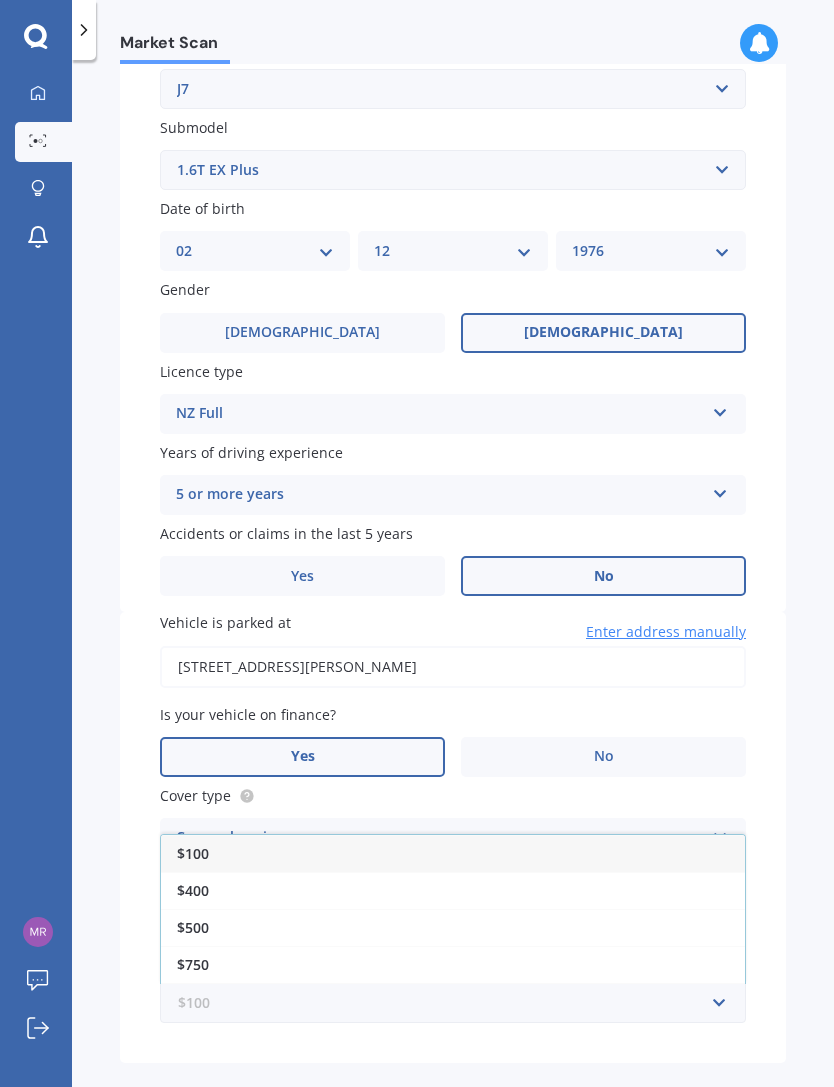 scroll, scrollTop: 64, scrollLeft: 0, axis: vertical 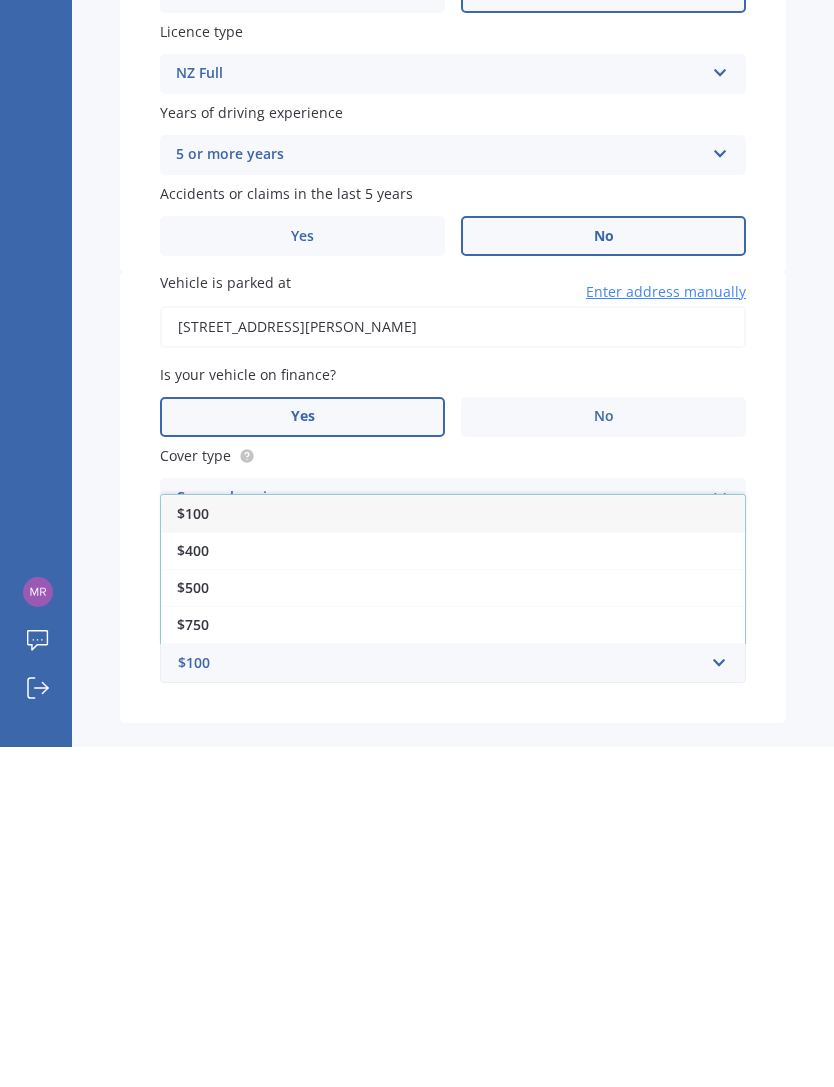 click on "$500" at bounding box center (193, 927) 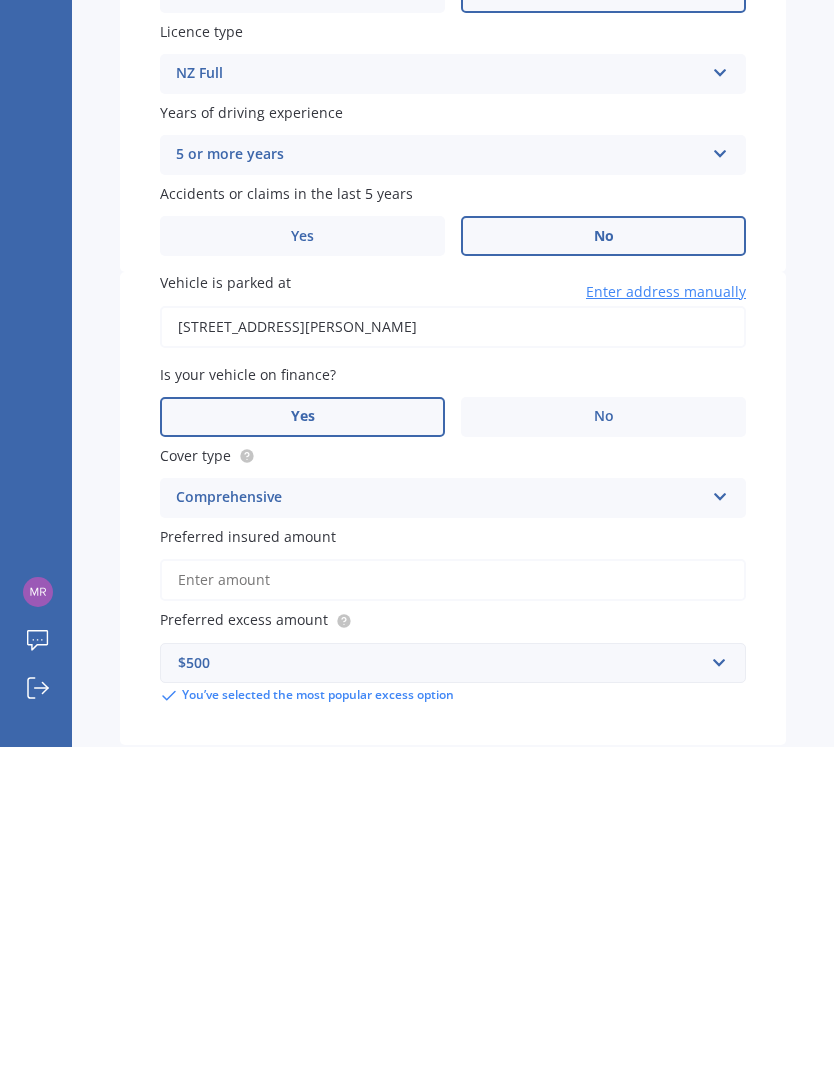 click on "Preferred insured amount" at bounding box center [453, 920] 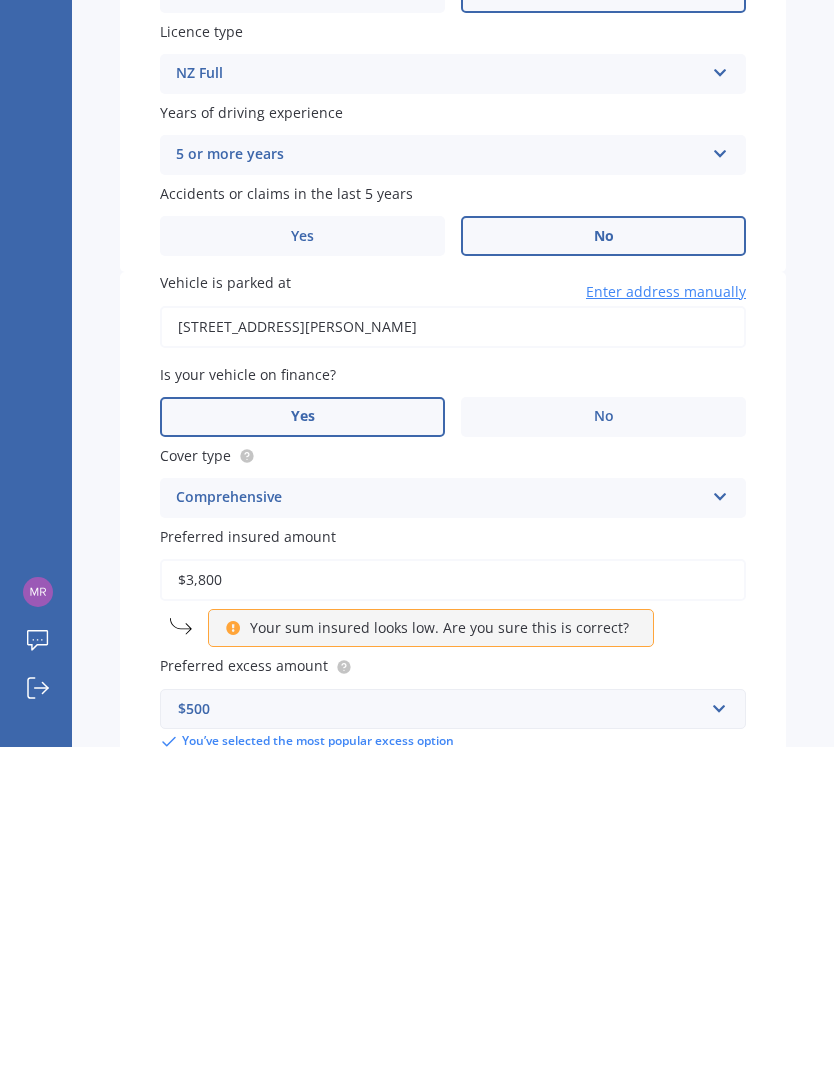type on "$38,000" 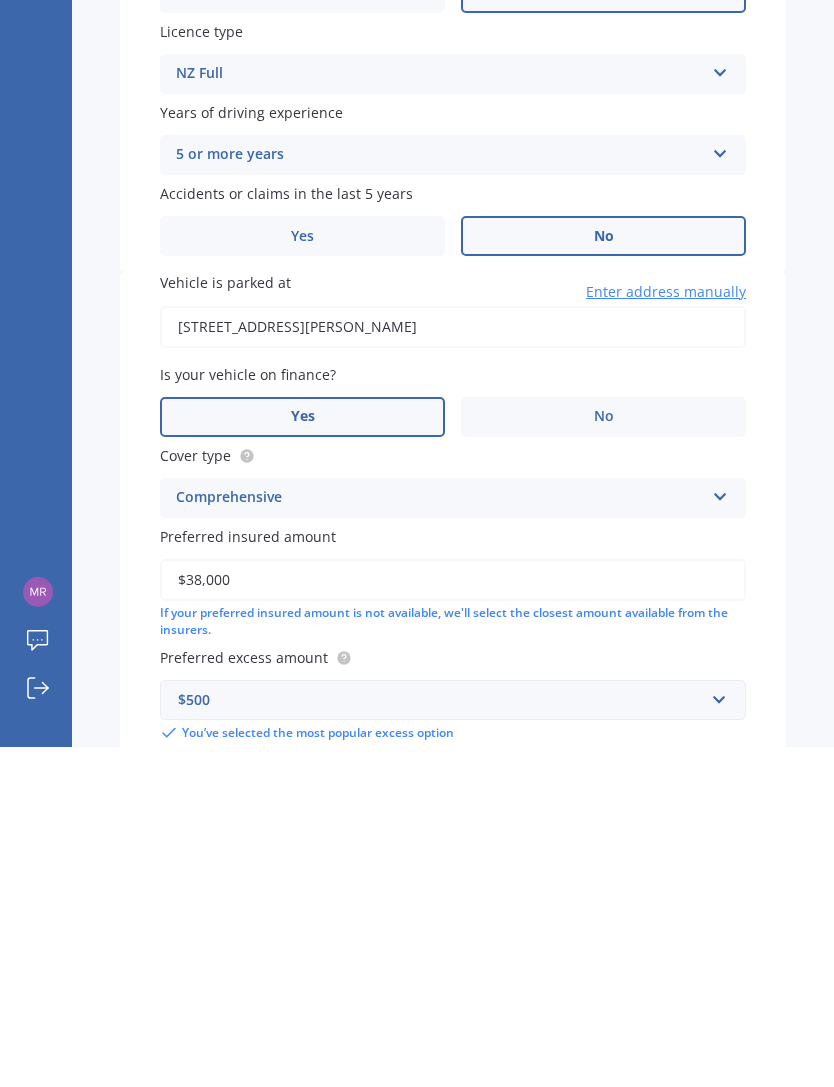 click on "Next" at bounding box center [661, 1165] 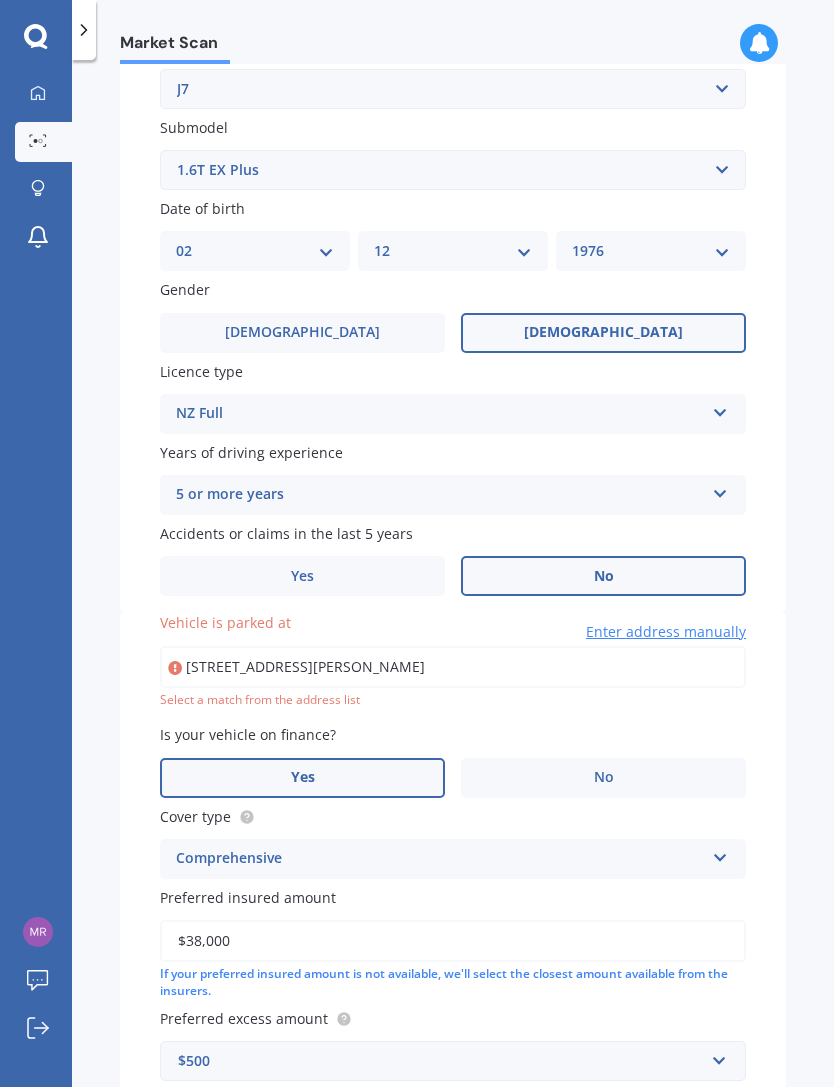 type on "[STREET_ADDRESS][PERSON_NAME]" 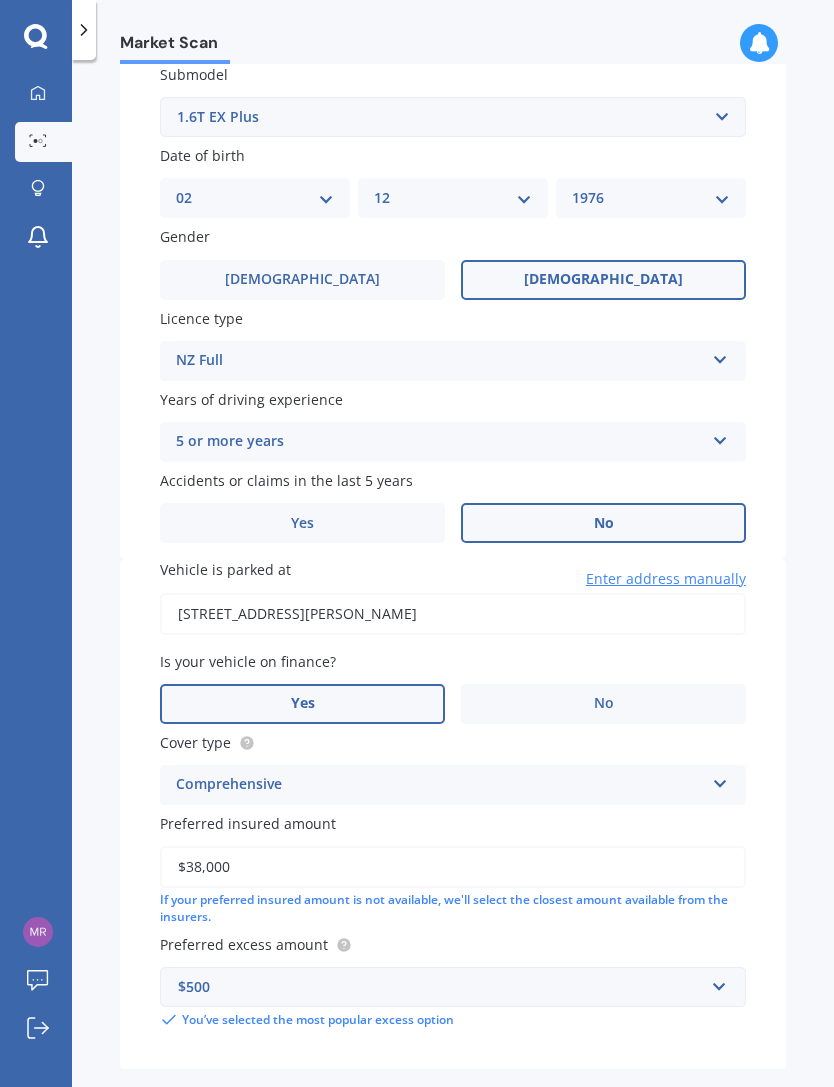 scroll, scrollTop: 547, scrollLeft: 0, axis: vertical 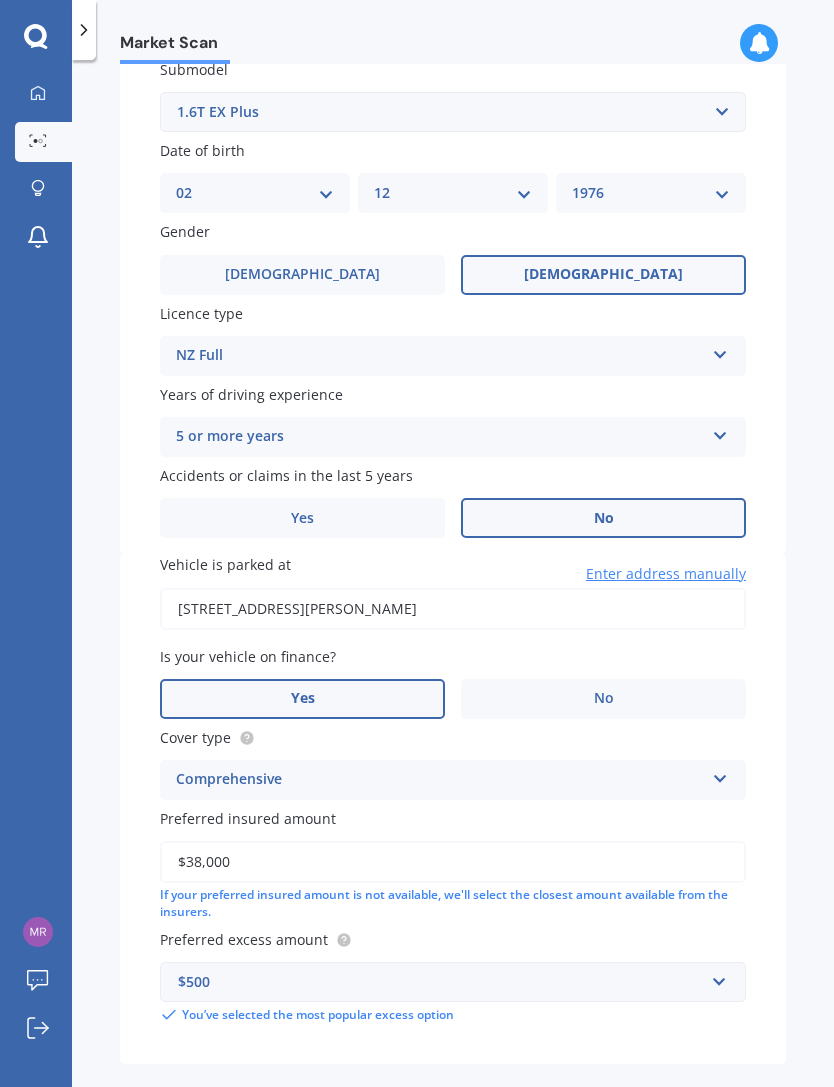 click on "Next" at bounding box center [661, 1107] 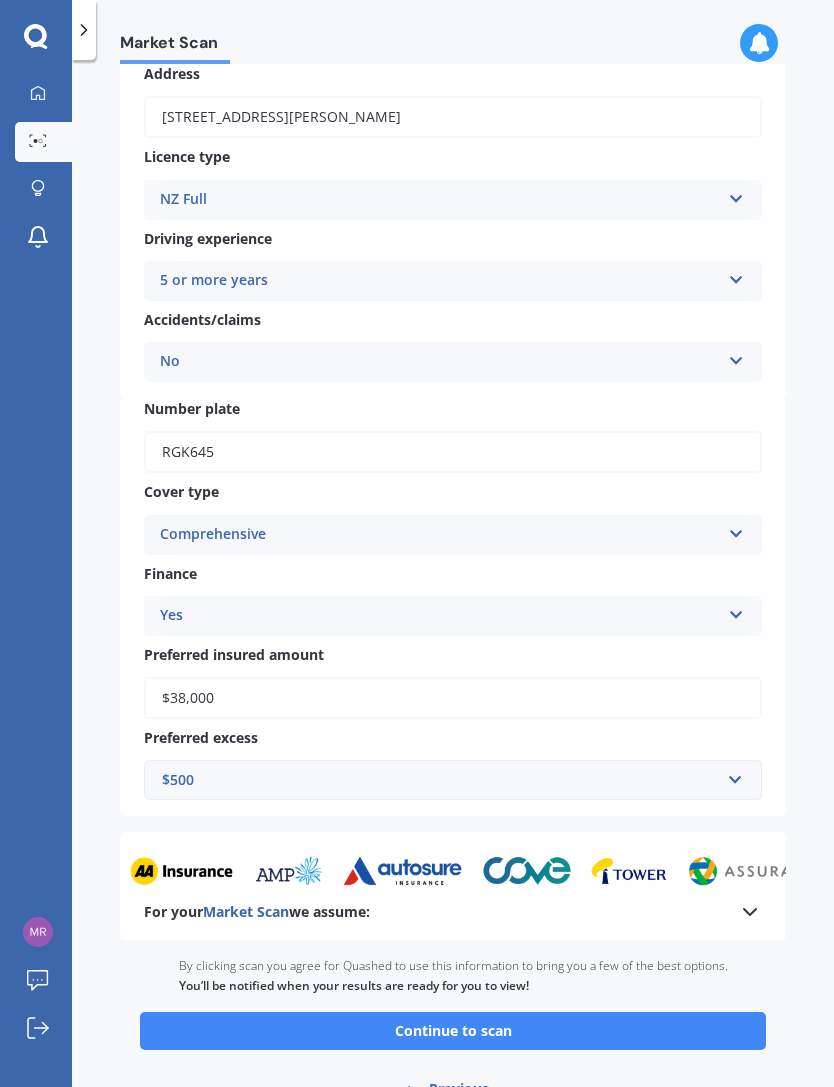 scroll, scrollTop: 304, scrollLeft: 0, axis: vertical 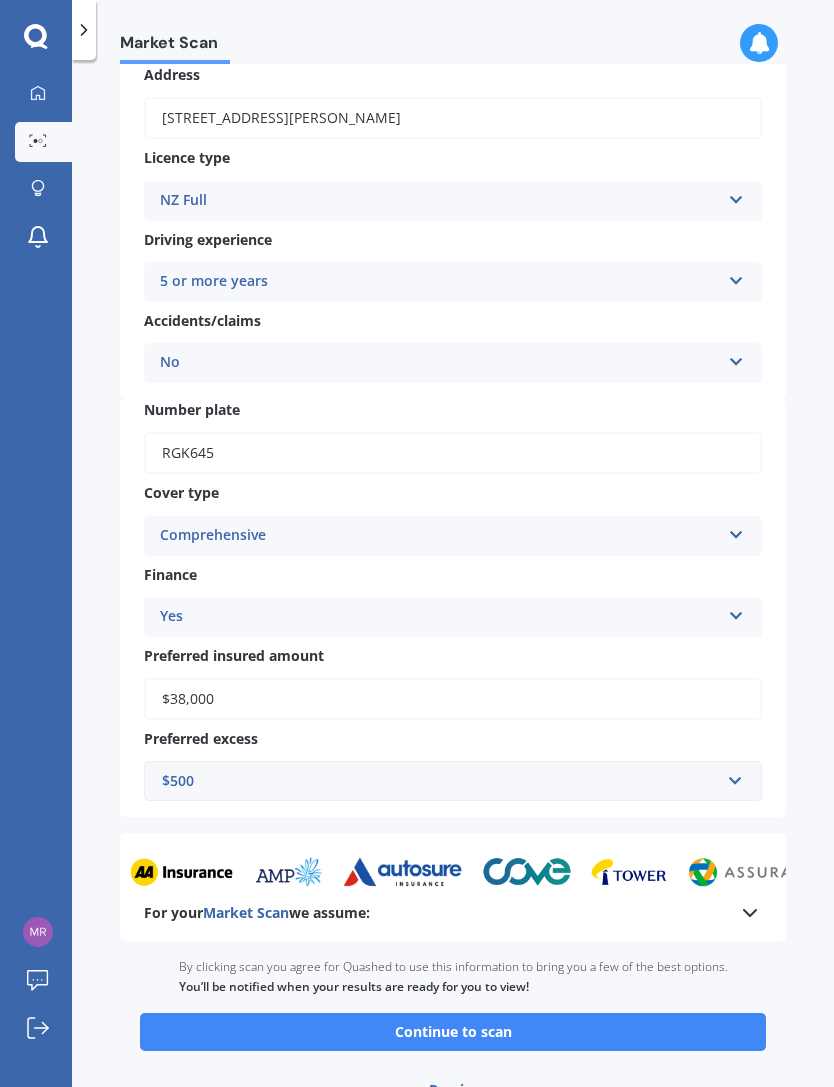 click on "Continue to scan" at bounding box center (453, 1032) 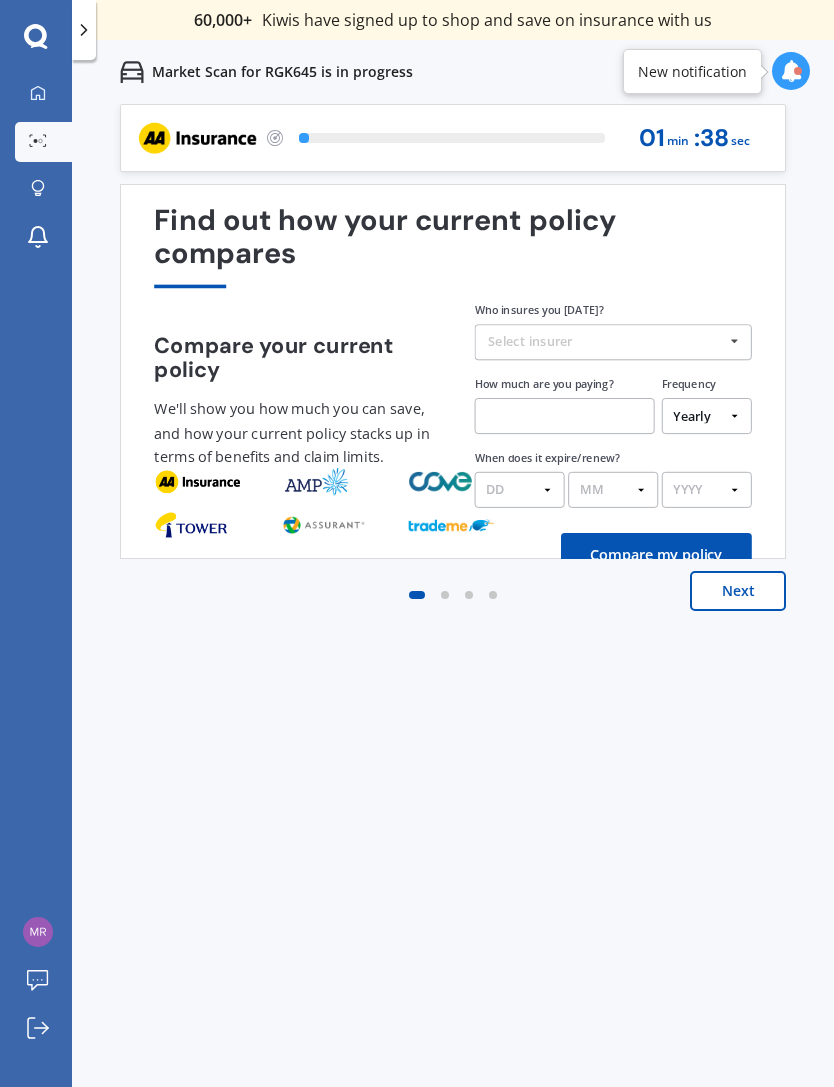 scroll, scrollTop: 0, scrollLeft: 0, axis: both 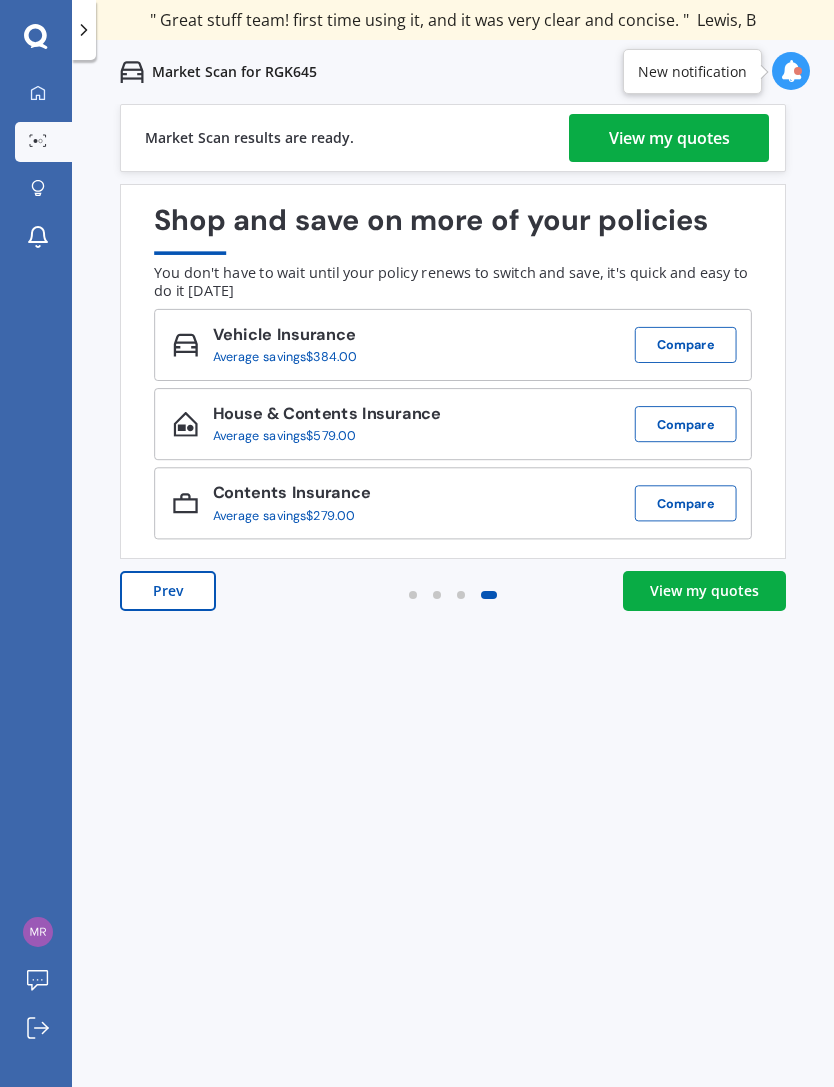 click on "View my quotes" at bounding box center (704, 591) 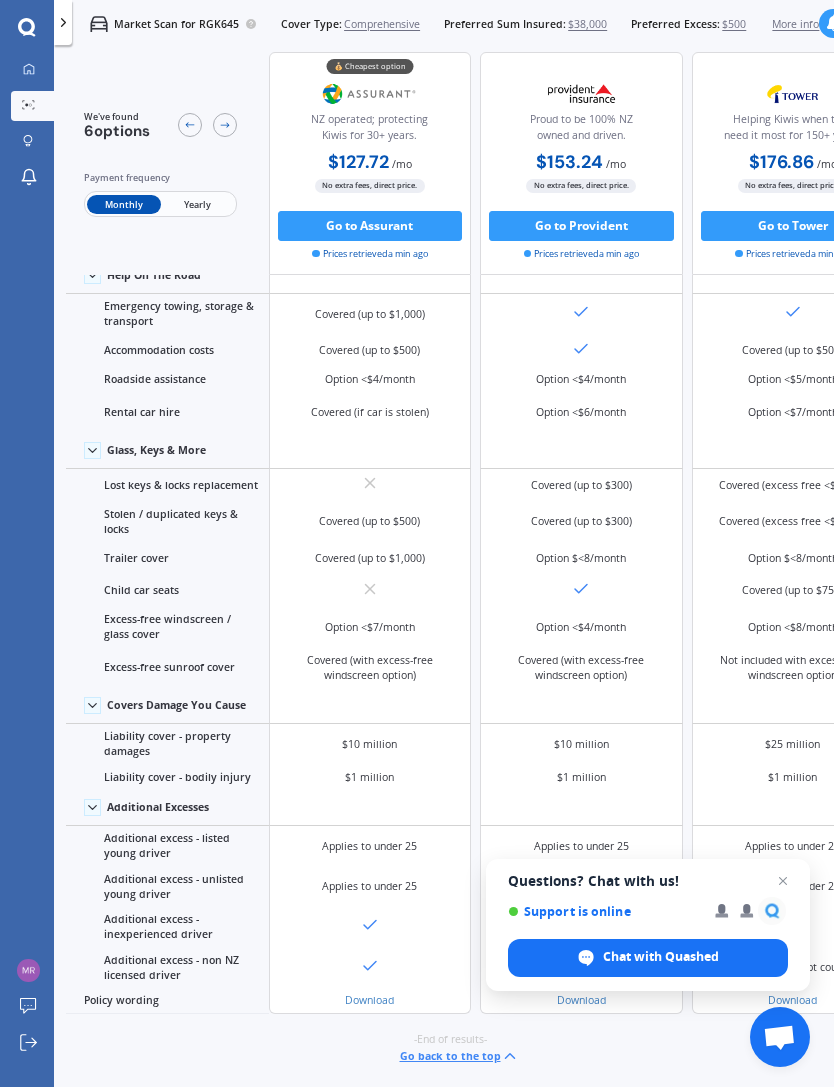 scroll, scrollTop: 894, scrollLeft: 0, axis: vertical 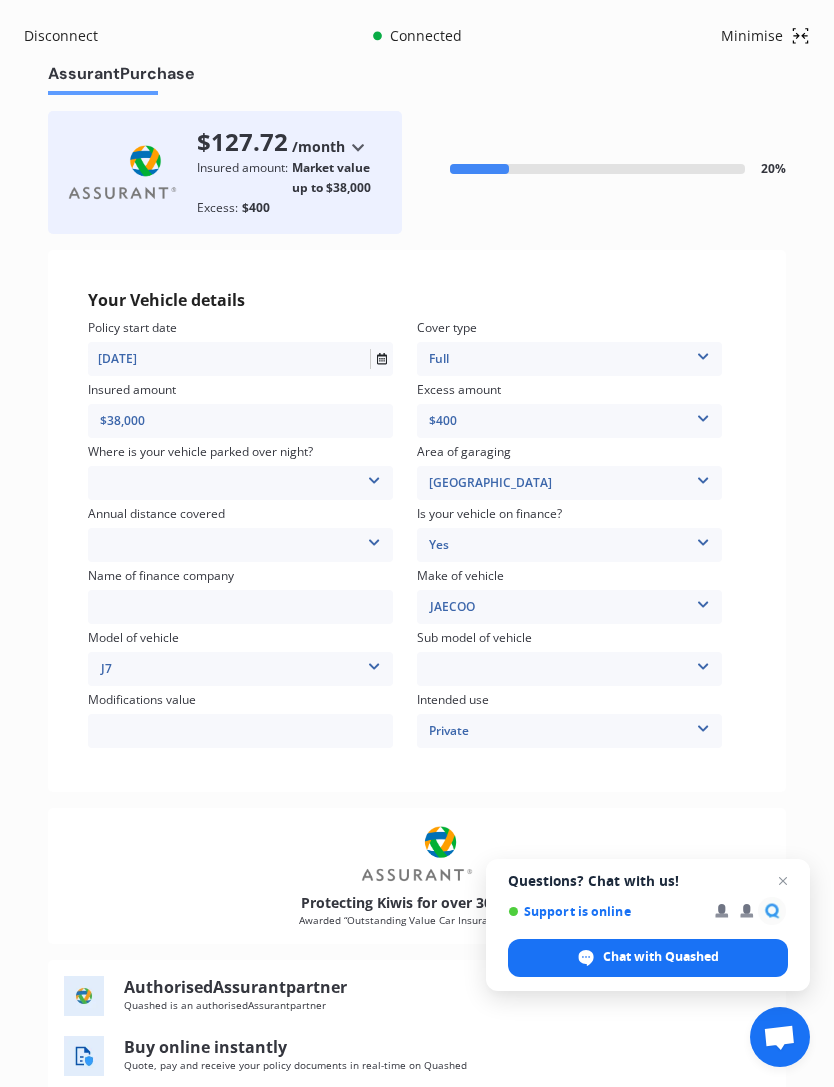 click at bounding box center (783, 881) 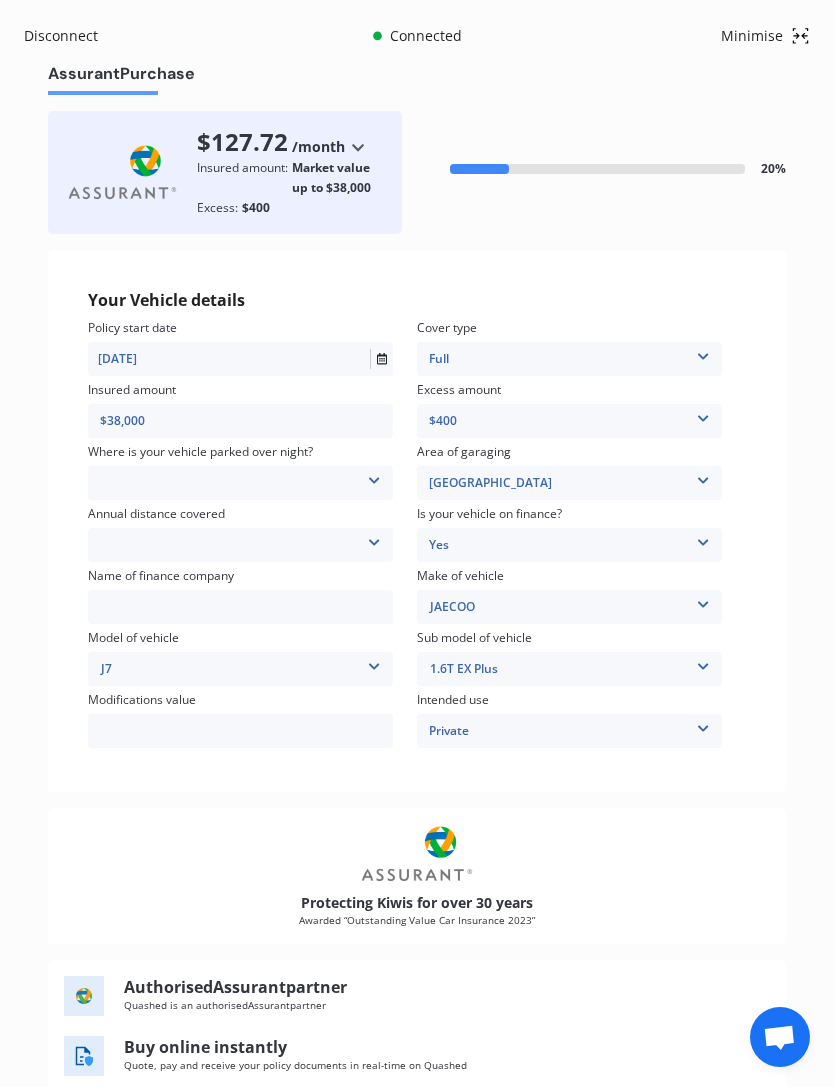 click on "In a garage On own property On street or road" at bounding box center (240, 483) 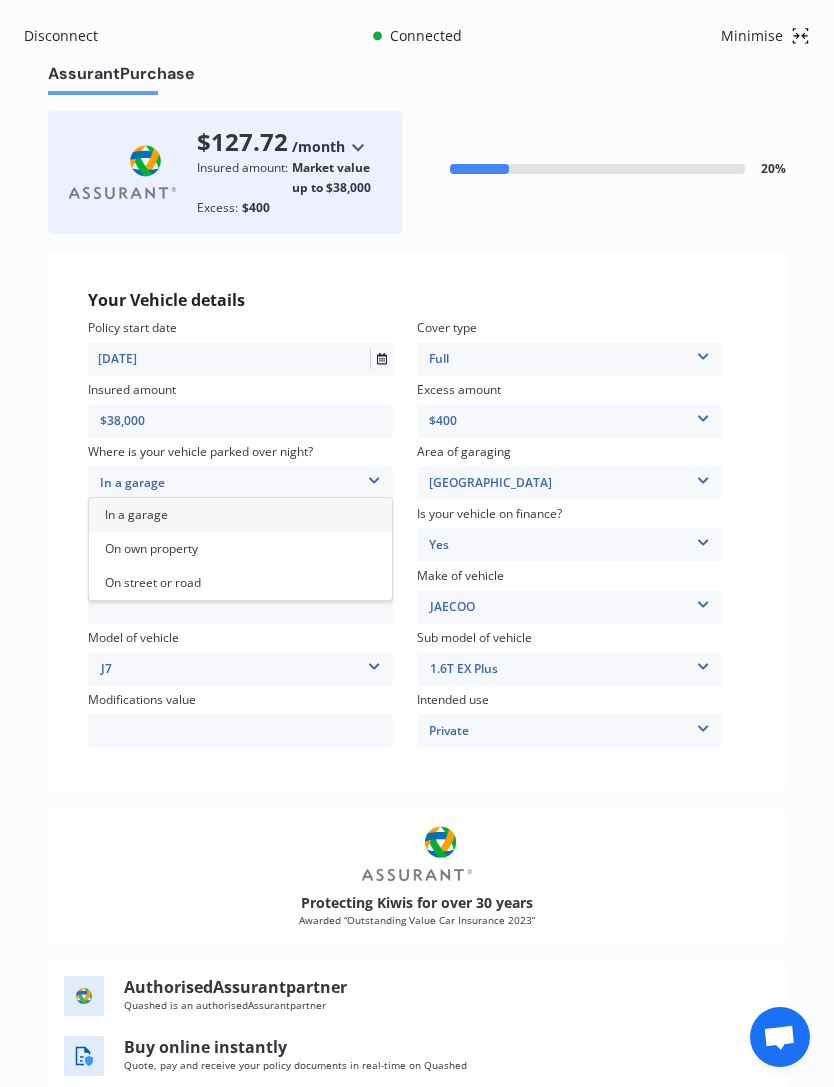 click on "On own property" at bounding box center [151, 548] 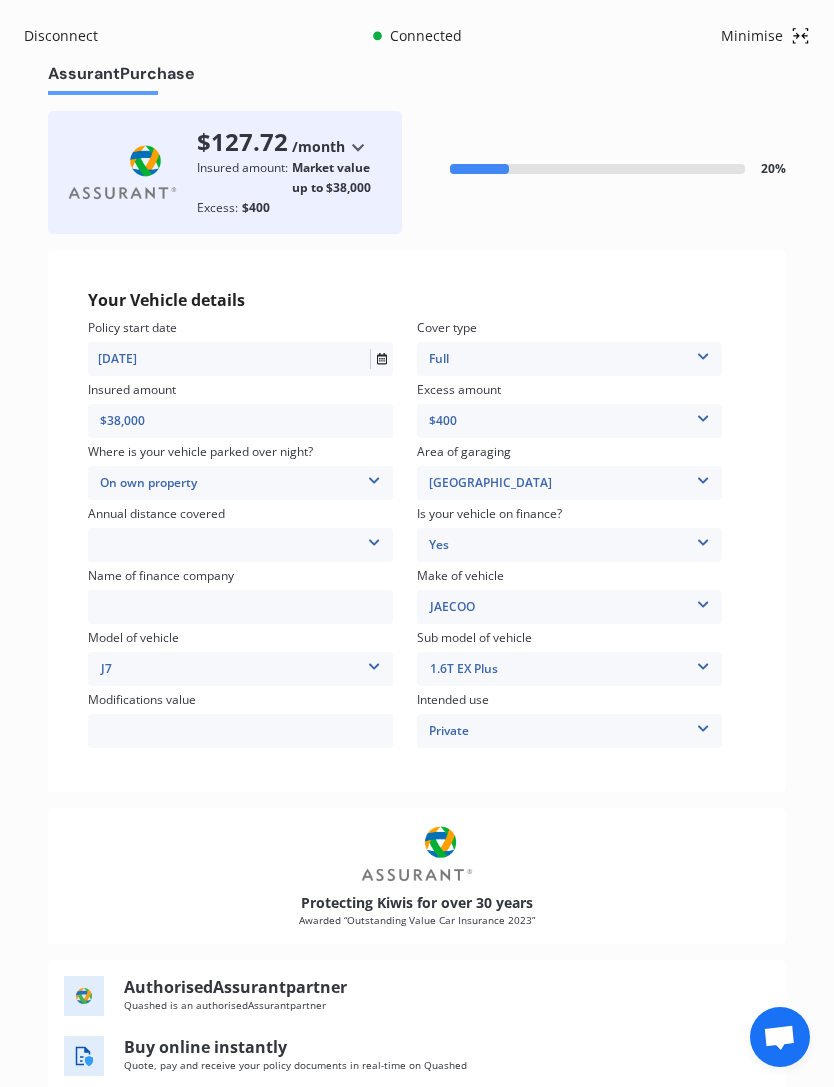 click on "Low (less than 15,000km per year) Average (15,000-30,000km per year) High (30,000+km per year)" at bounding box center (240, 545) 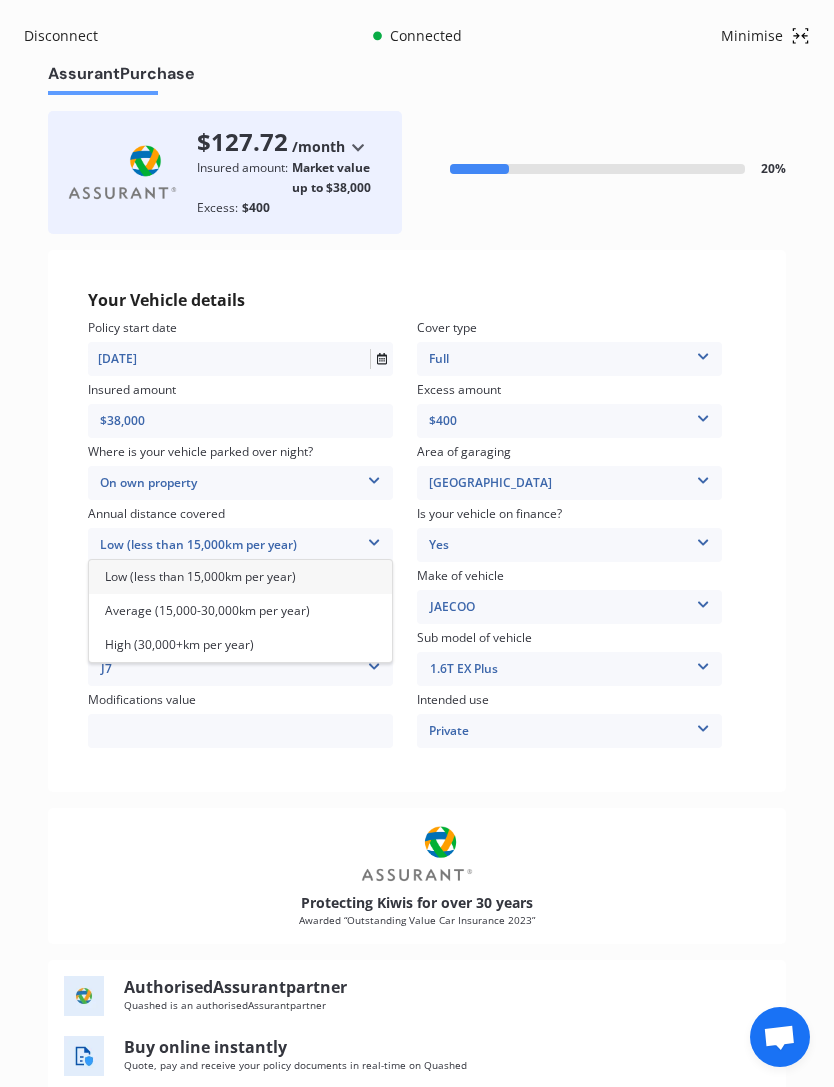 click on "Low (less than 15,000km per year)" at bounding box center (200, 576) 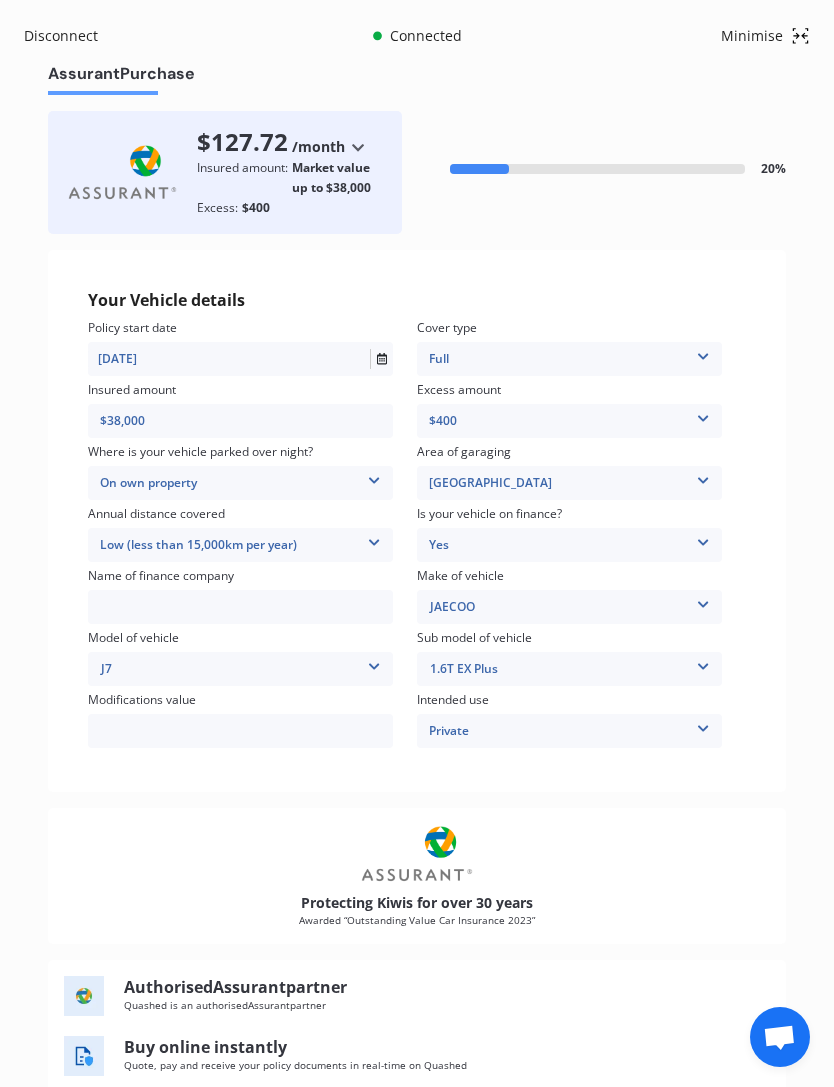 click at bounding box center (240, 607) 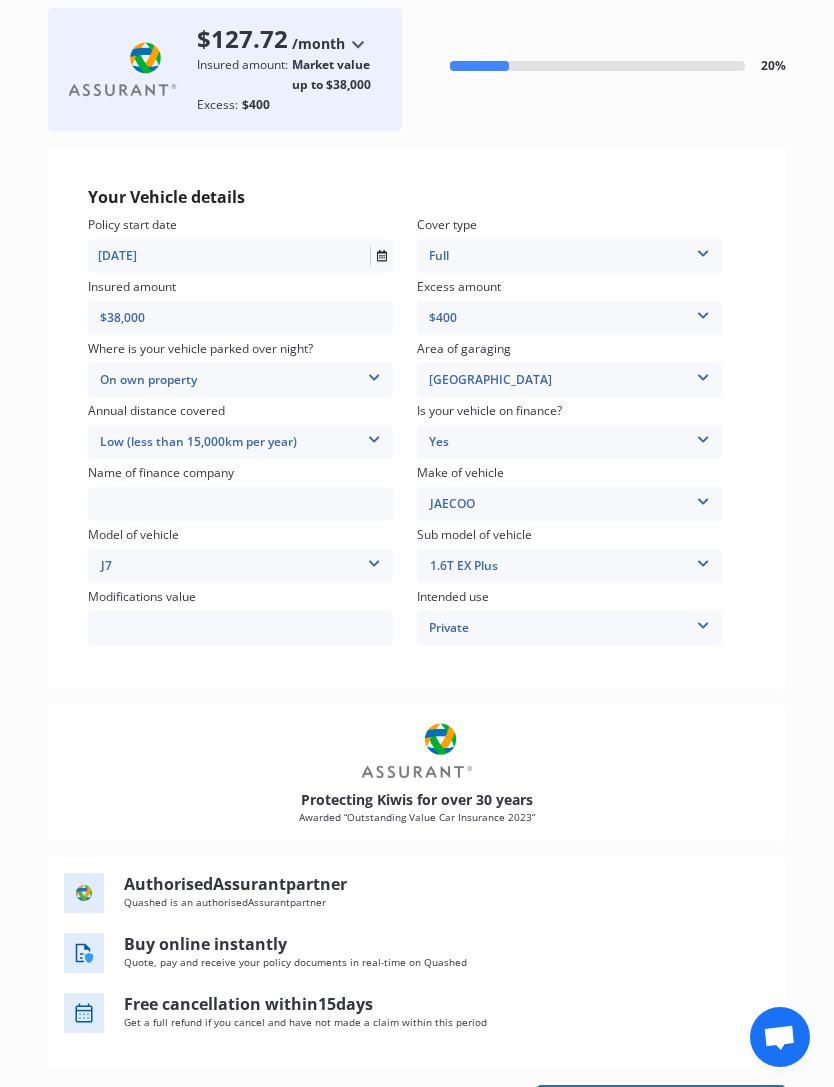 scroll, scrollTop: 101, scrollLeft: 0, axis: vertical 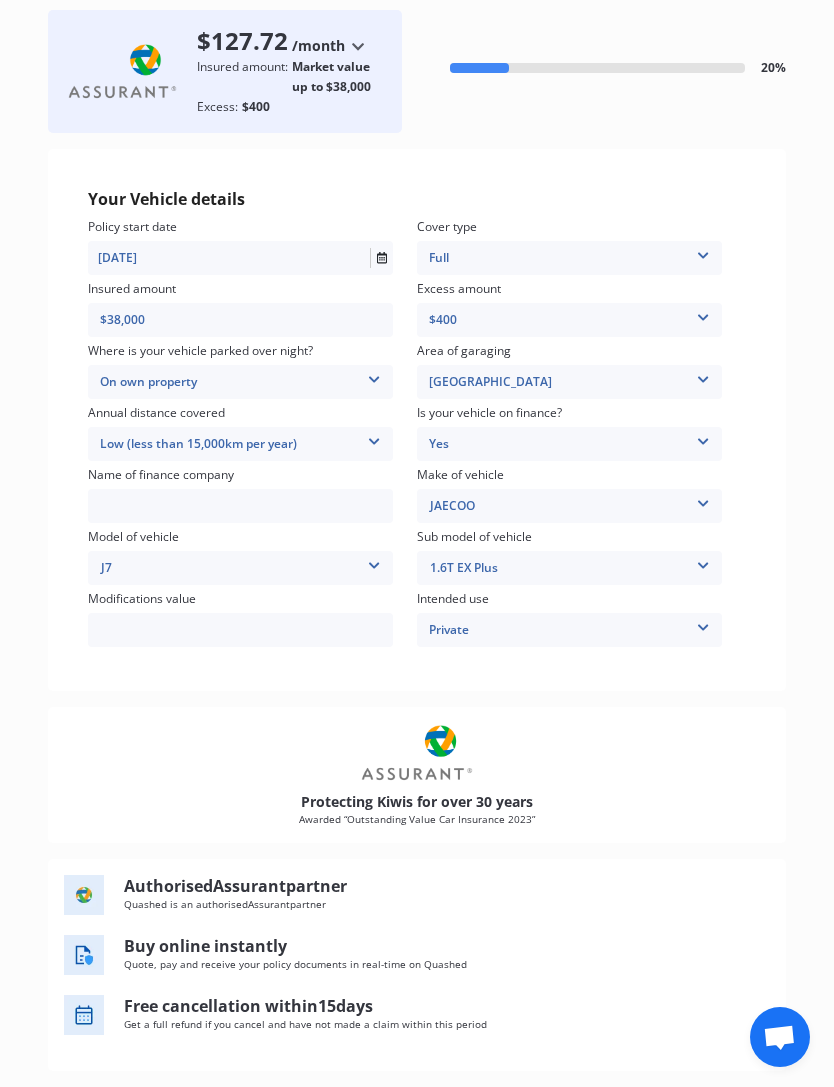 click at bounding box center [240, 630] 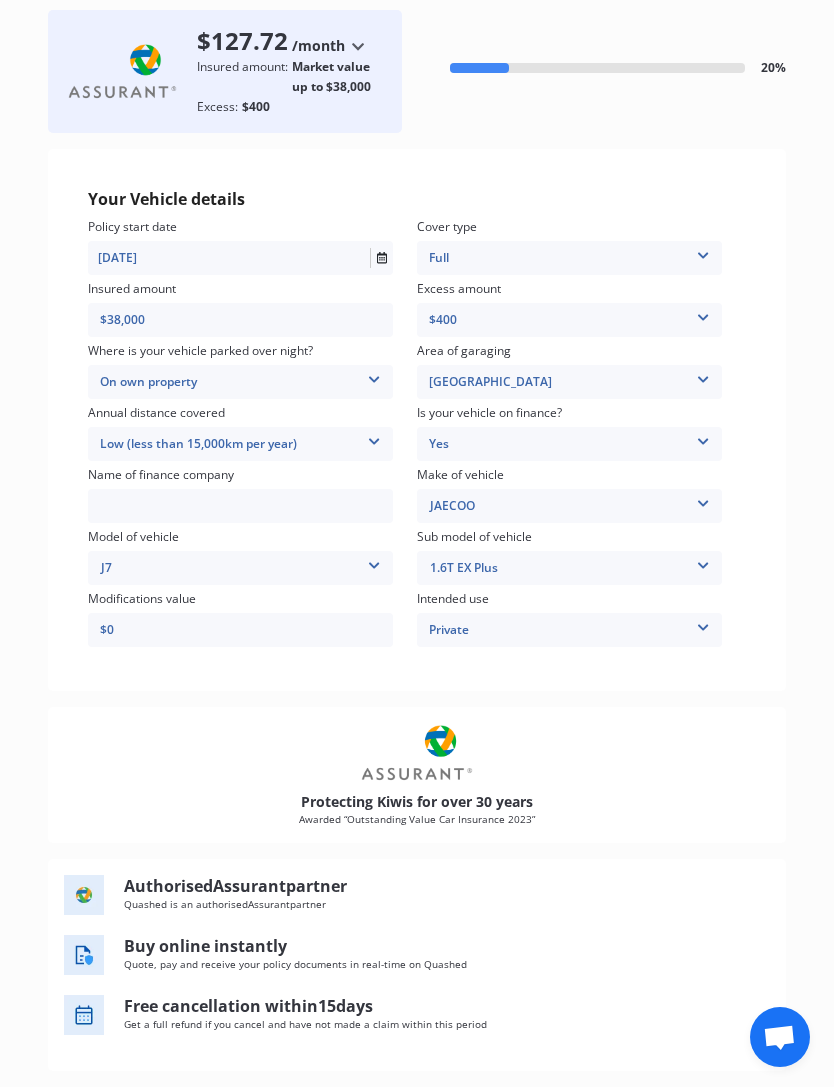 click at bounding box center [240, 506] 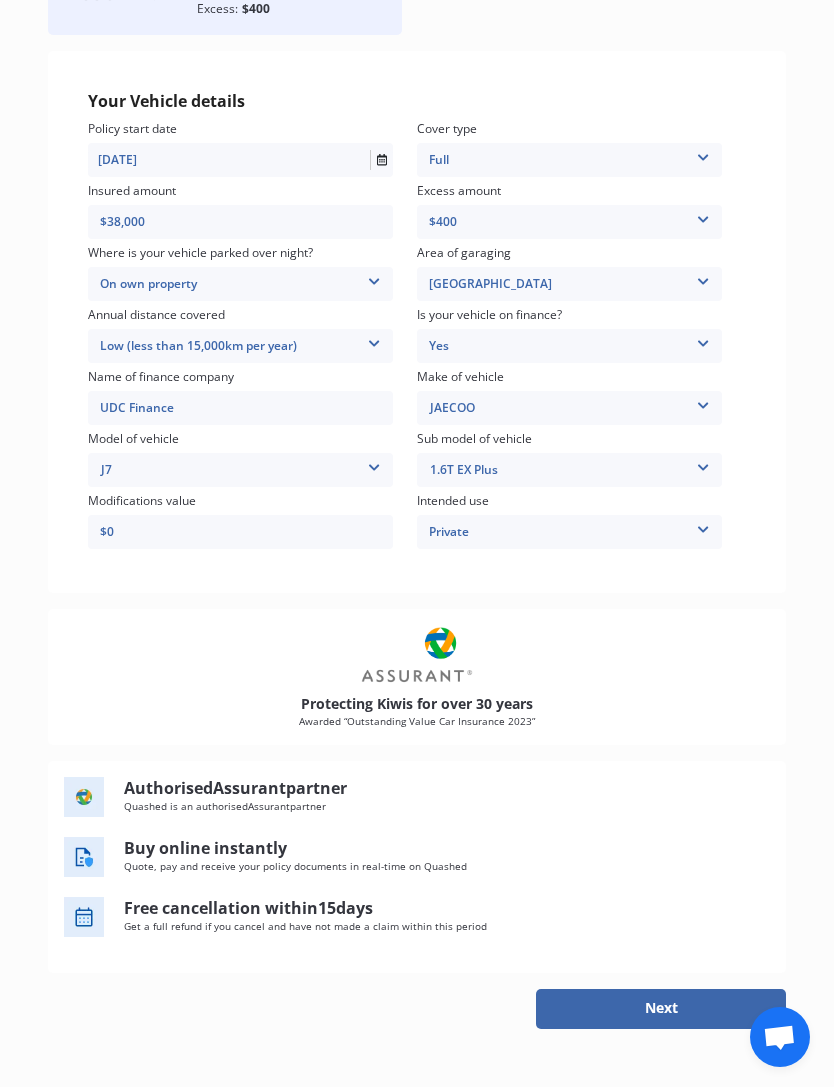 type on "UDC Finance" 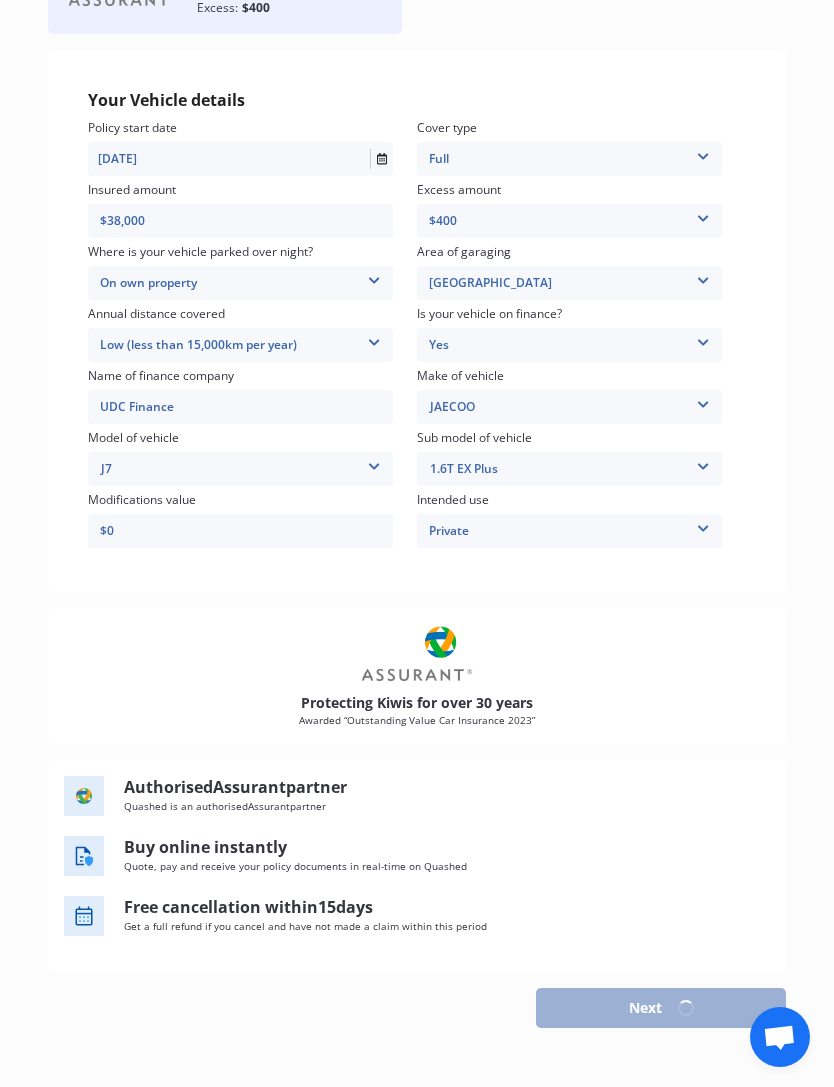 select on "02" 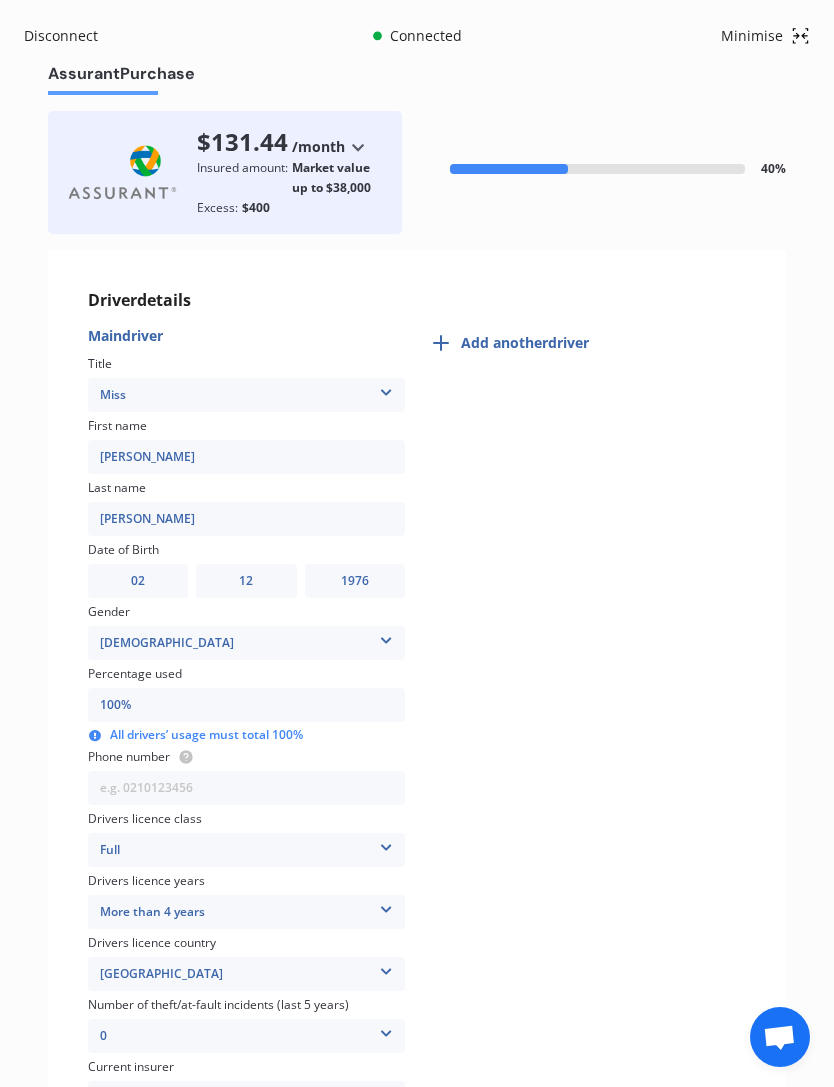scroll, scrollTop: 0, scrollLeft: 0, axis: both 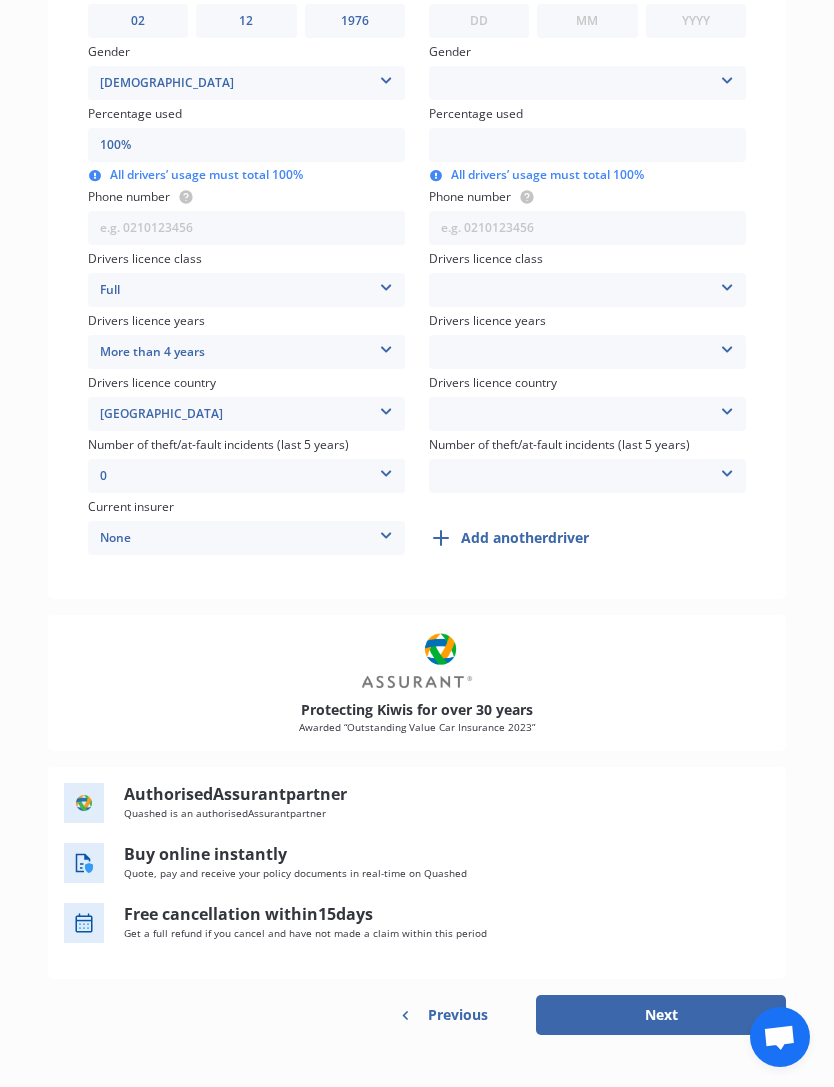 click on "Add another  driver" at bounding box center (525, 538) 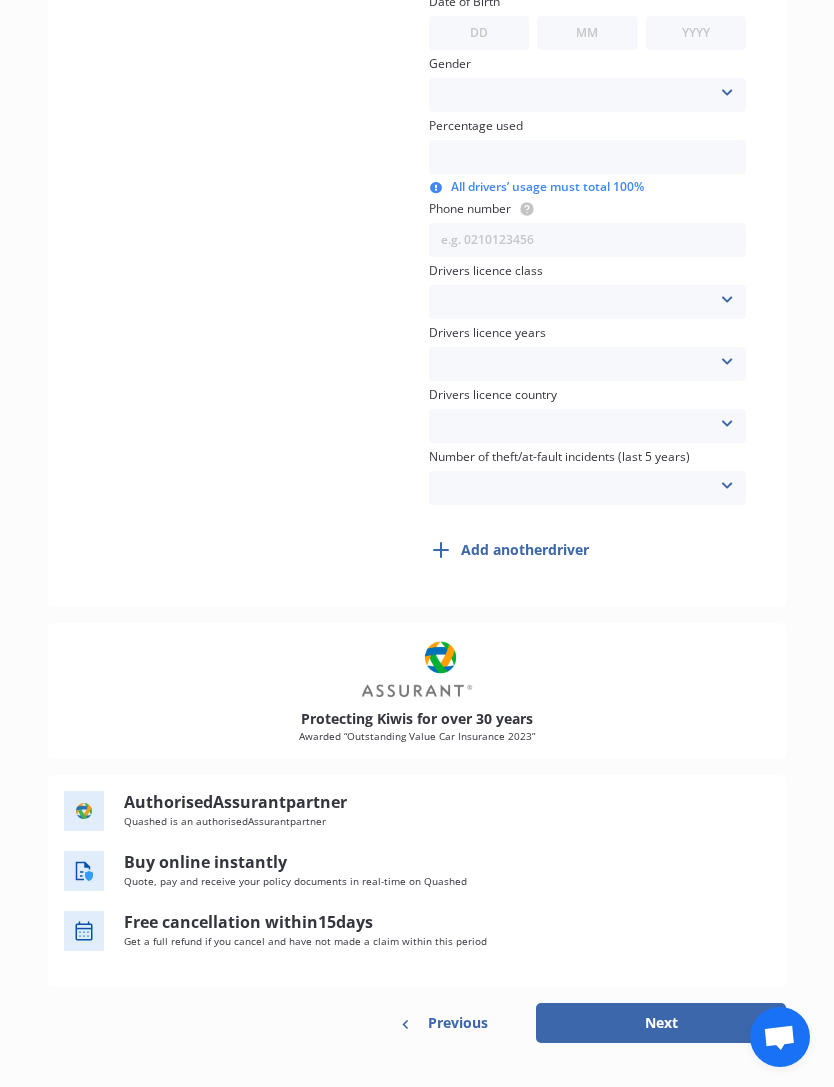 scroll, scrollTop: 1302, scrollLeft: 0, axis: vertical 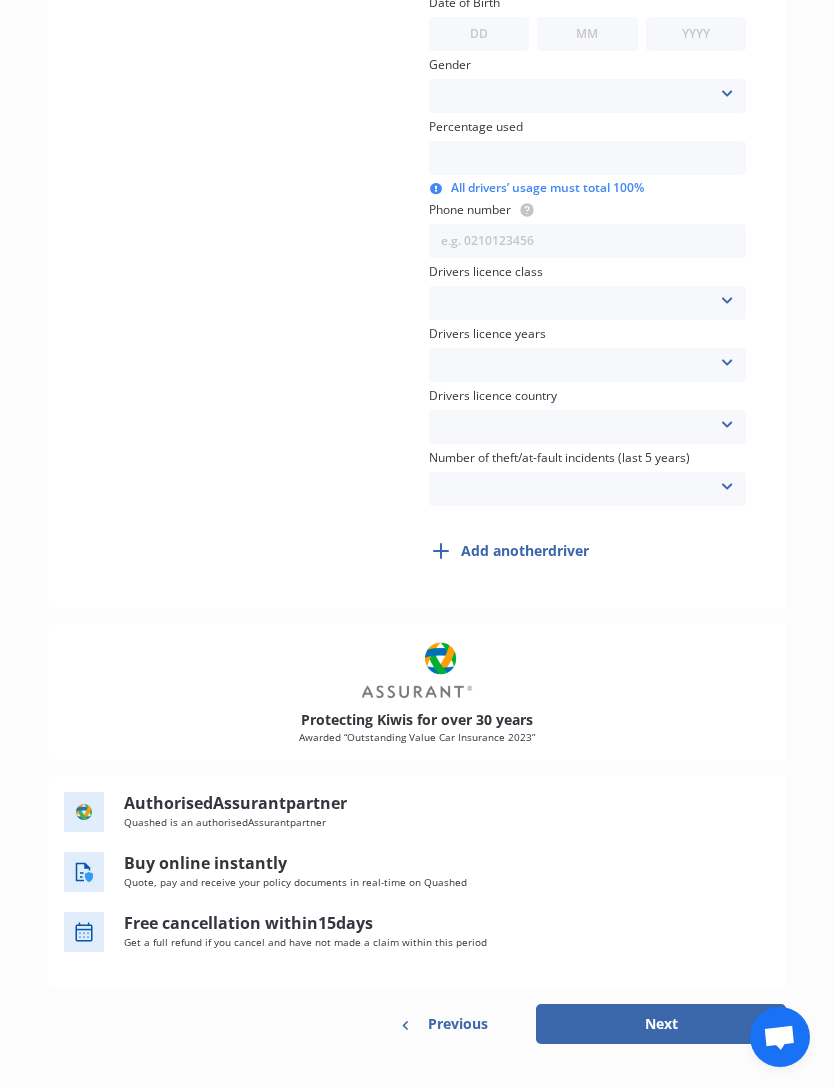 click on "Add another  driver" at bounding box center [525, 551] 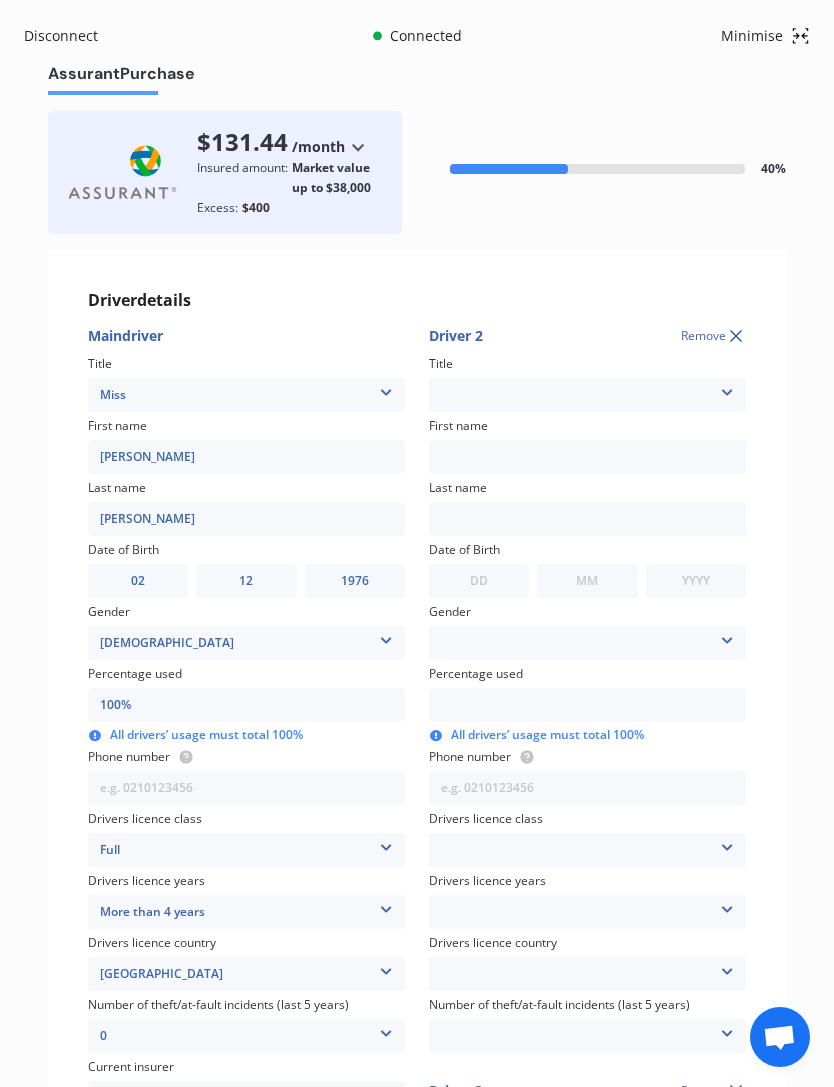 scroll, scrollTop: 0, scrollLeft: 0, axis: both 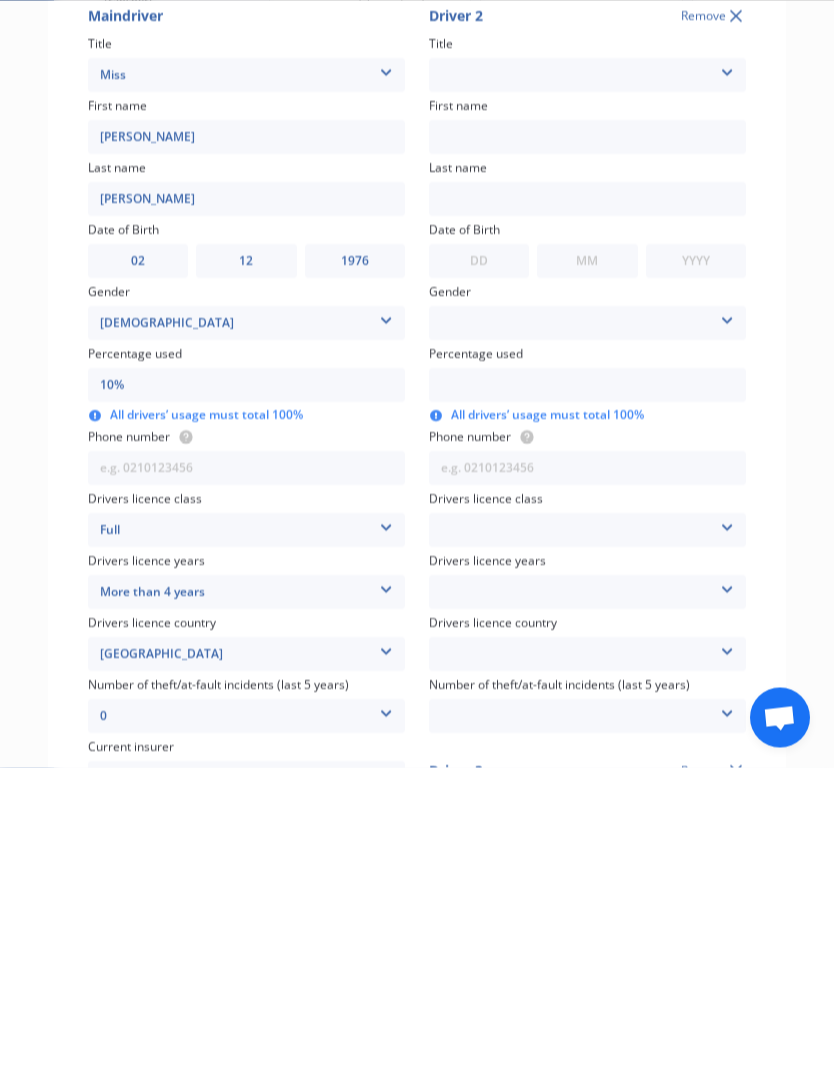 type on "1%" 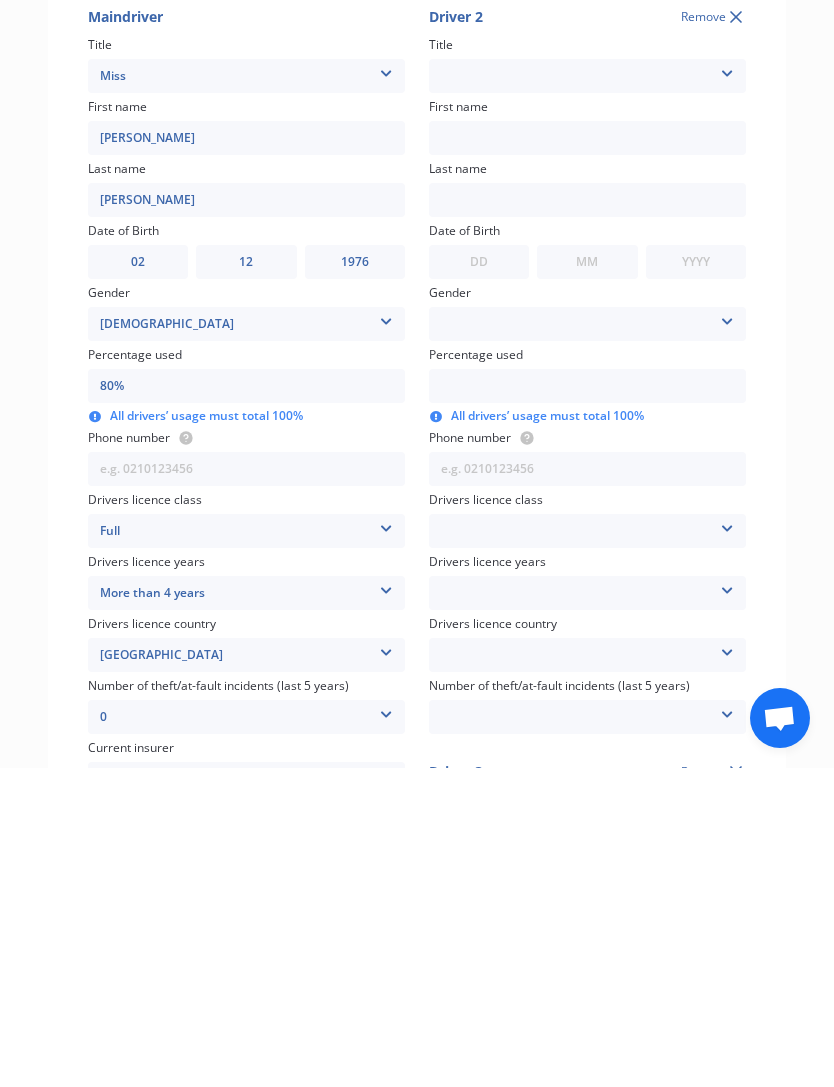 type on "80%" 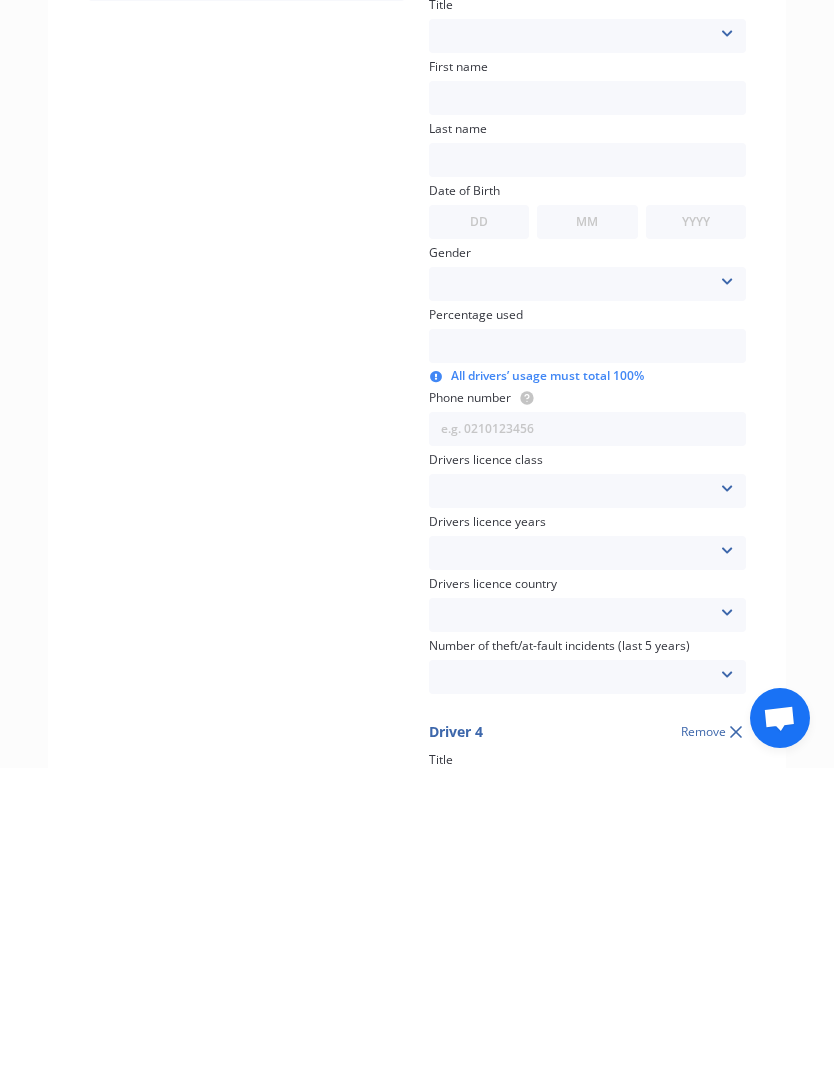 scroll, scrollTop: 788, scrollLeft: 0, axis: vertical 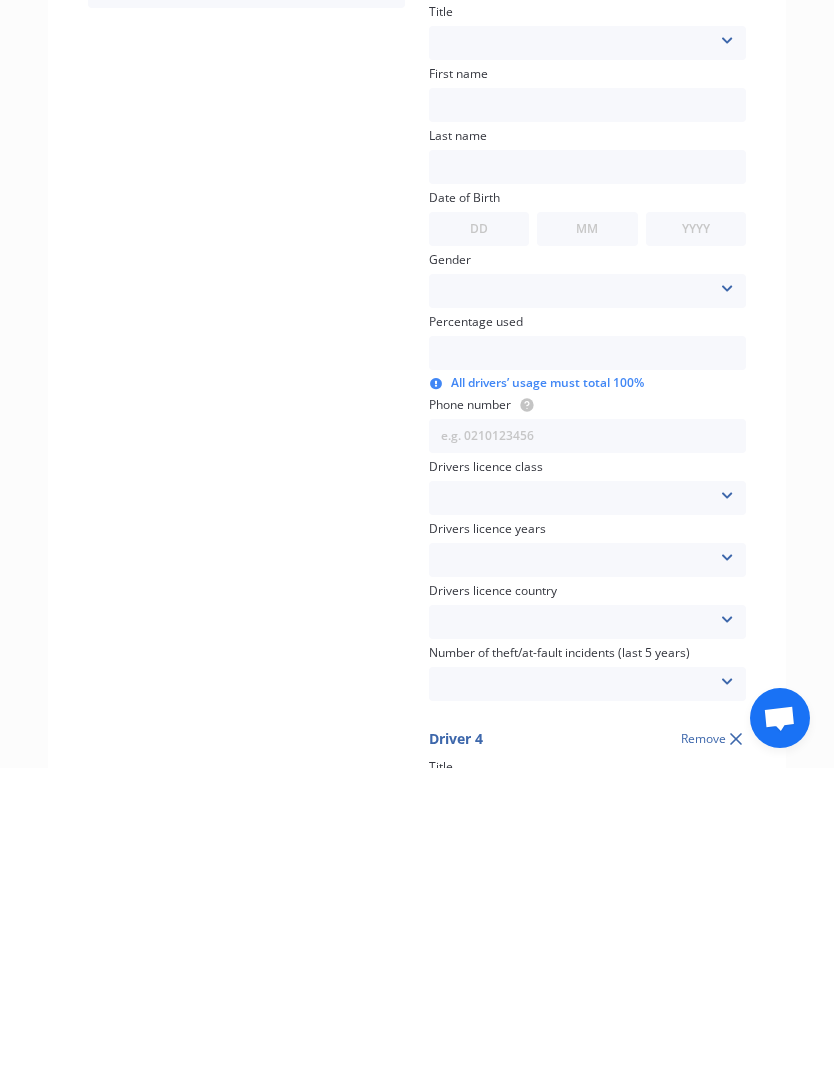 type on "10%" 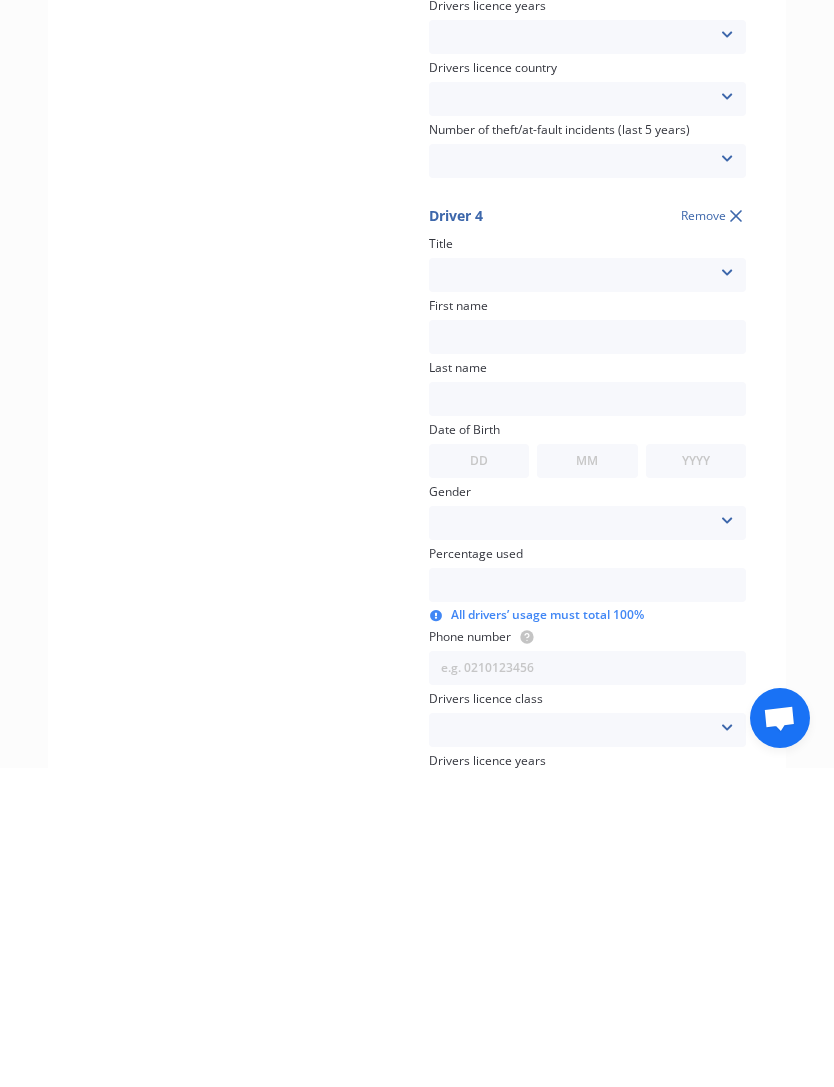 scroll, scrollTop: 1325, scrollLeft: 0, axis: vertical 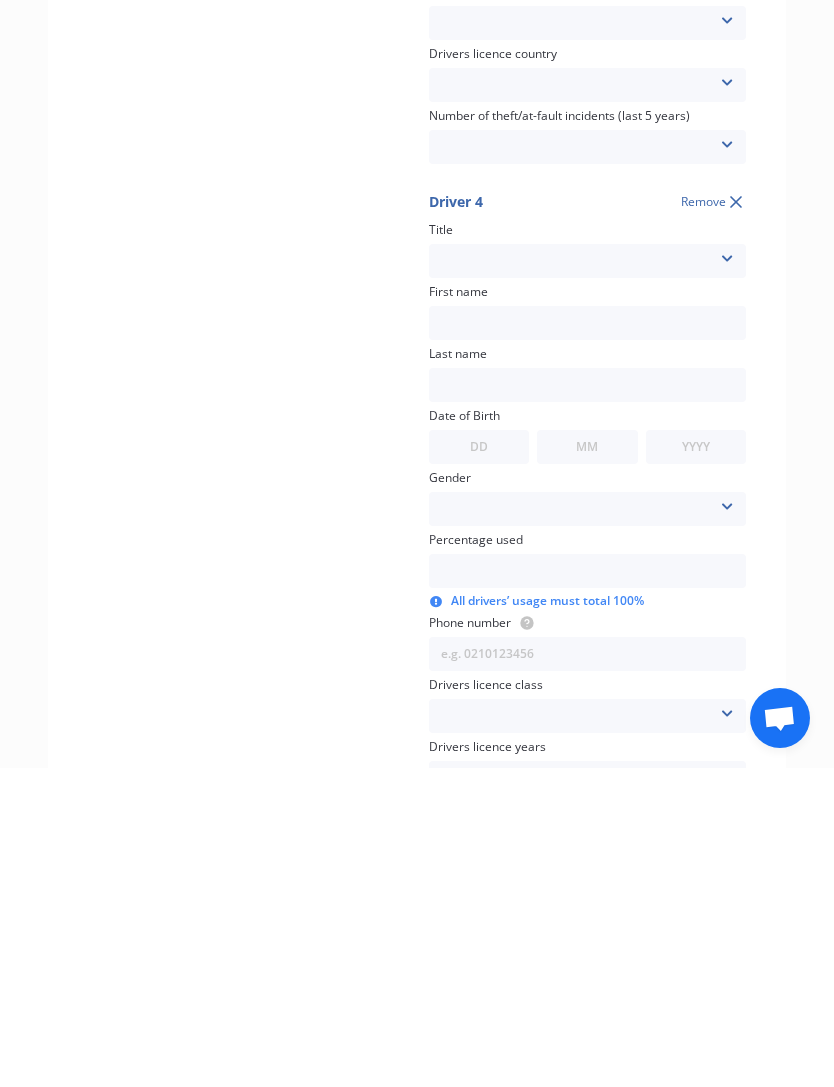 click at bounding box center (587, 890) 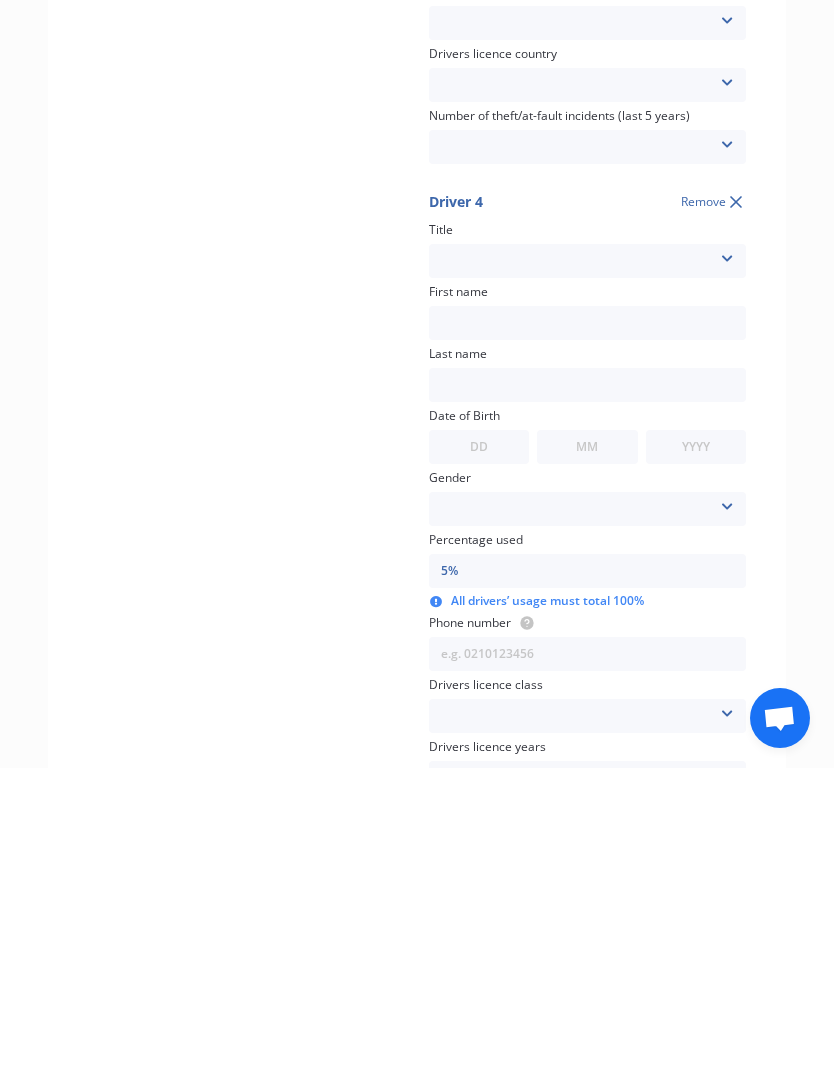 scroll, scrollTop: 64, scrollLeft: 0, axis: vertical 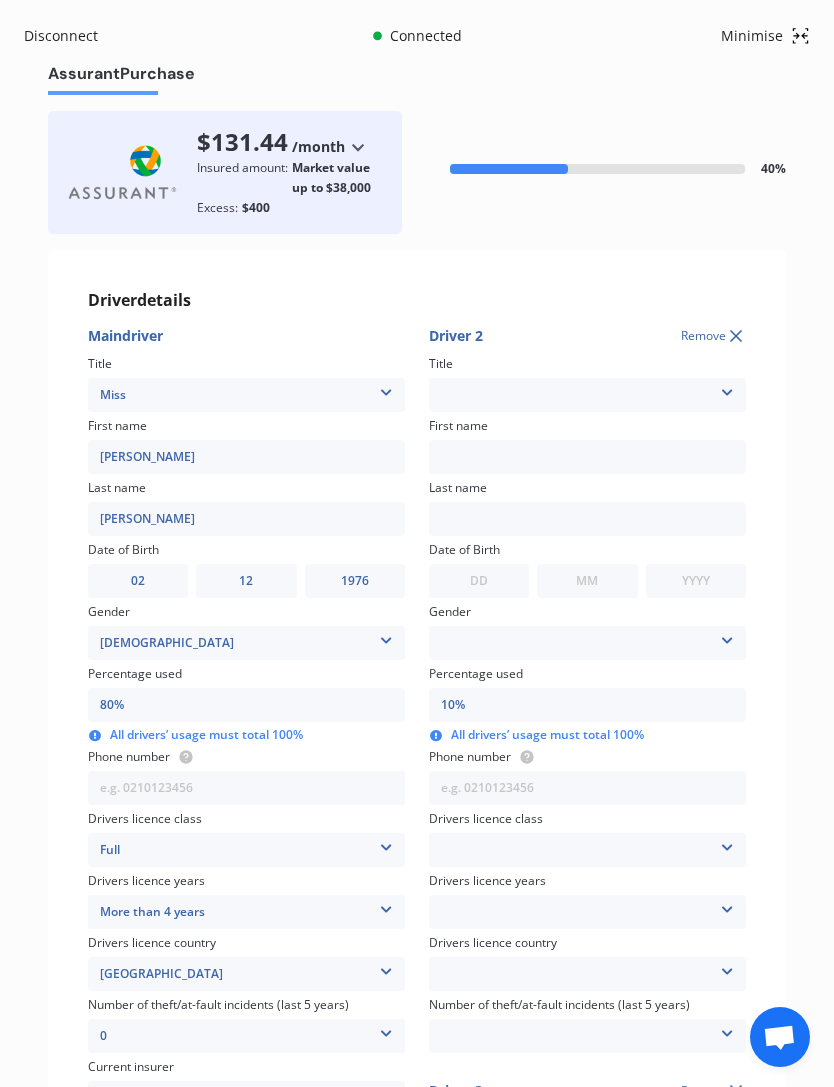 click on "Mr Mrs Miss Ms Dr" at bounding box center (587, 395) 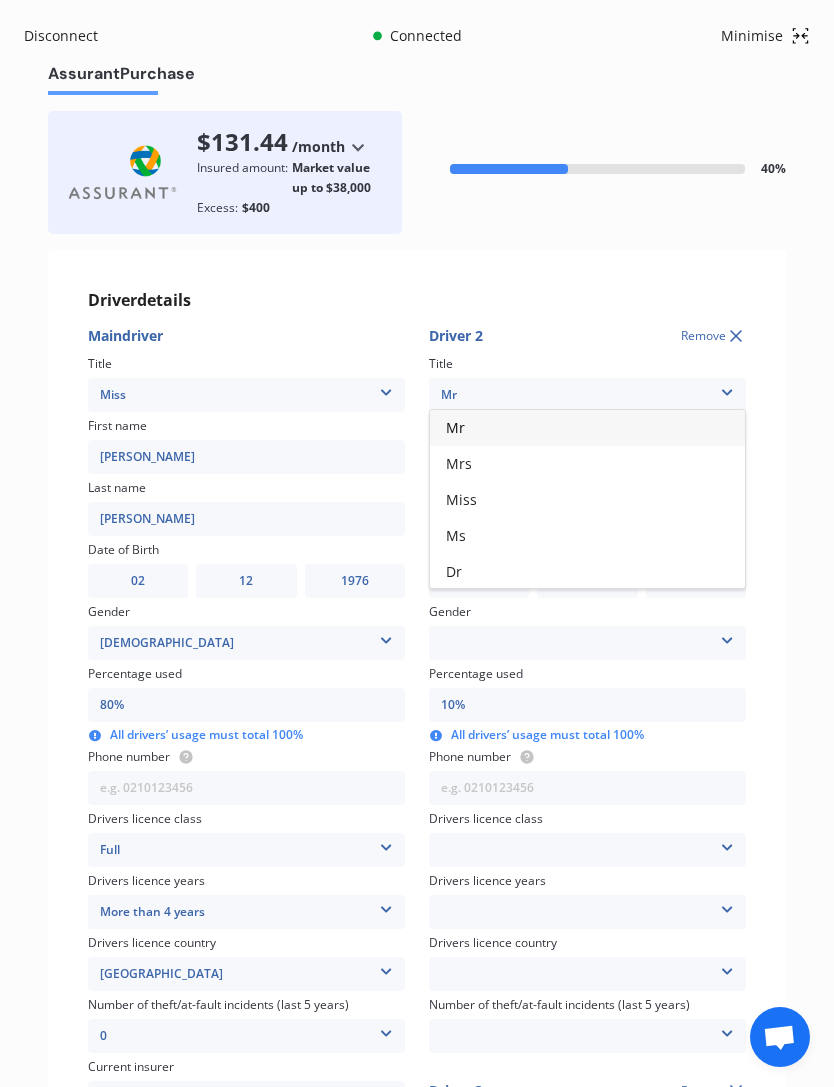 click on "Mr" at bounding box center (587, 428) 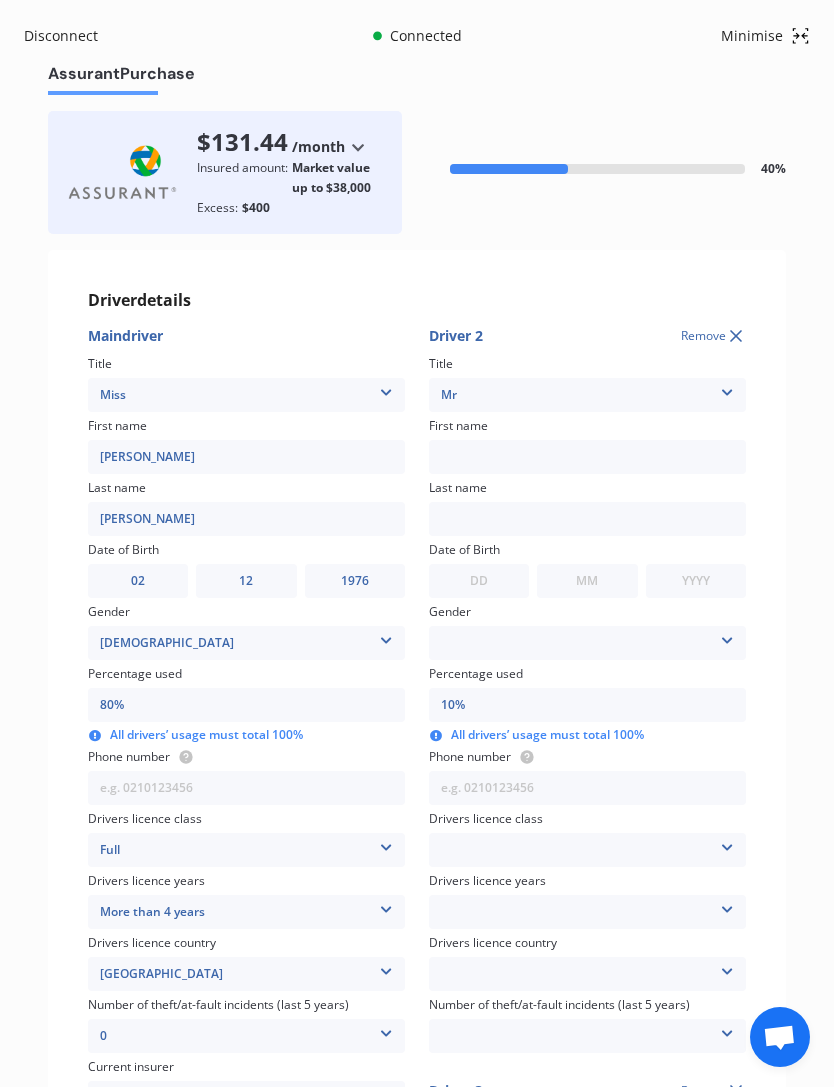 click at bounding box center [587, 457] 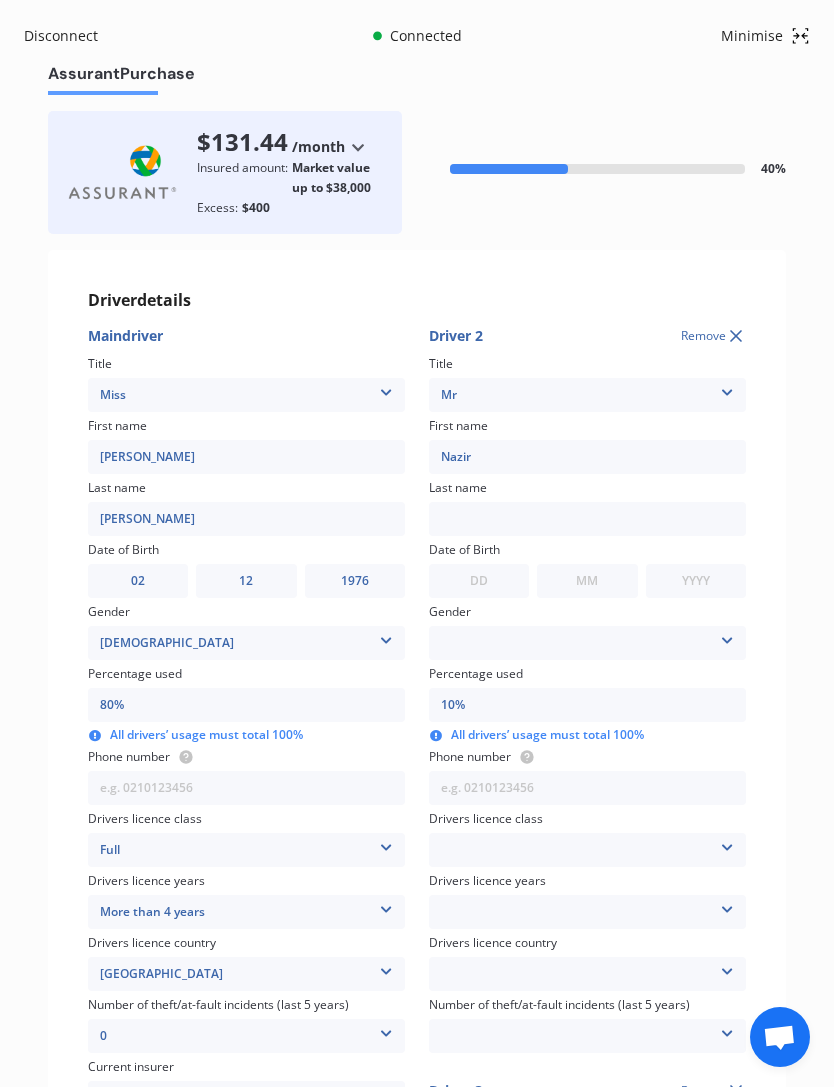 type on "Nazir" 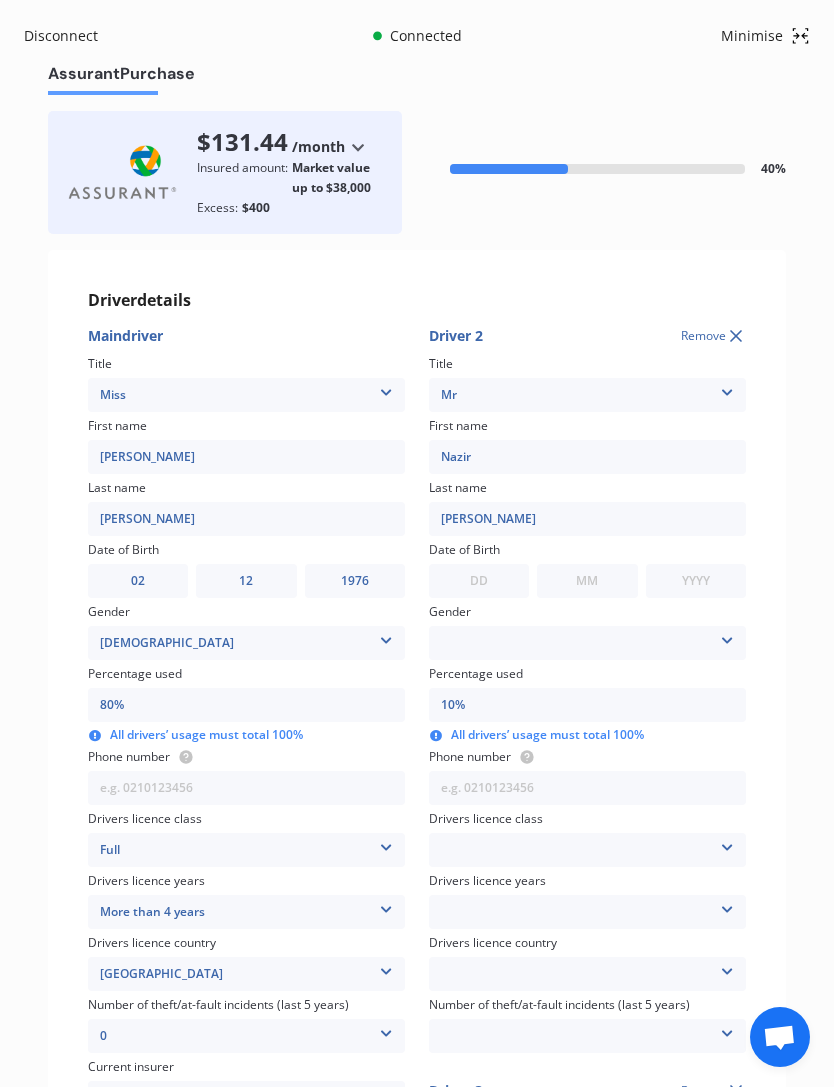 type on "[PERSON_NAME]" 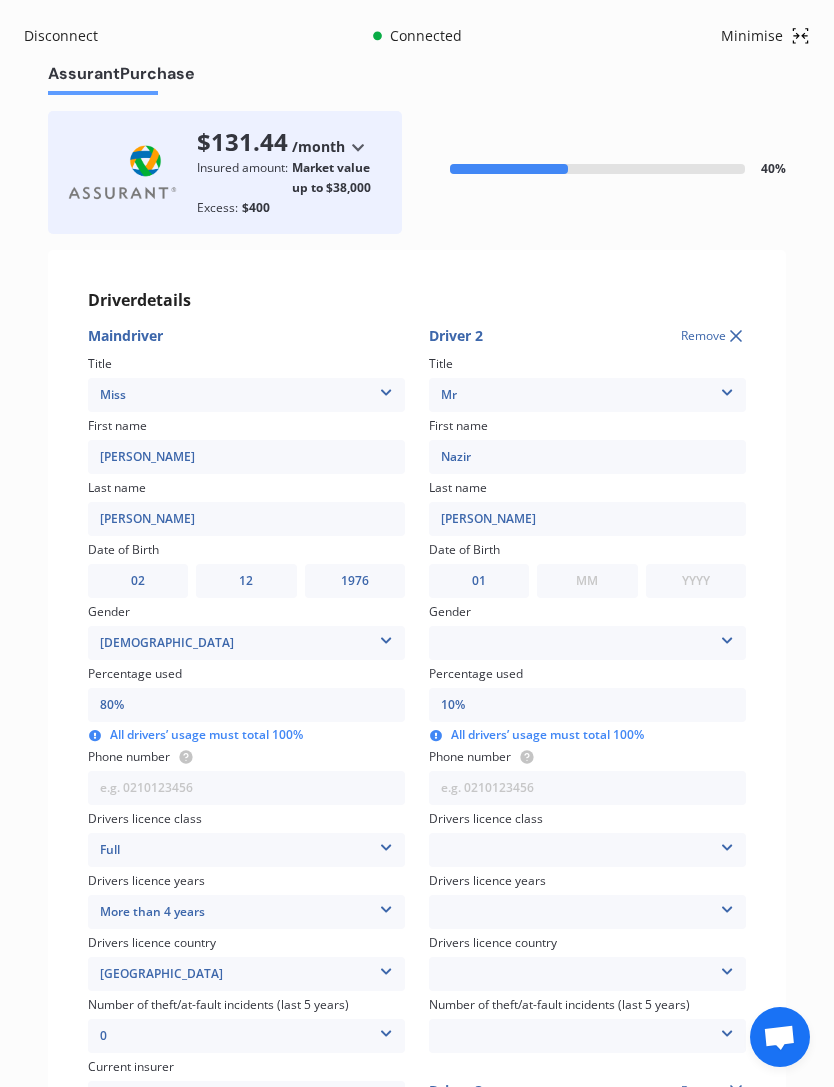click on "MM 01 02 03 04 05 06 07 08 09 10 11 12" at bounding box center [587, 581] 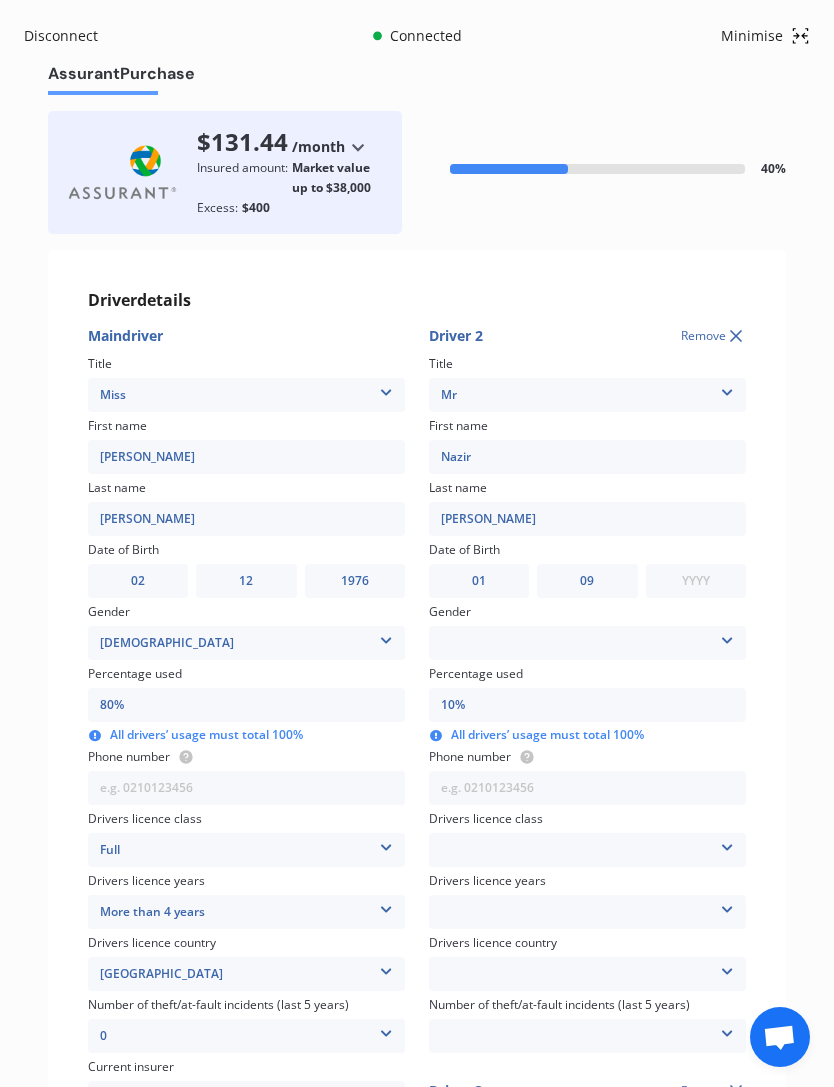 click on "YYYY 2009 2008 2007 2006 2005 2004 2003 2002 2001 2000 1999 1998 1997 1996 1995 1994 1993 1992 1991 1990 1989 1988 1987 1986 1985 1984 1983 1982 1981 1980 1979 1978 1977 1976 1975 1974 1973 1972 1971 1970 1969 1968 1967 1966 1965 1964 1963 1962 1961 1960 1959 1958 1957 1956 1955 1954 1953 1952 1951 1950 1949 1948 1947 1946 1945 1944 1943 1942 1941 1940 1939 1938 1937 1936 1935 1934 1933 1932 1931 1930 1929 1928 1927 1926 1925 1924 1923 1922 1921 1920 1919 1918 1917 1916 1915 1914 1913 1912 1911 1910" at bounding box center [696, 581] 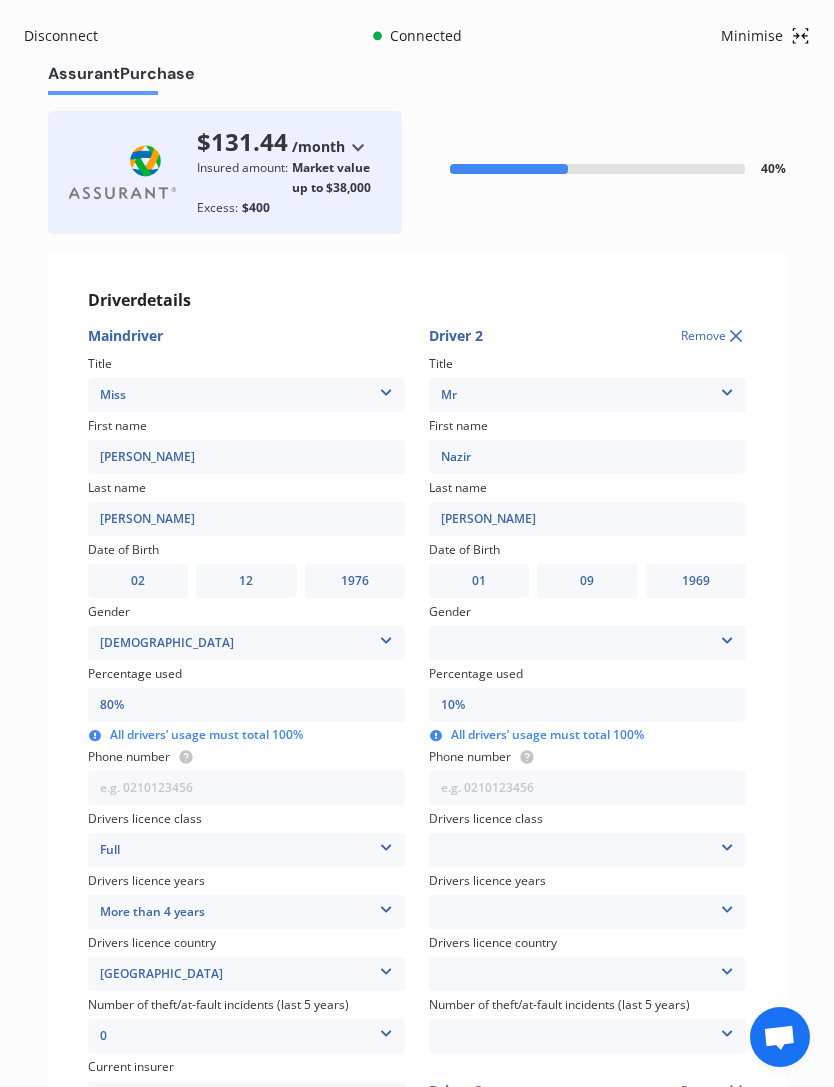 click on "[DEMOGRAPHIC_DATA] [DEMOGRAPHIC_DATA]" at bounding box center (587, 643) 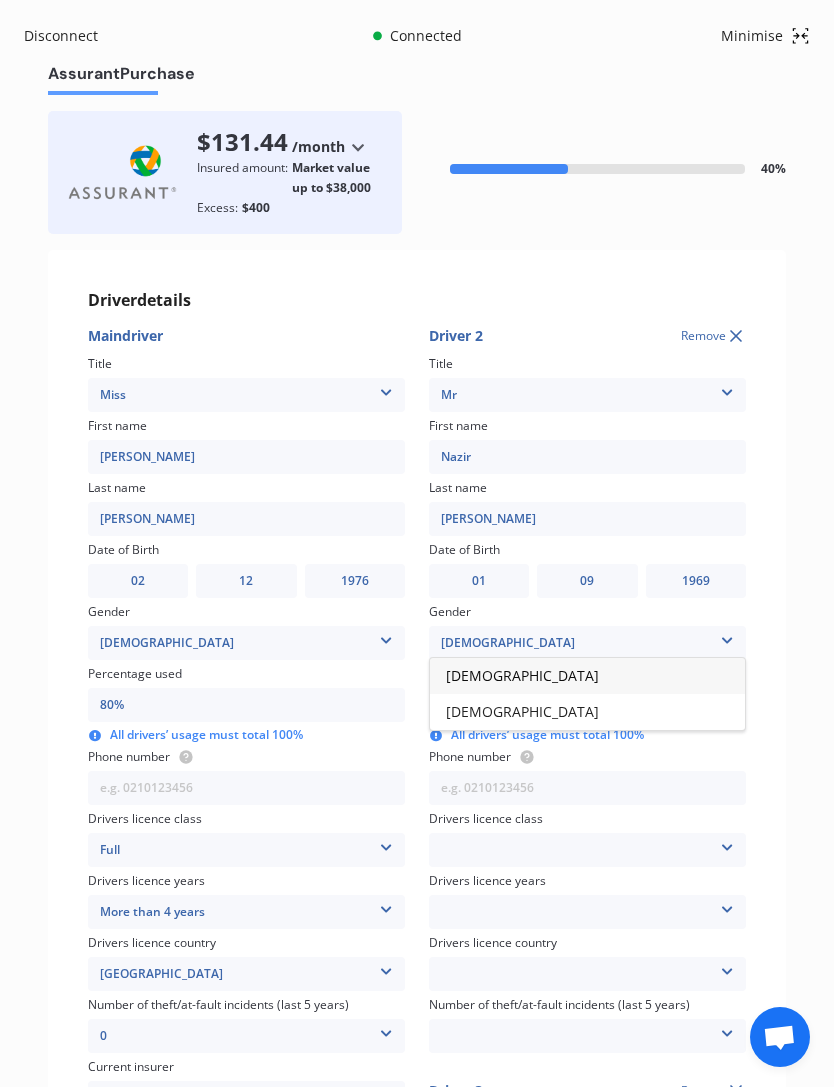 click on "[DEMOGRAPHIC_DATA]" at bounding box center [587, 676] 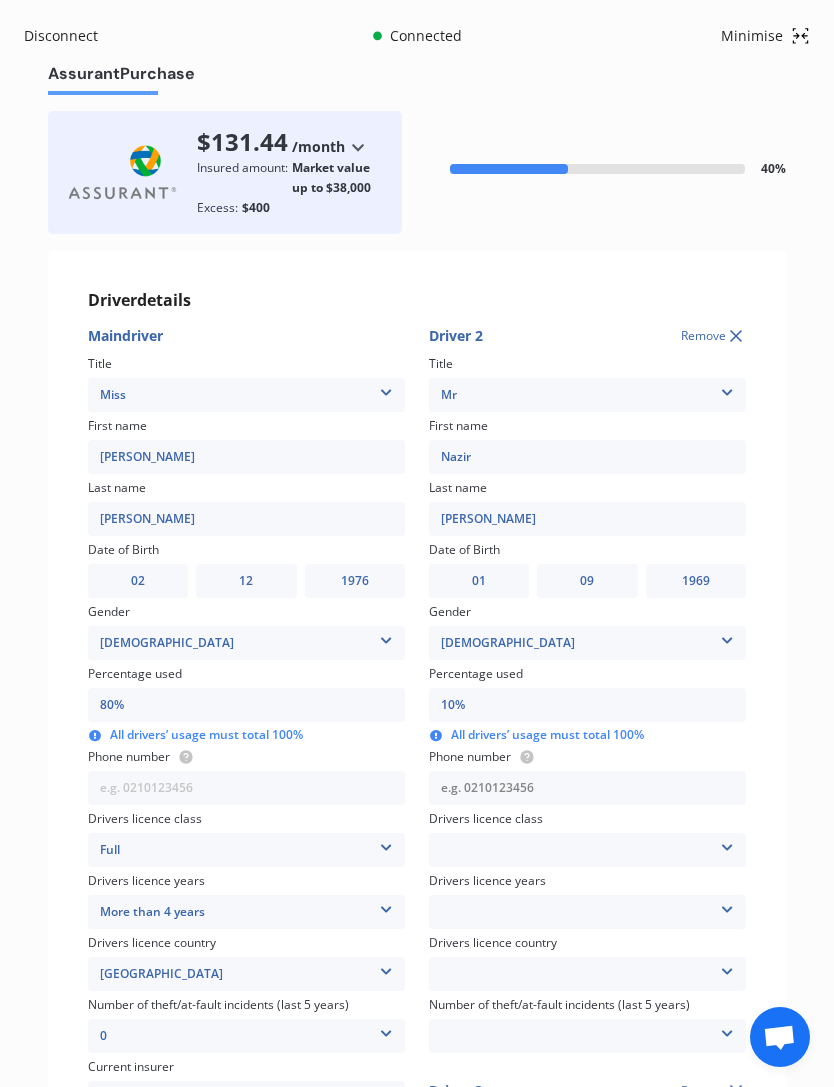 click at bounding box center (587, 788) 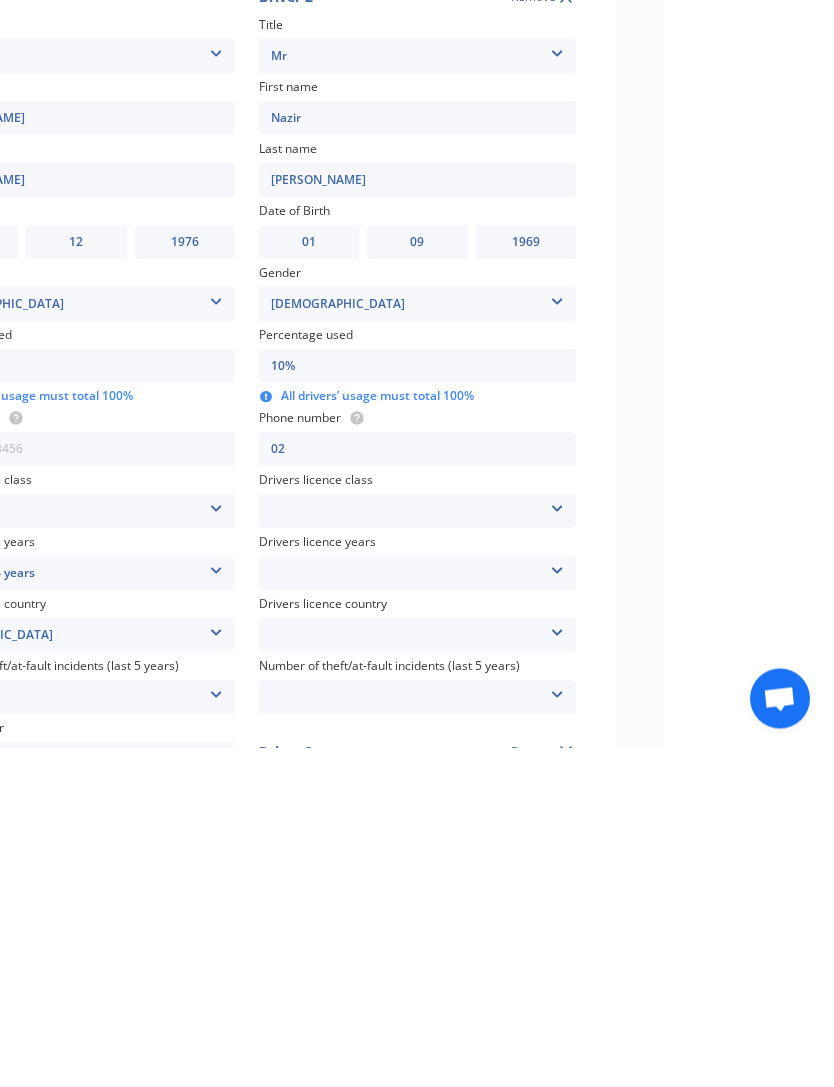 scroll, scrollTop: 64, scrollLeft: 171, axis: both 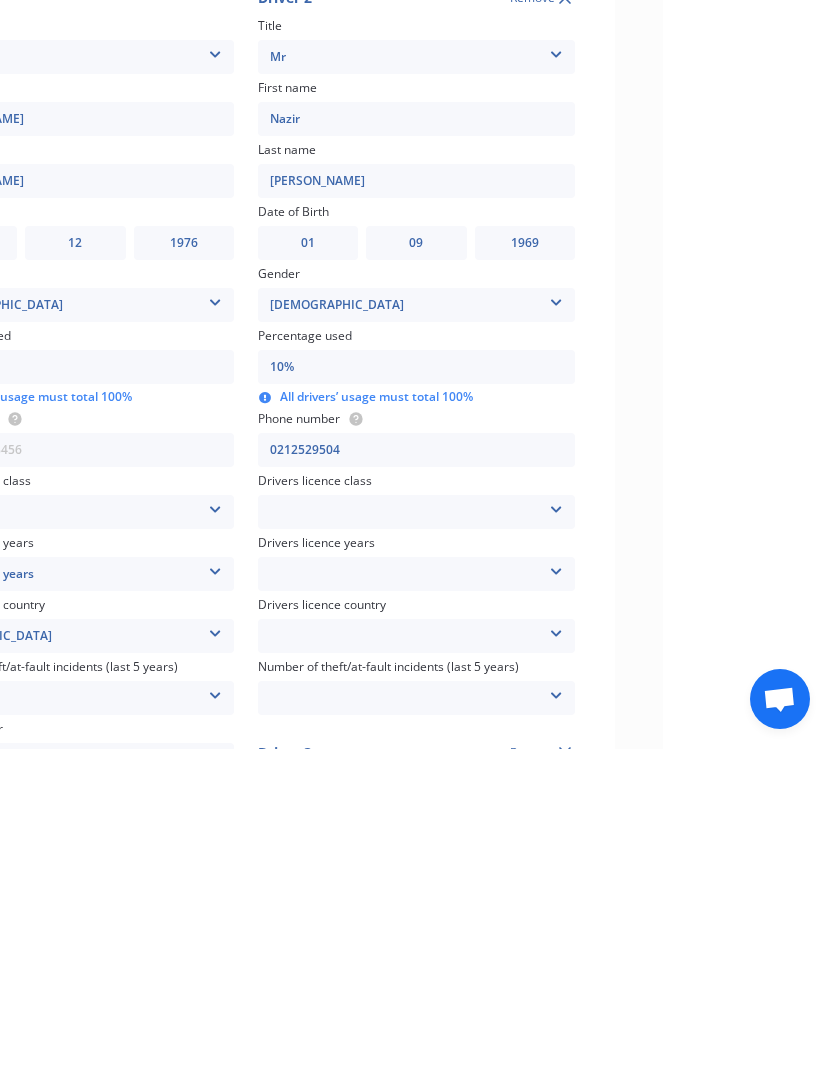 type on "0212529504" 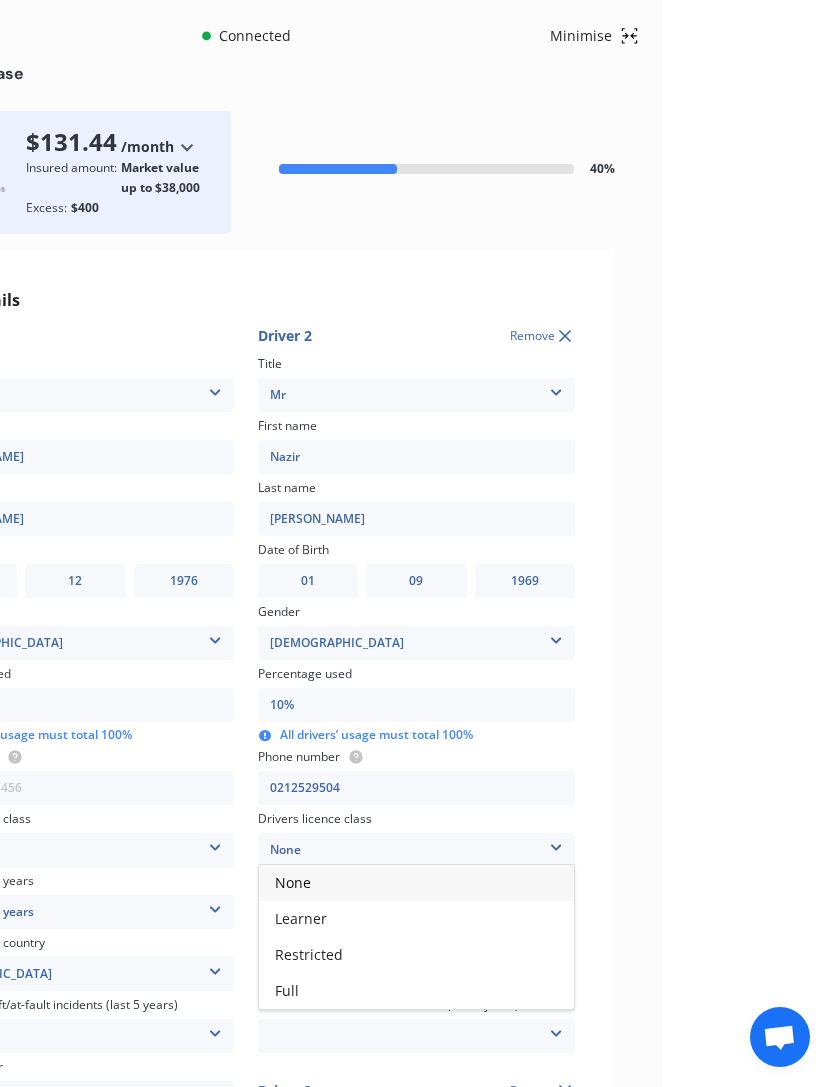 click on "Full" at bounding box center (416, 991) 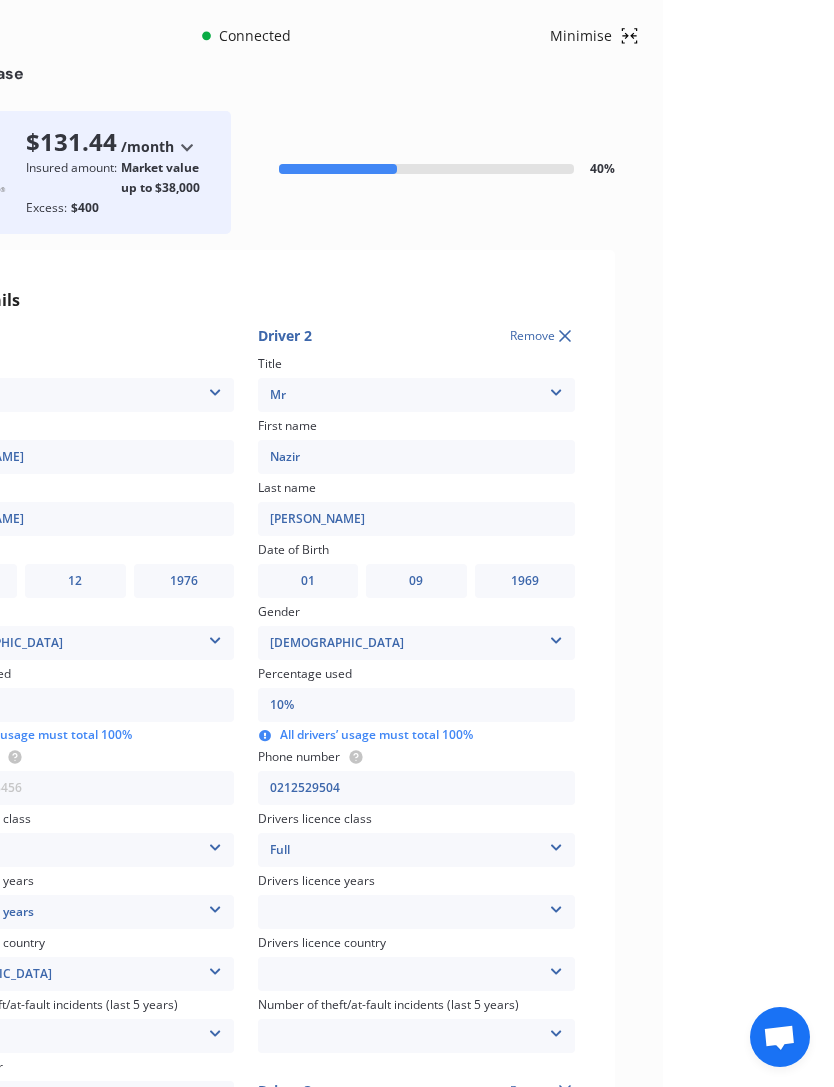 click on "Less than 1 year 1-2 years 2-4 years More than 4 years" at bounding box center (416, 912) 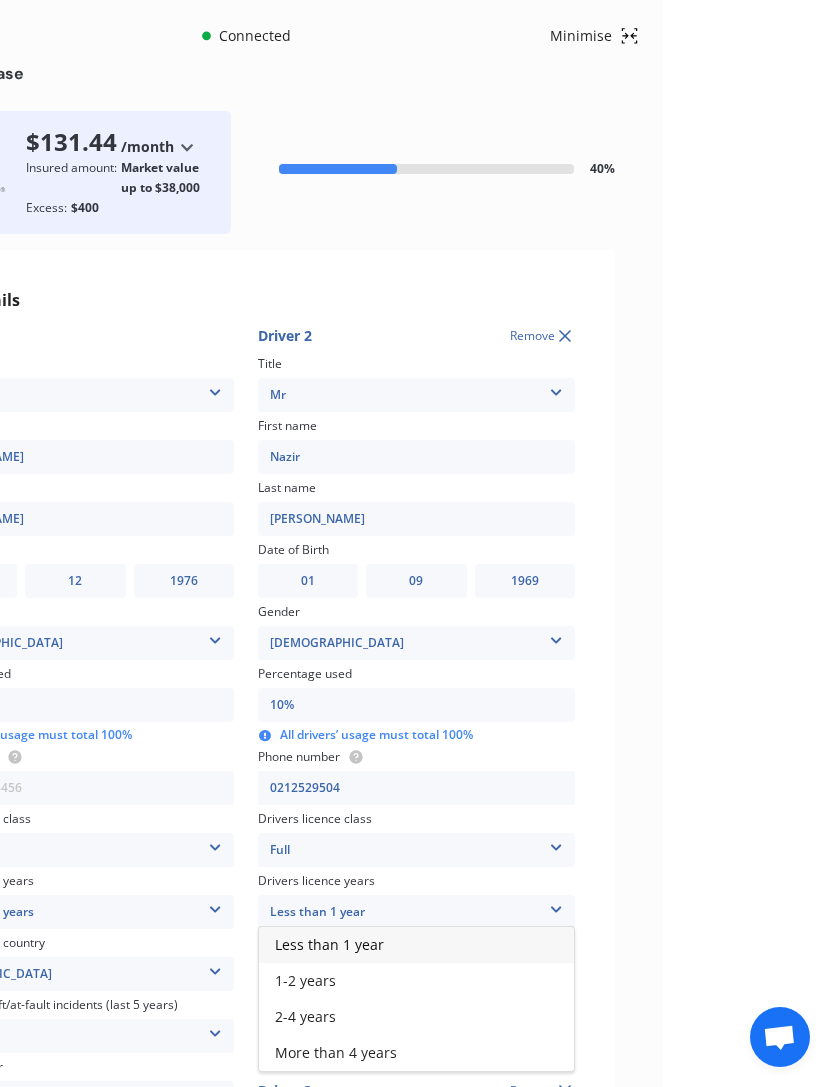 click on "More than 4 years" at bounding box center [416, 1053] 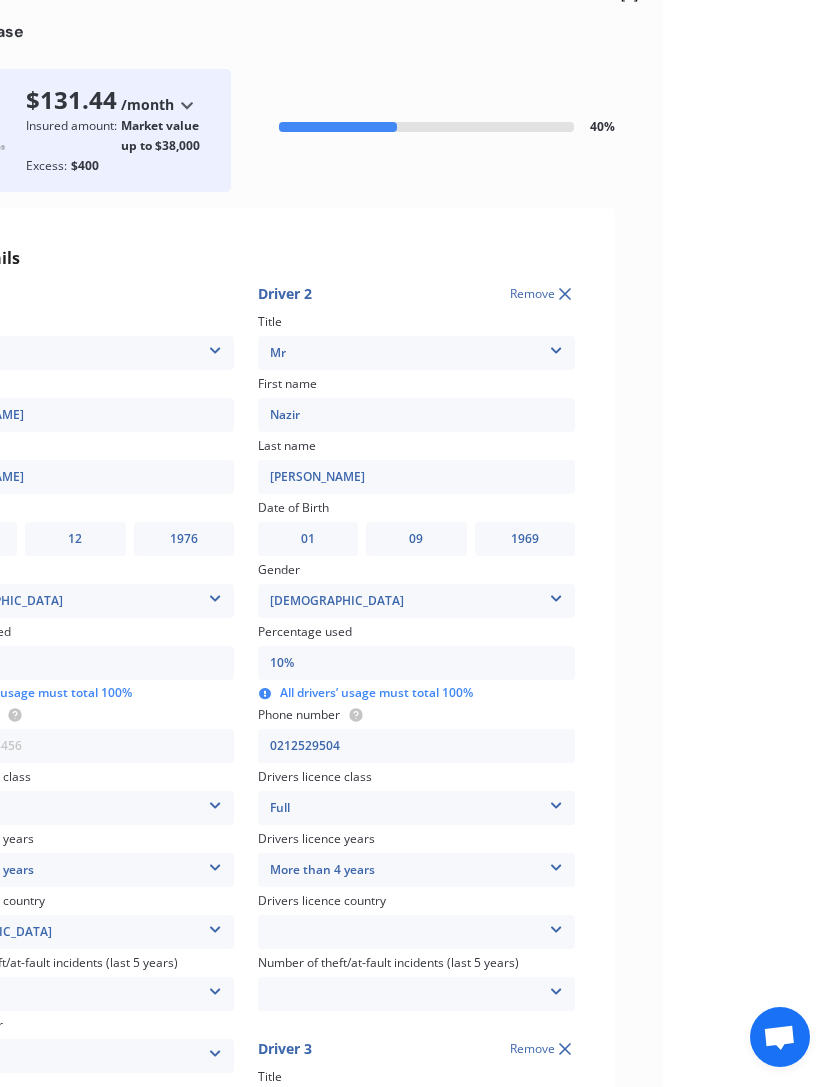 scroll, scrollTop: 139, scrollLeft: 0, axis: vertical 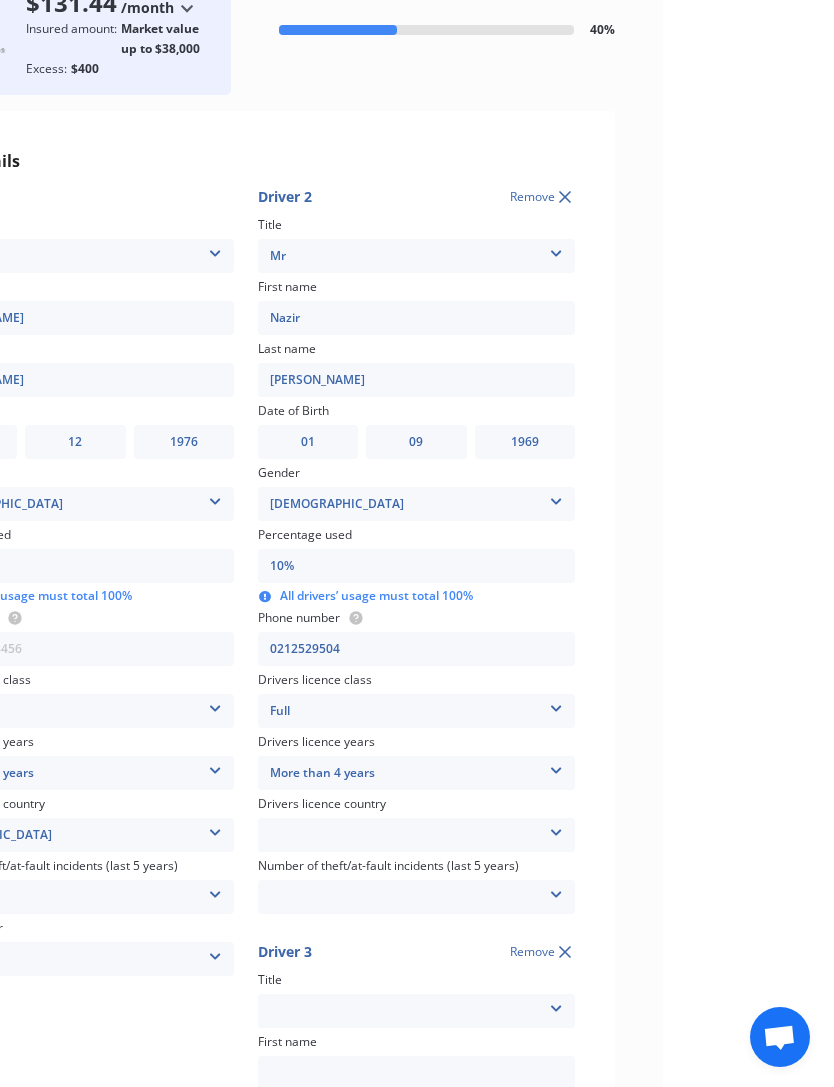 click on "[GEOGRAPHIC_DATA] [GEOGRAPHIC_DATA] [GEOGRAPHIC_DATA] [GEOGRAPHIC_DATA] [GEOGRAPHIC_DATA] [GEOGRAPHIC_DATA] [GEOGRAPHIC_DATA] [GEOGRAPHIC_DATA] Other Country Not Applicable [GEOGRAPHIC_DATA] [GEOGRAPHIC_DATA] Nations" at bounding box center [416, 835] 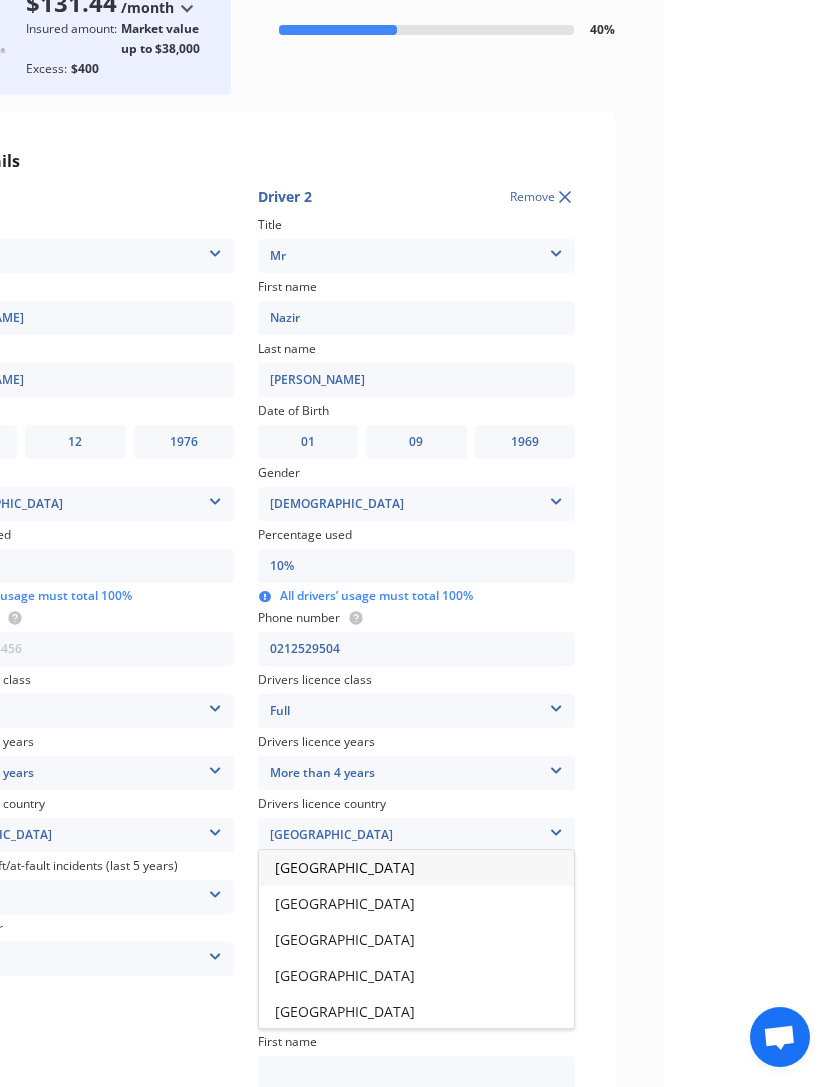 click on "[GEOGRAPHIC_DATA]" at bounding box center [416, 868] 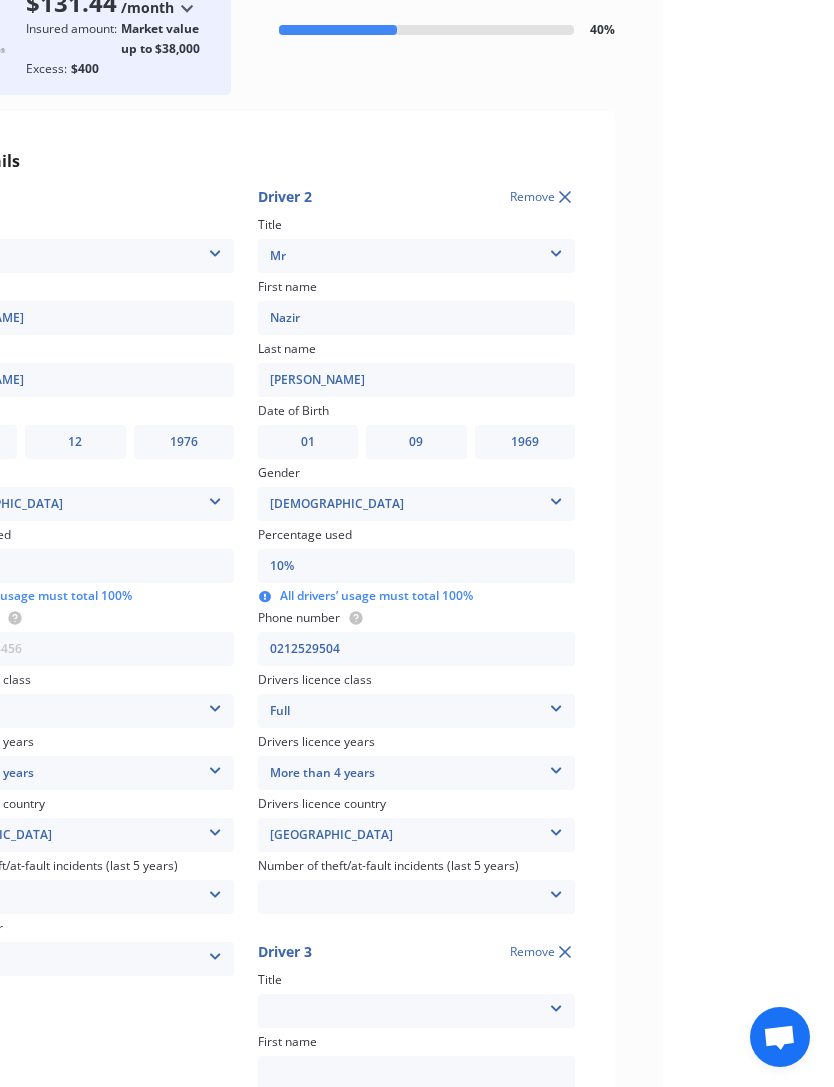 click on "0 1 2 3 More than 3" at bounding box center [416, 897] 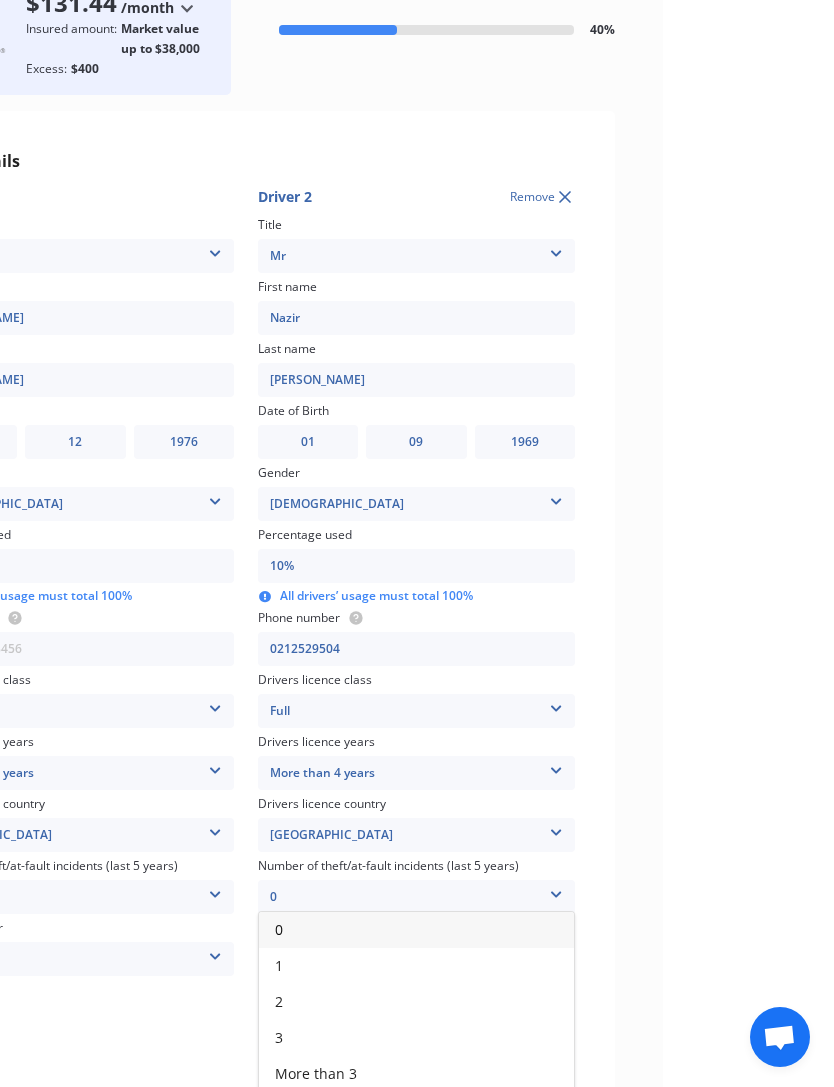 click on "0" at bounding box center [416, 930] 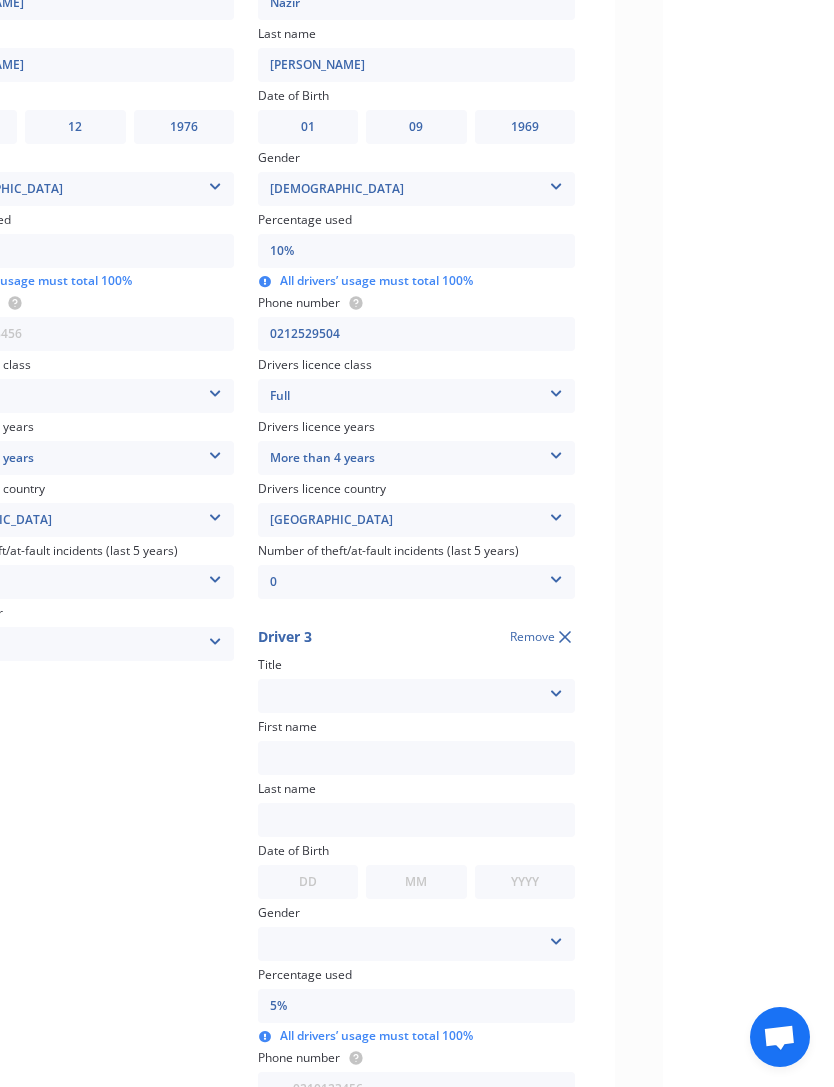 scroll, scrollTop: 456, scrollLeft: 0, axis: vertical 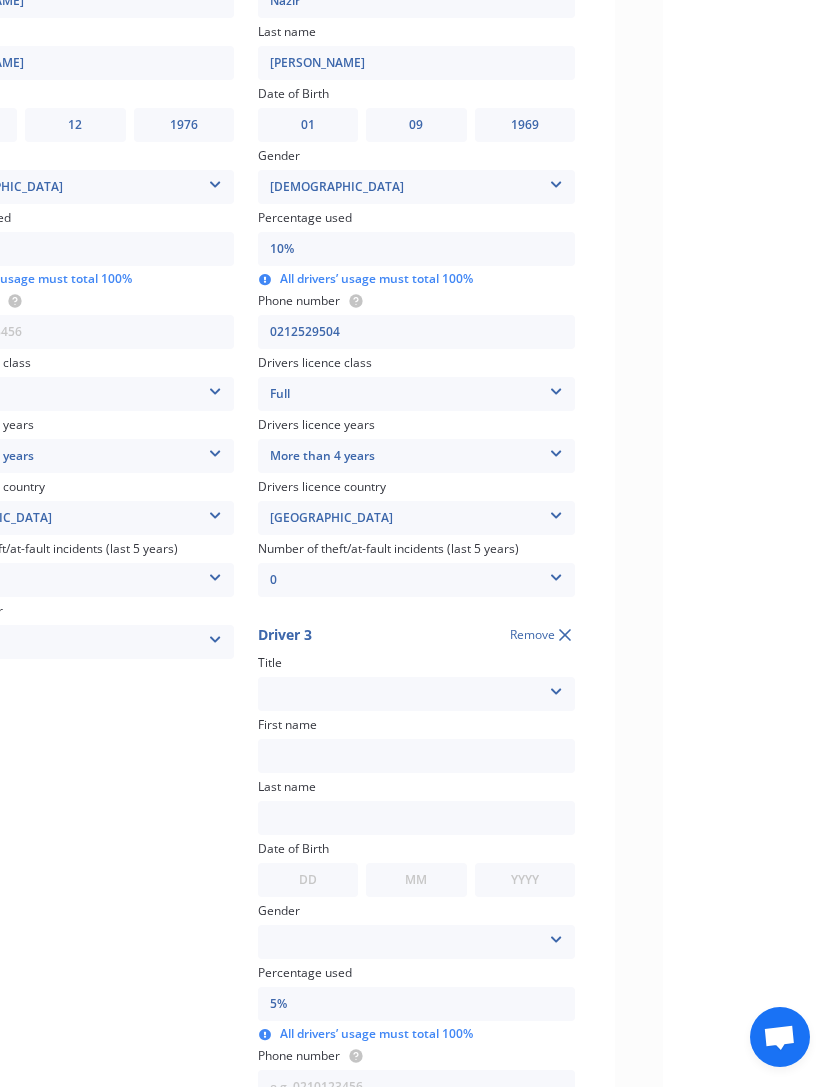 click on "Mr Mrs Miss Ms Dr" at bounding box center [416, 694] 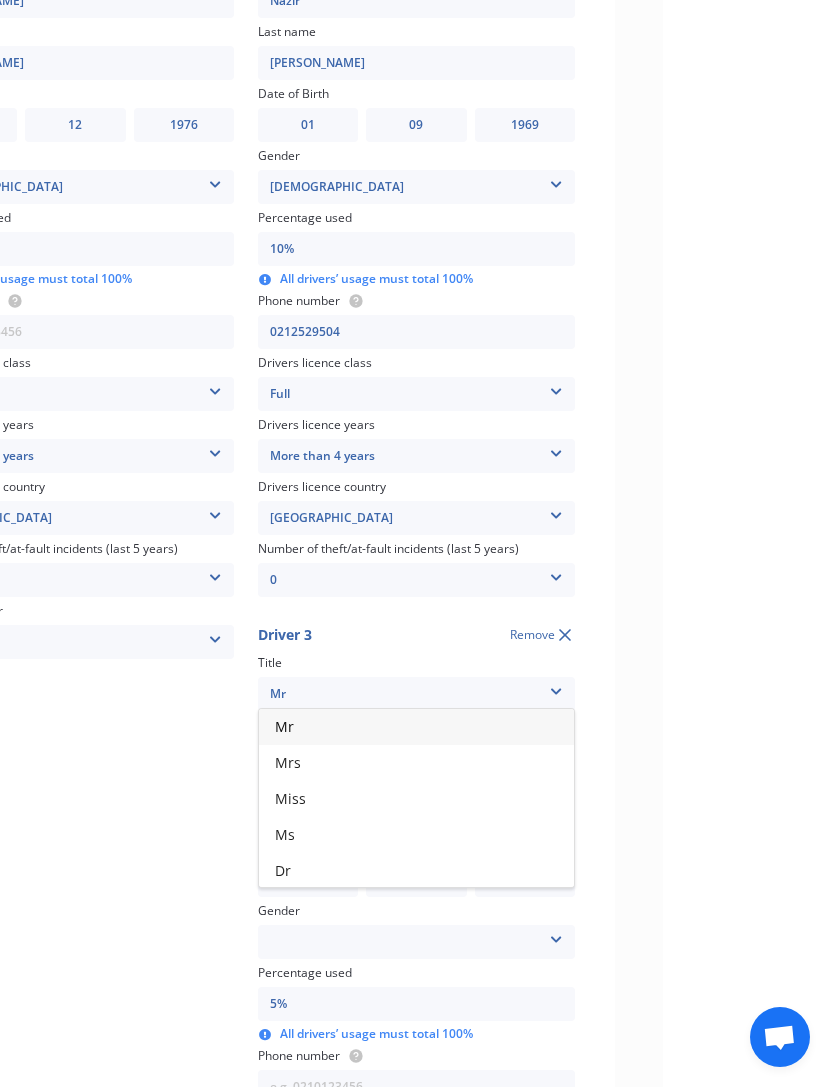 click on "Miss" at bounding box center [416, 799] 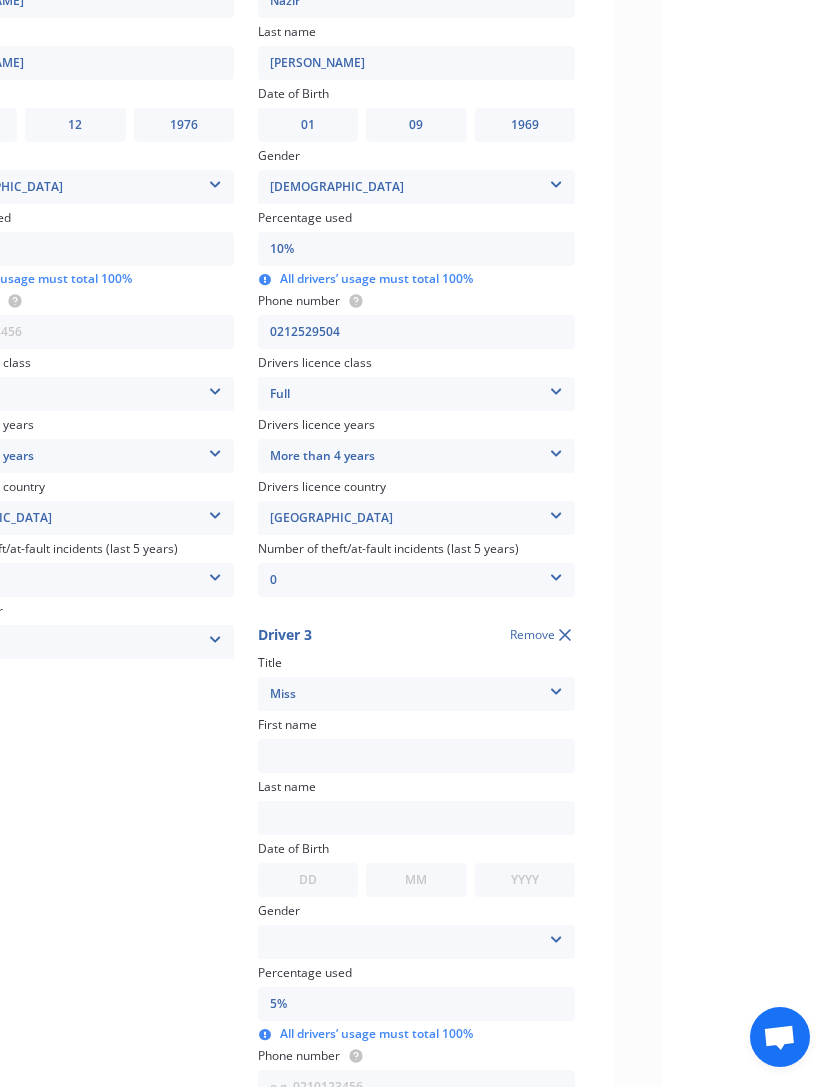 click at bounding box center [416, 756] 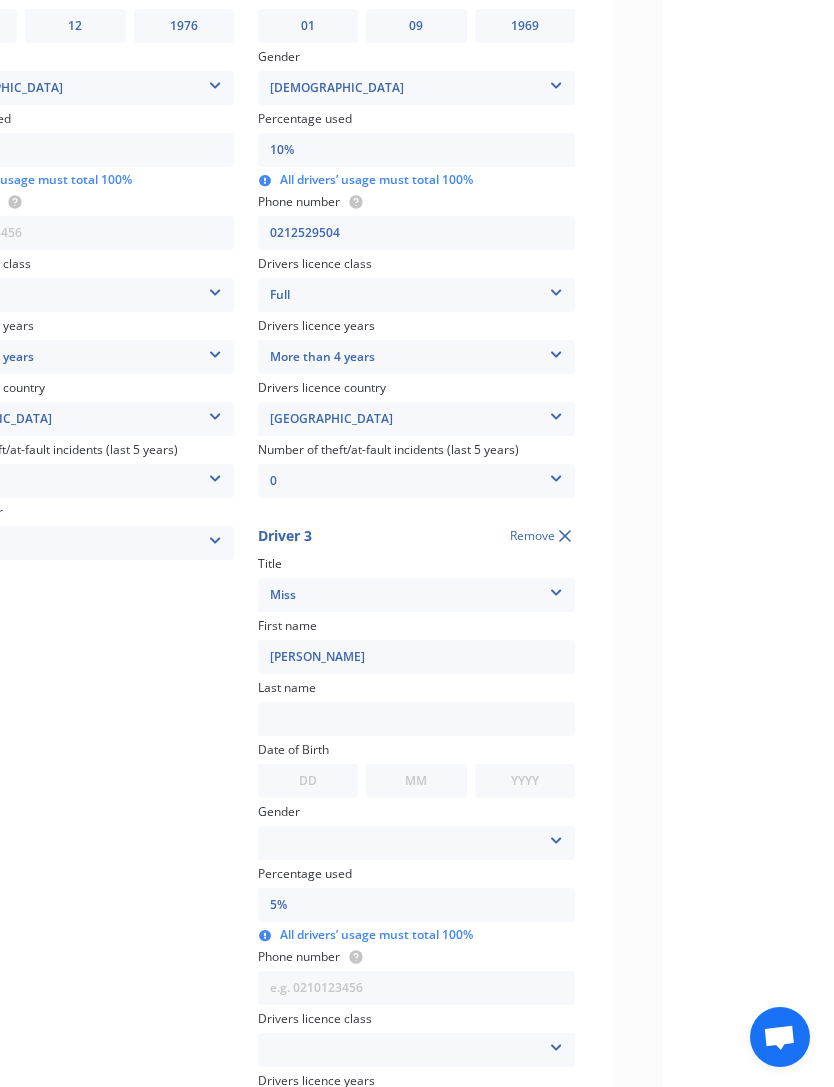 scroll, scrollTop: 553, scrollLeft: 0, axis: vertical 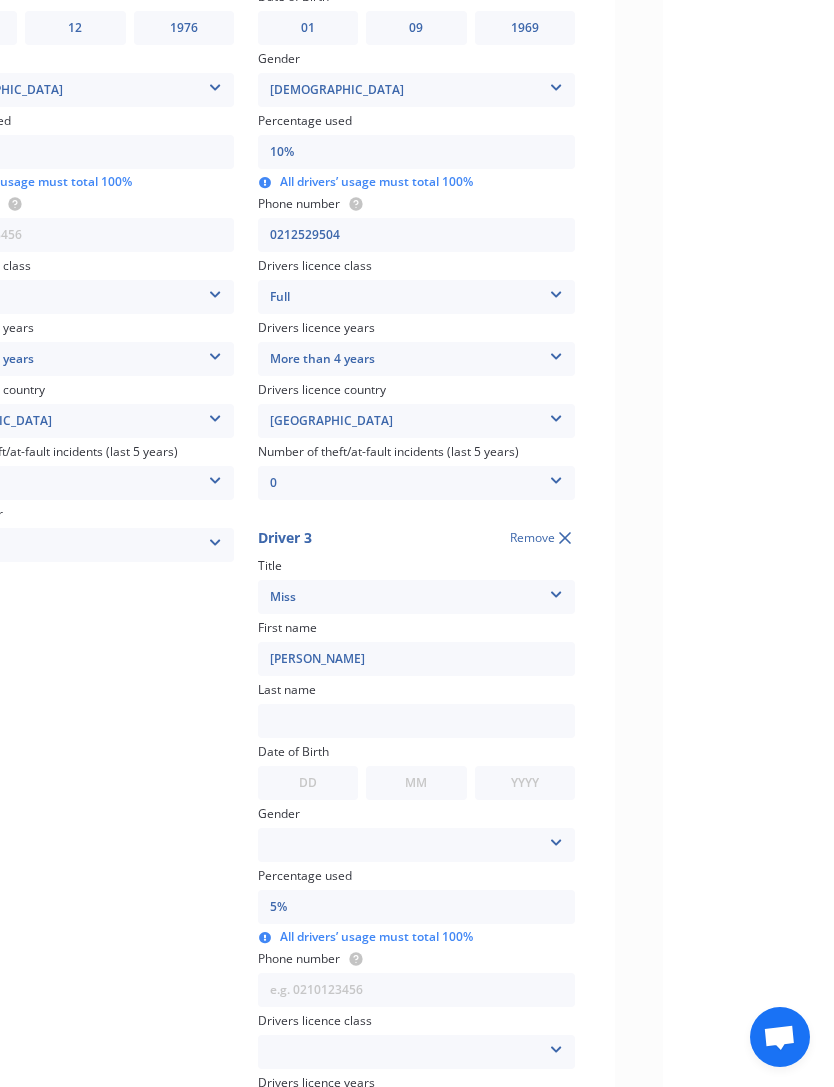 type on "[PERSON_NAME]" 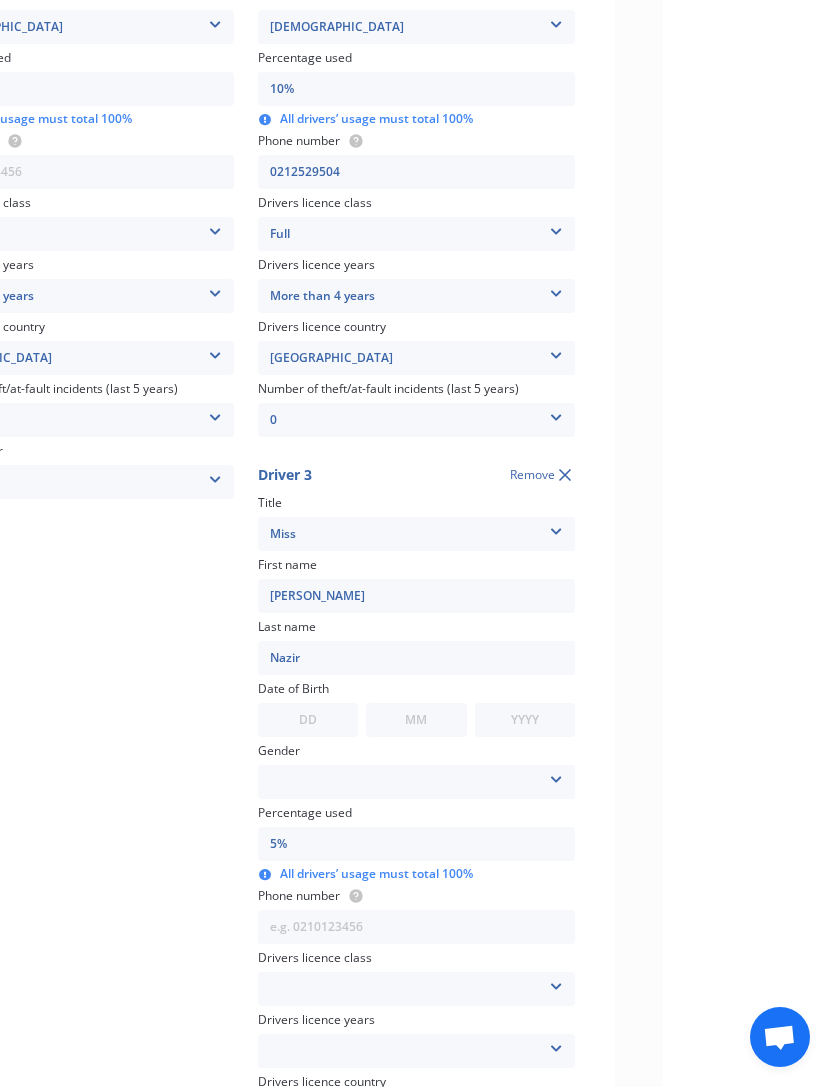 scroll, scrollTop: 663, scrollLeft: 0, axis: vertical 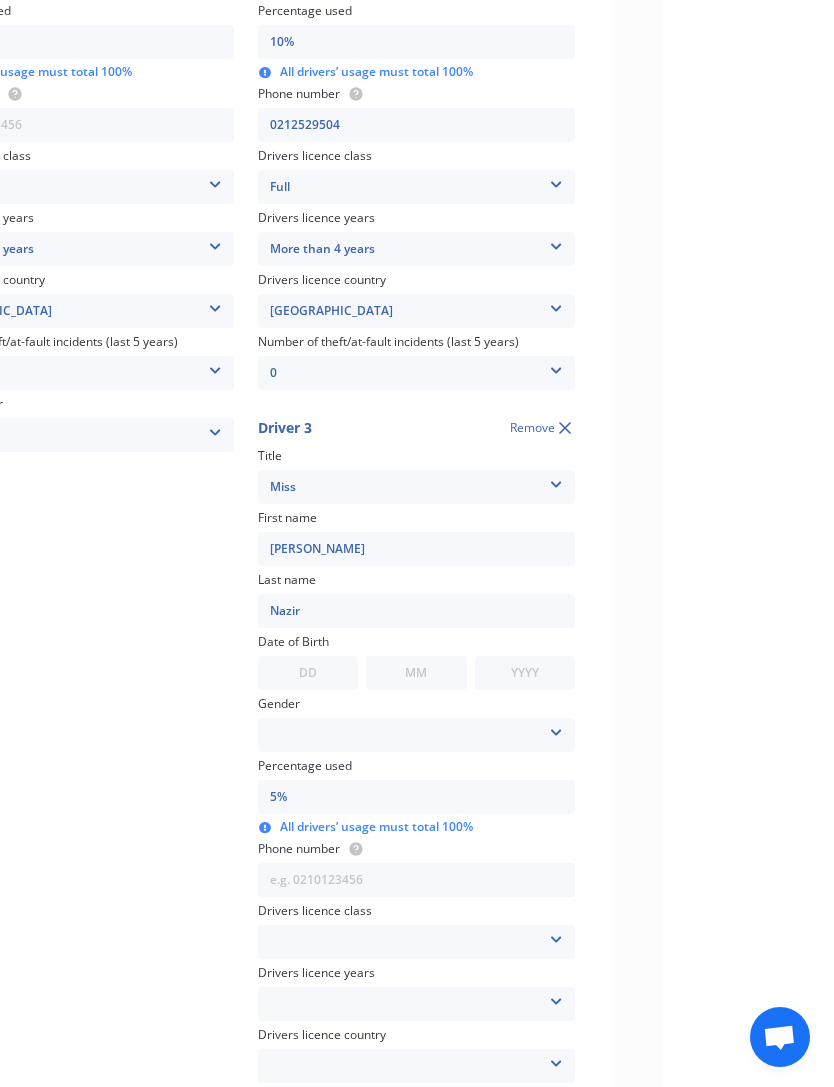 type on "Nazir" 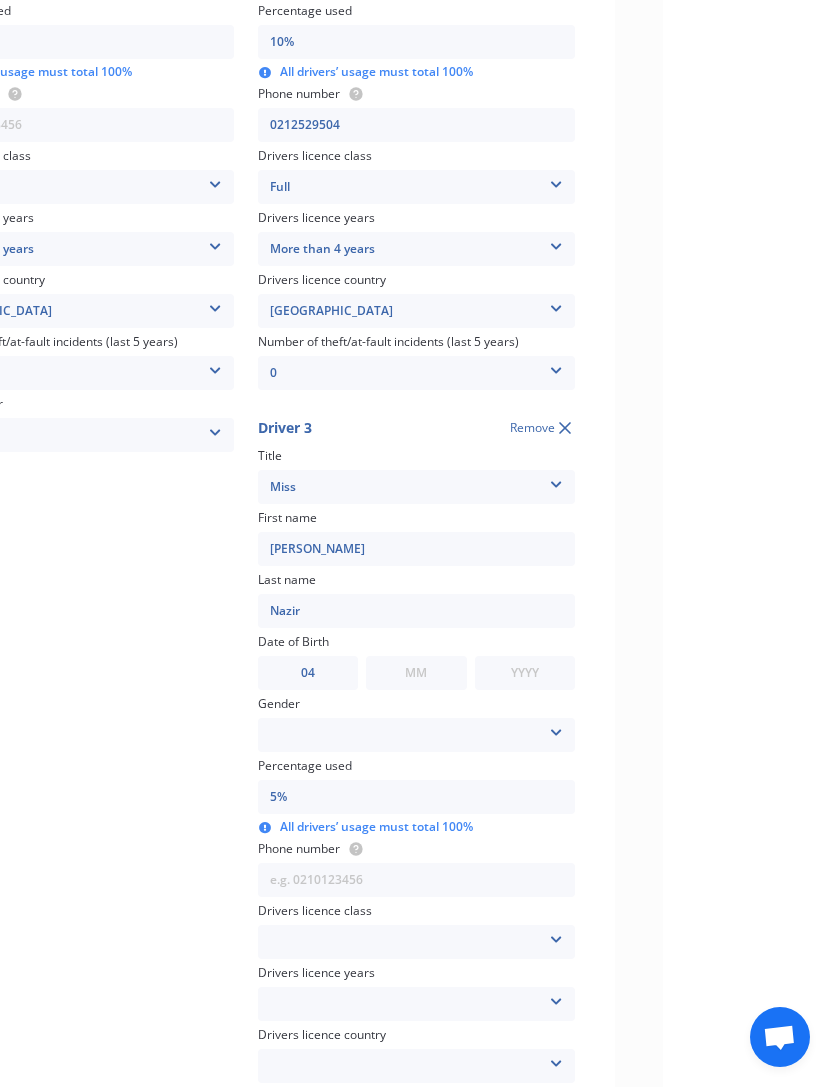 click on "MM 01 02 03 04 05 06 07 08 09 10 11 12" at bounding box center [416, 673] 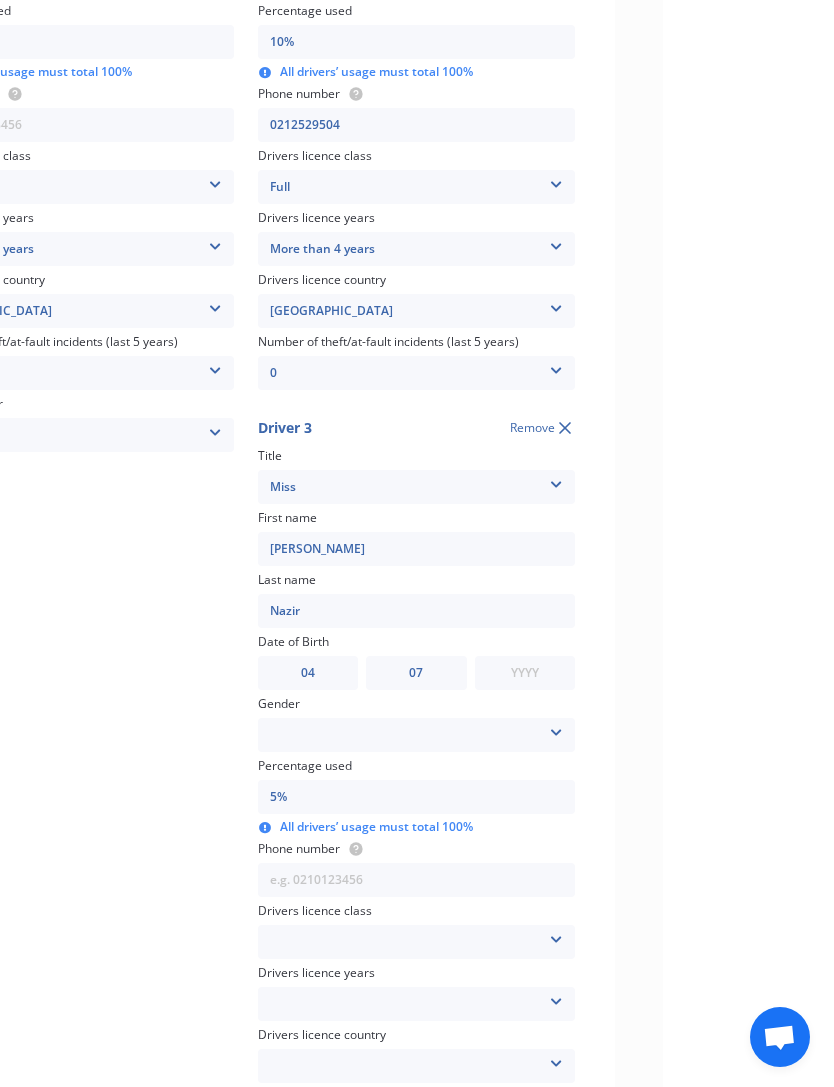 click on "MM 01 02 03 04 05 06 07 08 09 10 11 12" at bounding box center (416, 673) 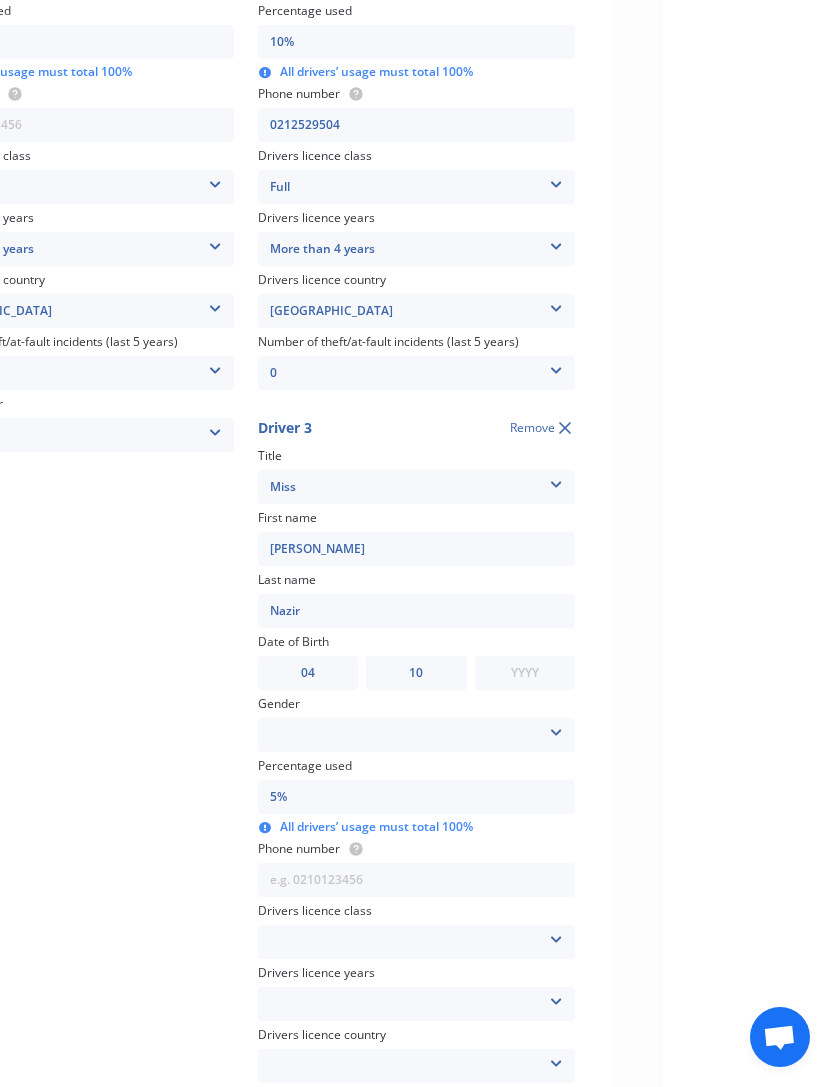 click on "First name [PERSON_NAME]" at bounding box center [416, 539] 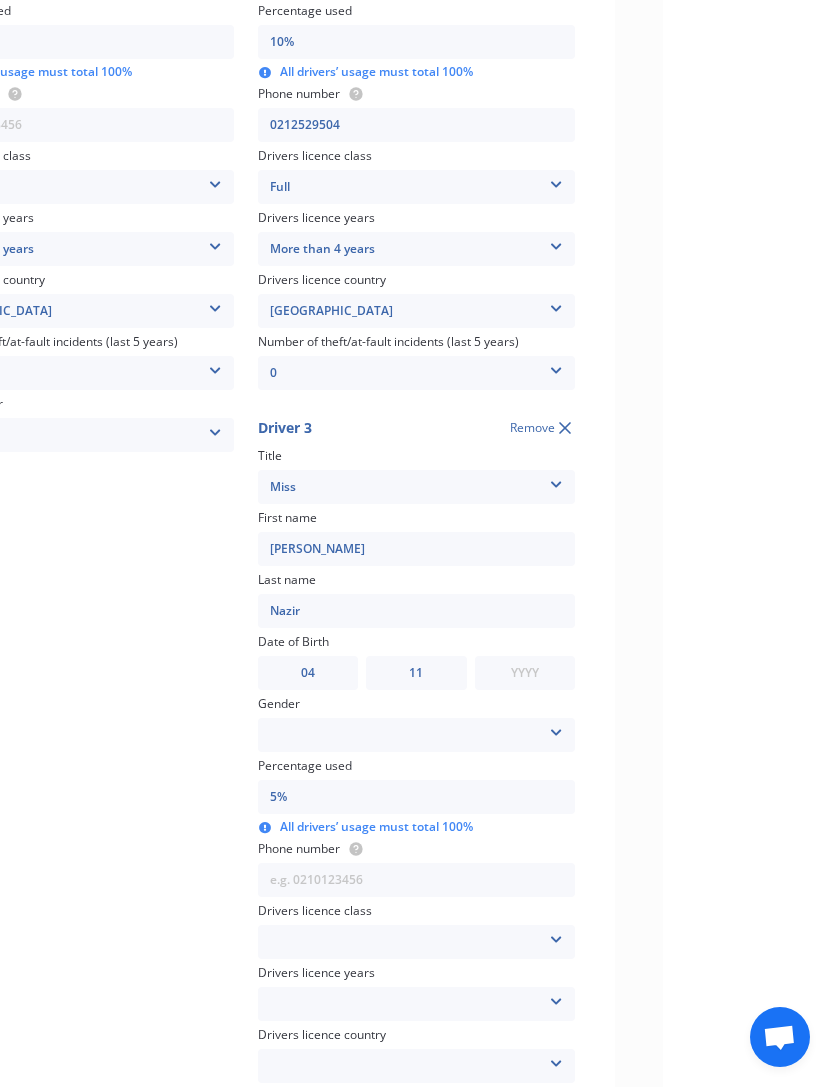 click on "YYYY 2009 2008 2007 2006 2005 2004 2003 2002 2001 2000 1999 1998 1997 1996 1995 1994 1993 1992 1991 1990 1989 1988 1987 1986 1985 1984 1983 1982 1981 1980 1979 1978 1977 1976 1975 1974 1973 1972 1971 1970 1969 1968 1967 1966 1965 1964 1963 1962 1961 1960 1959 1958 1957 1956 1955 1954 1953 1952 1951 1950 1949 1948 1947 1946 1945 1944 1943 1942 1941 1940 1939 1938 1937 1936 1935 1934 1933 1932 1931 1930 1929 1928 1927 1926 1925 1924 1923 1922 1921 1920 1919 1918 1917 1916 1915 1914 1913 1912 1911 1910" at bounding box center (525, 673) 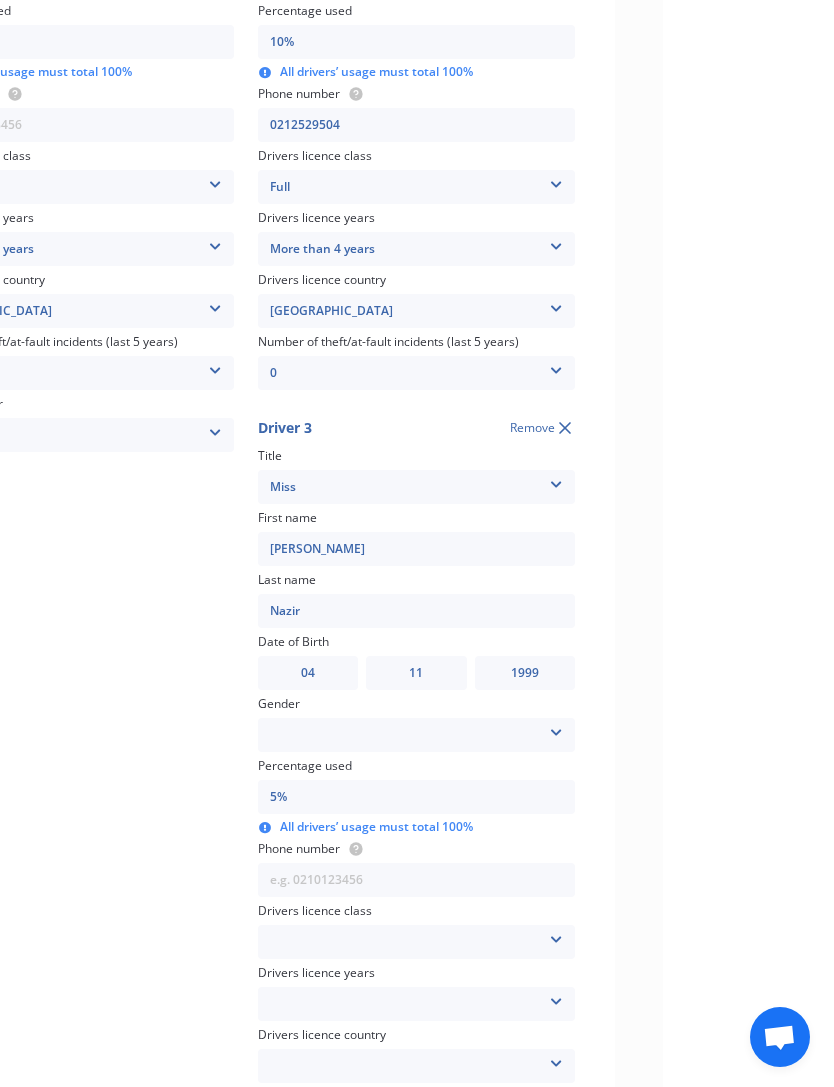 click on "[DEMOGRAPHIC_DATA] [DEMOGRAPHIC_DATA]" at bounding box center (416, 735) 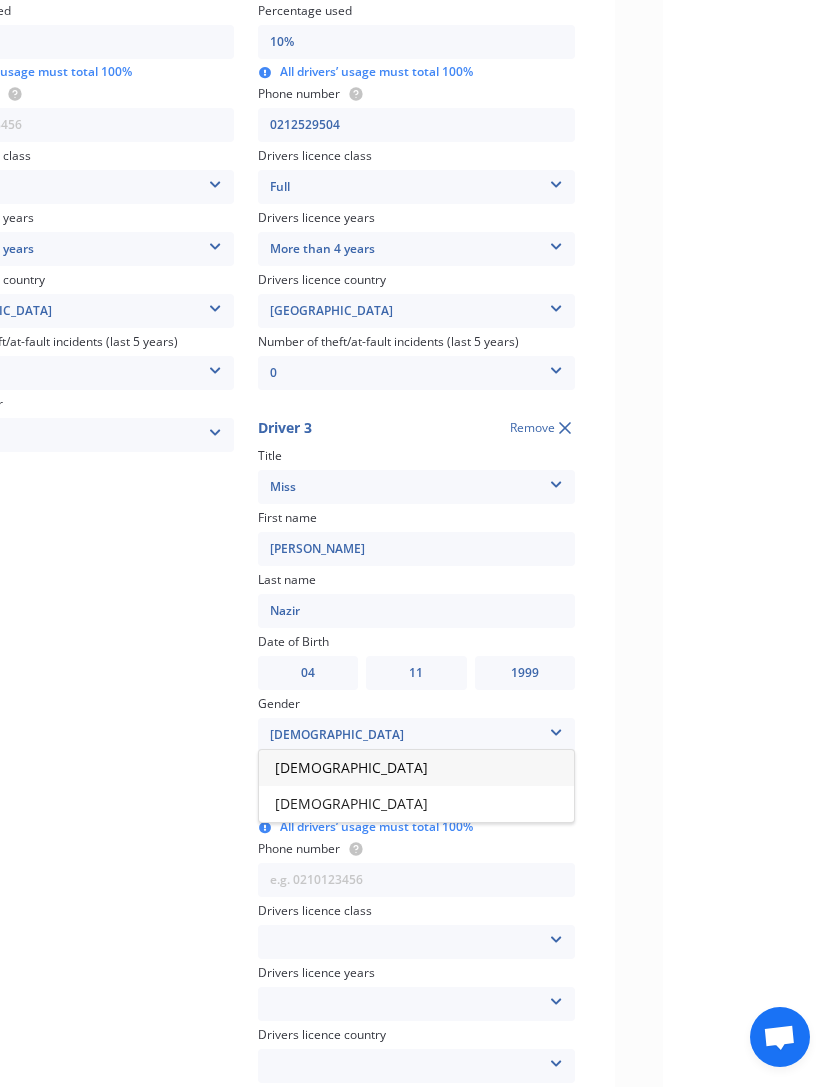 click on "[DEMOGRAPHIC_DATA]" at bounding box center (416, 804) 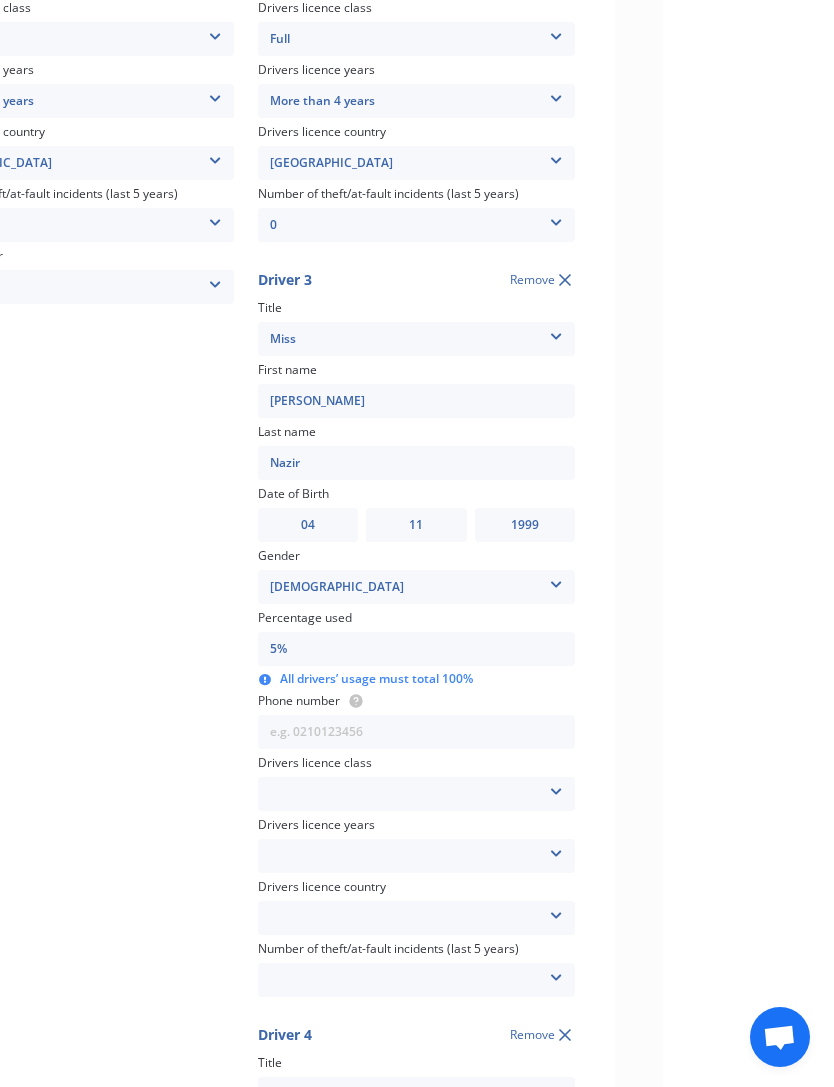 scroll, scrollTop: 812, scrollLeft: 0, axis: vertical 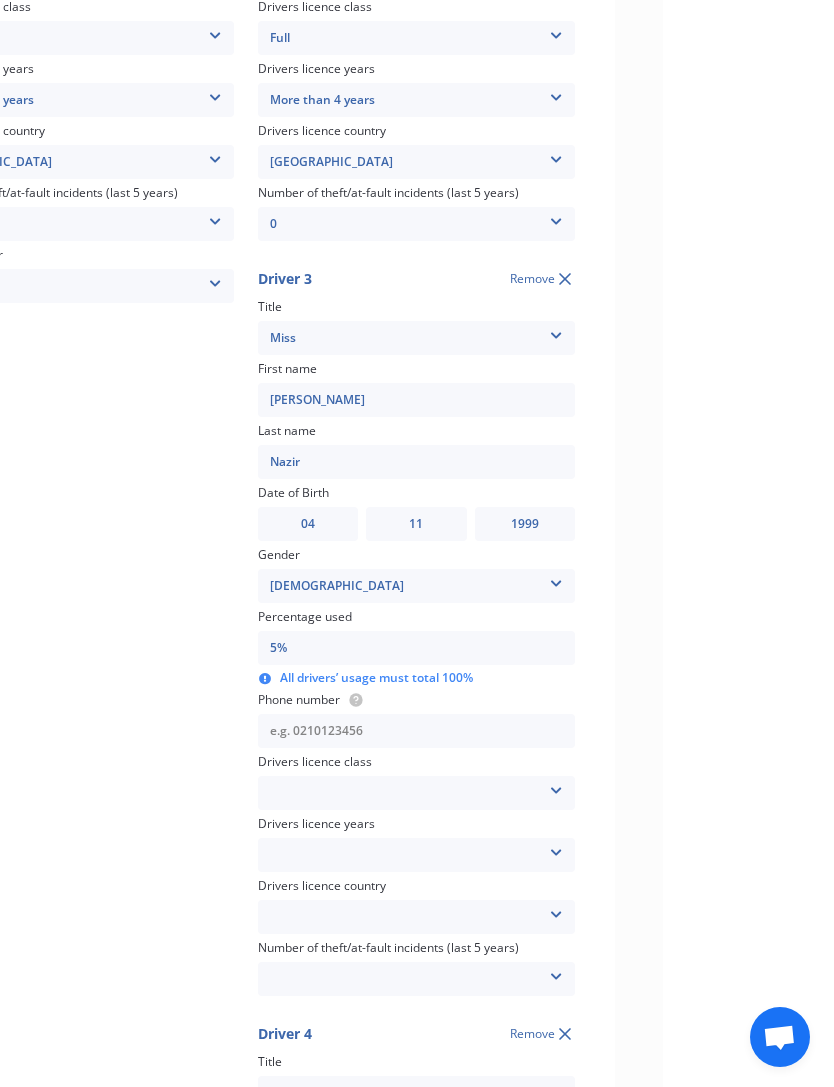 click at bounding box center (416, 731) 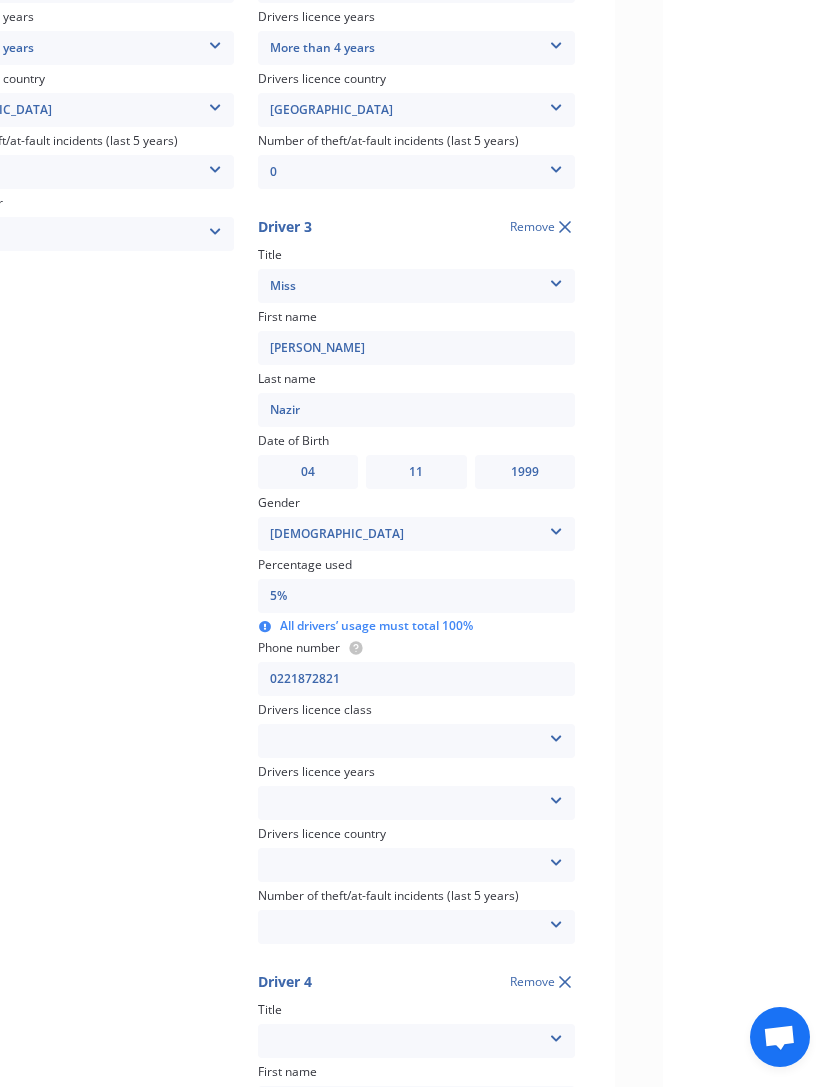 scroll, scrollTop: 890, scrollLeft: 0, axis: vertical 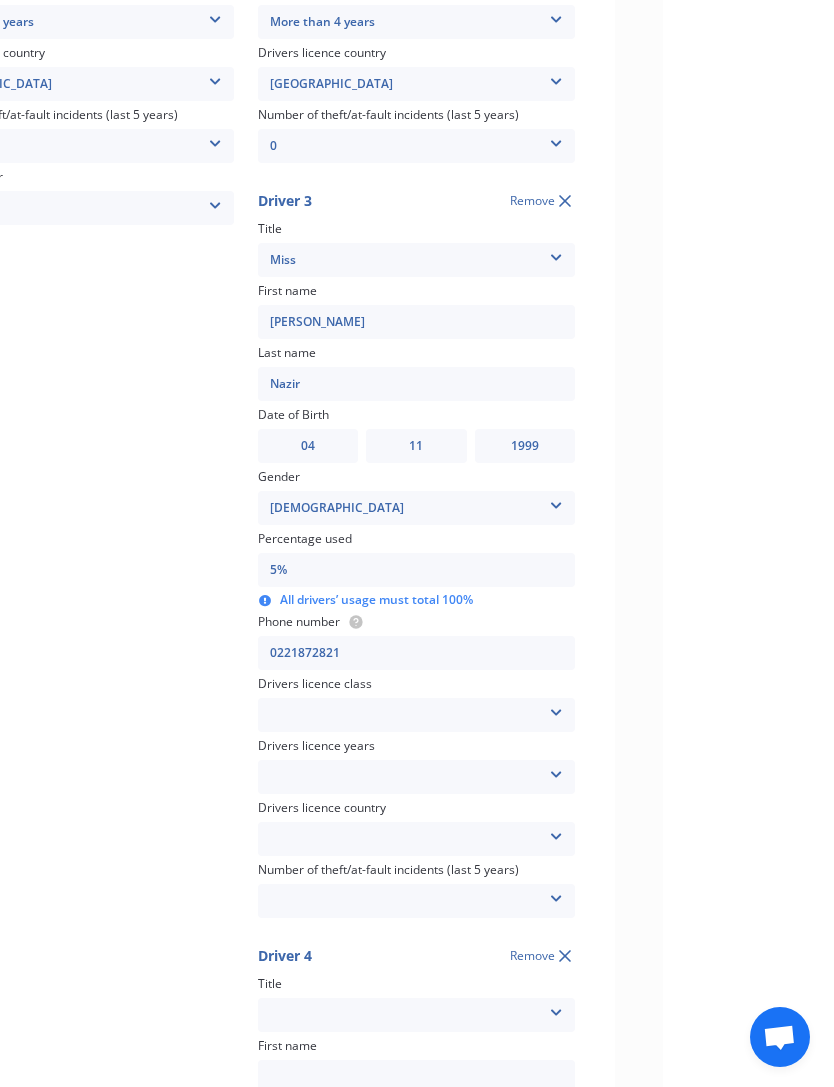 type on "0221872821" 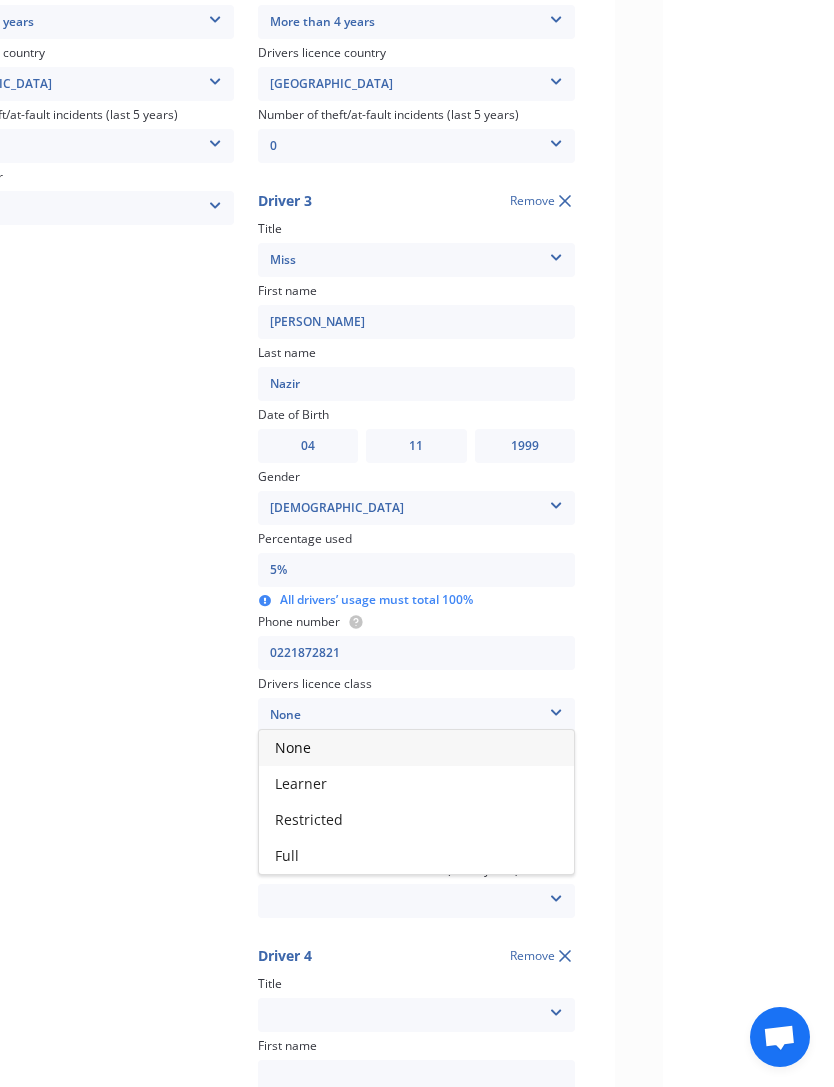 click on "Full" at bounding box center [416, 856] 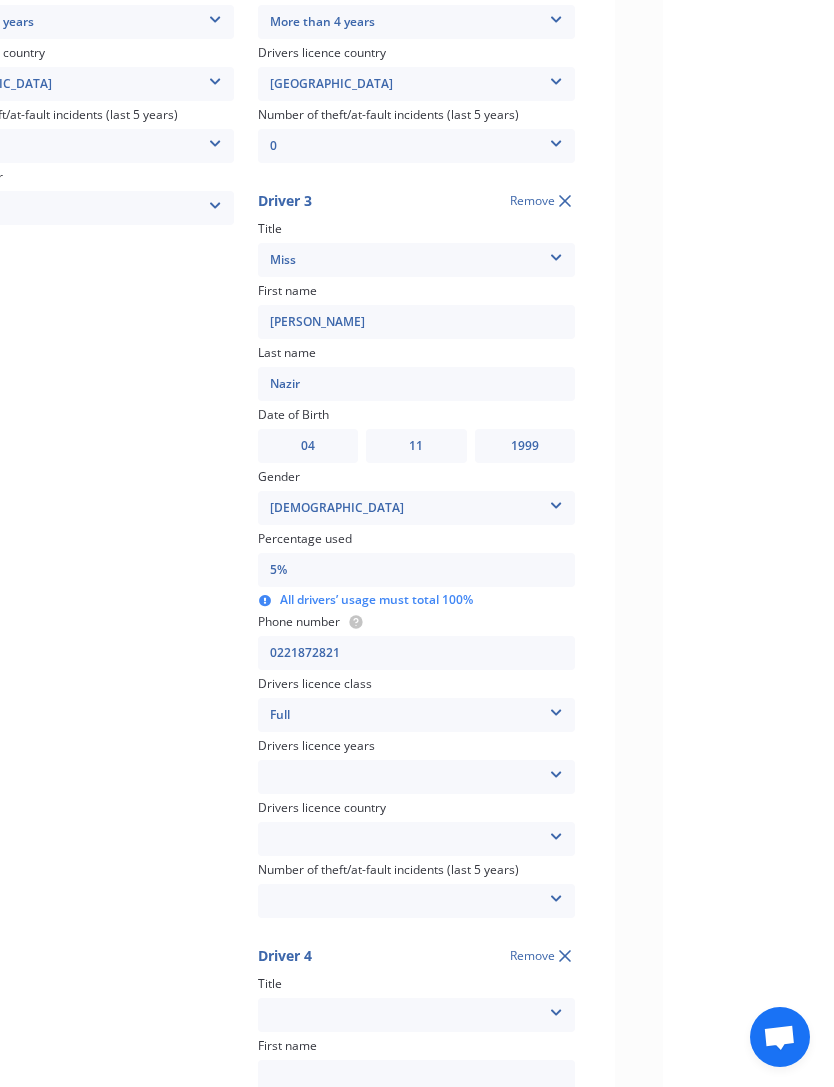 click on "Less than 1 year 1-2 years 2-4 years More than 4 years" at bounding box center (416, 777) 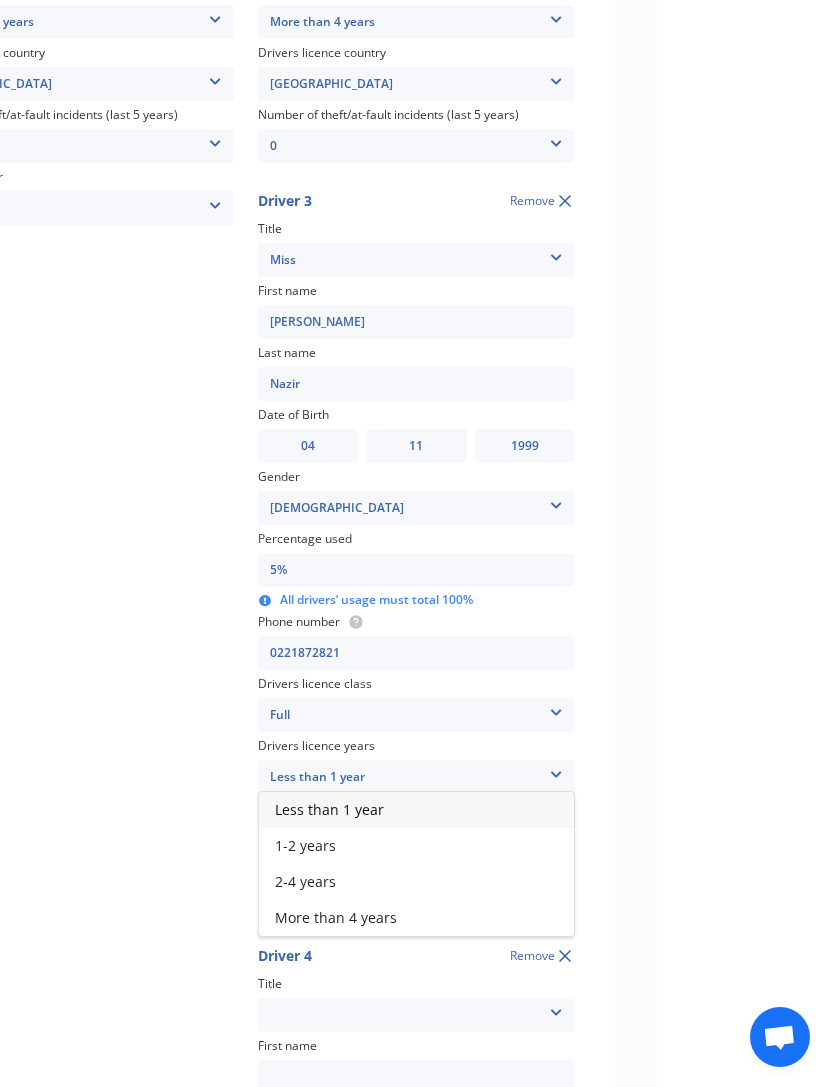 click on "More than 4 years" at bounding box center [416, 918] 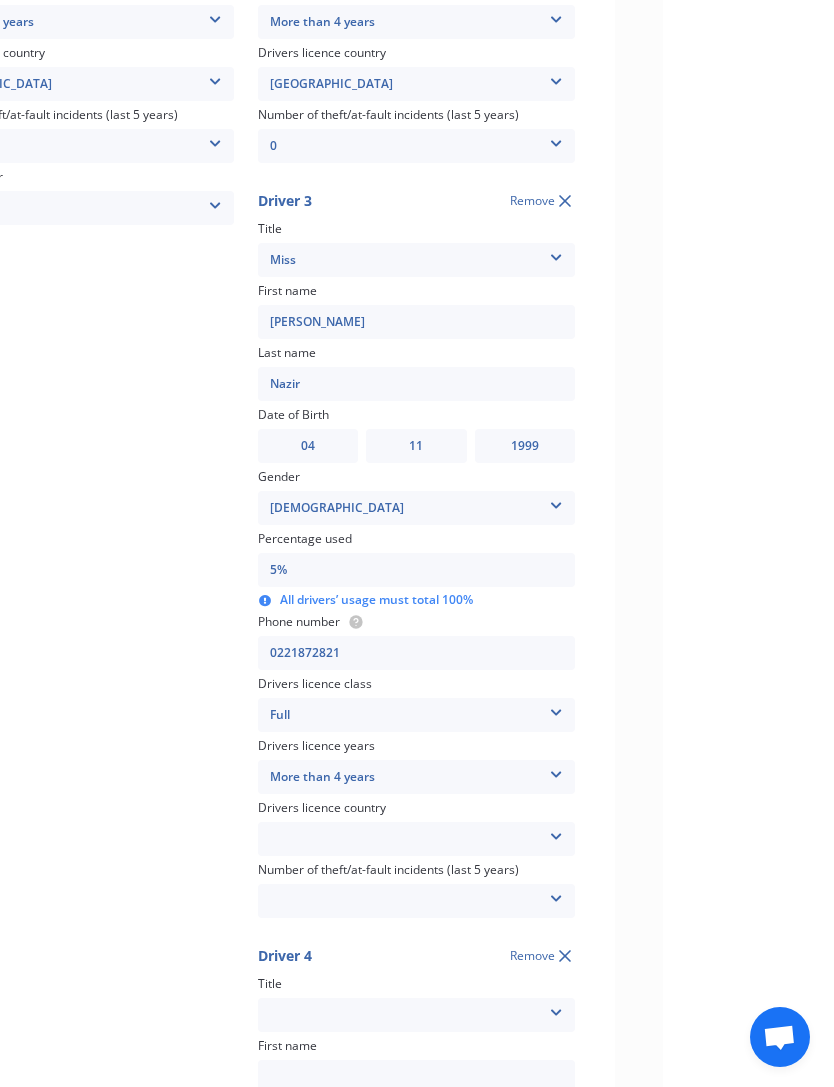 click on "[GEOGRAPHIC_DATA] [GEOGRAPHIC_DATA] [GEOGRAPHIC_DATA] [GEOGRAPHIC_DATA] [GEOGRAPHIC_DATA] [GEOGRAPHIC_DATA] [GEOGRAPHIC_DATA] [GEOGRAPHIC_DATA] Other Country Not Applicable [GEOGRAPHIC_DATA] [GEOGRAPHIC_DATA] Nations" at bounding box center [416, 839] 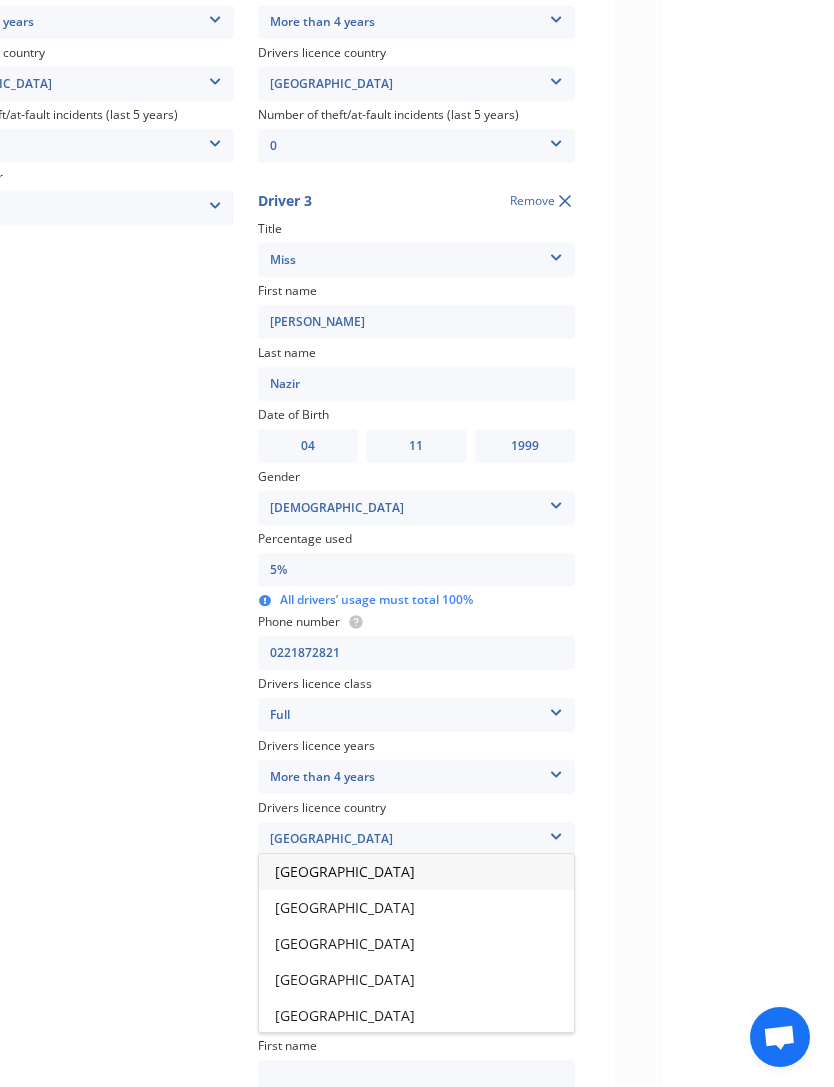 click on "[GEOGRAPHIC_DATA]" at bounding box center [416, 872] 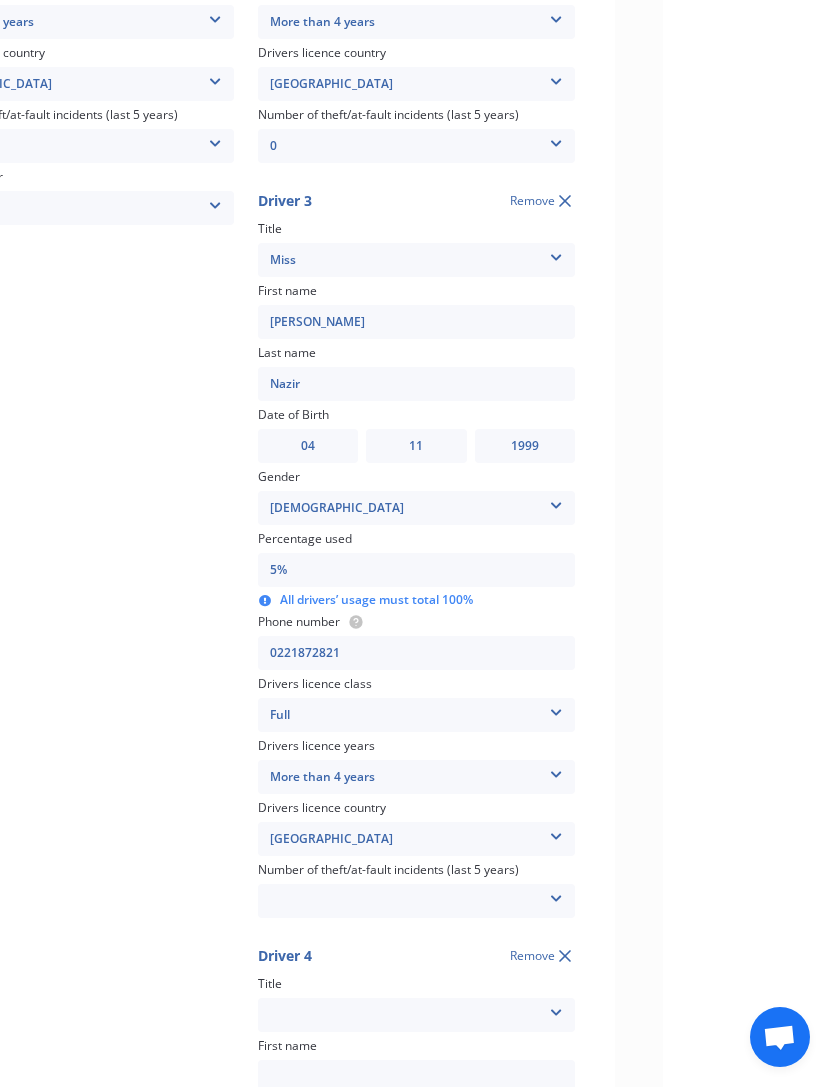 click on "0 1 2 3 More than 3" at bounding box center (416, 901) 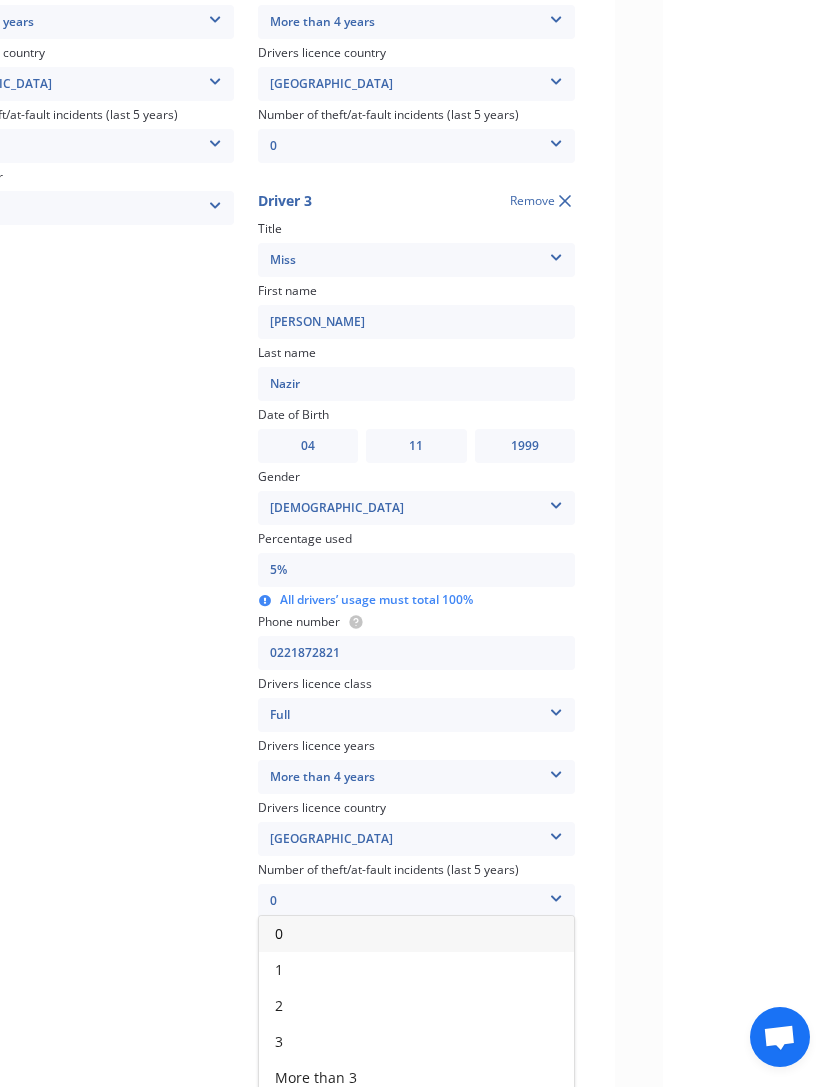 click on "0" at bounding box center (416, 934) 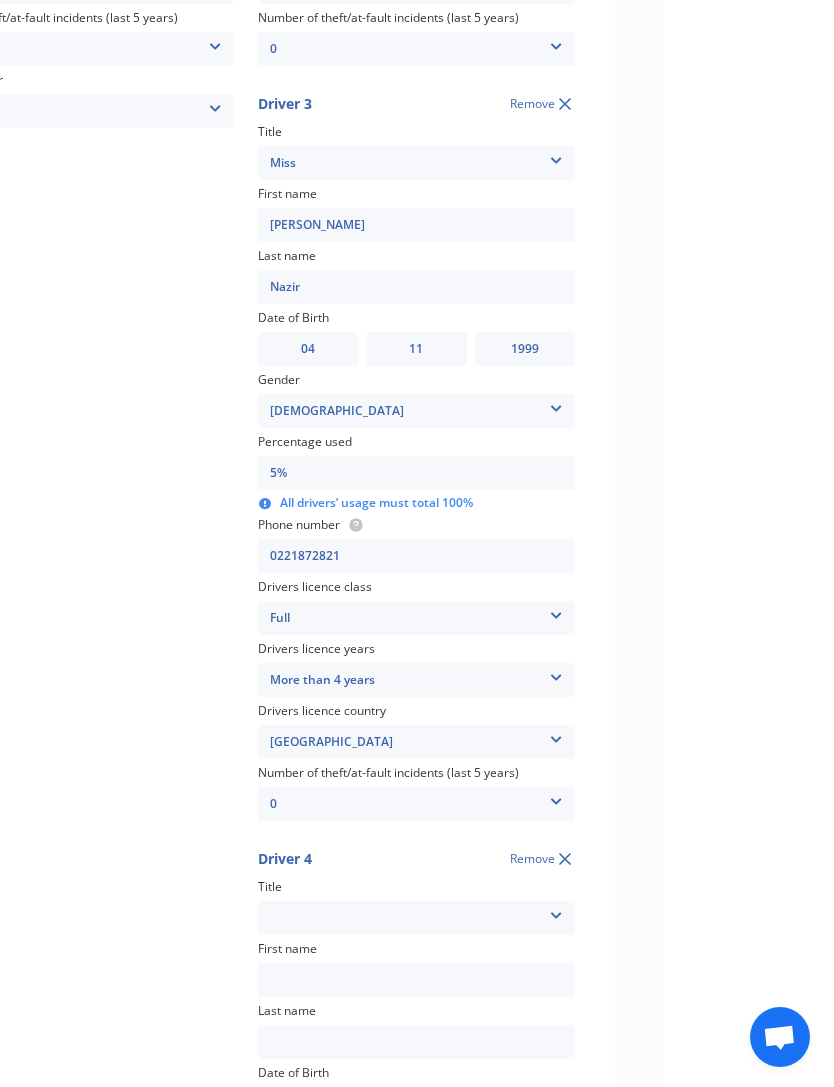 scroll, scrollTop: 1069, scrollLeft: 0, axis: vertical 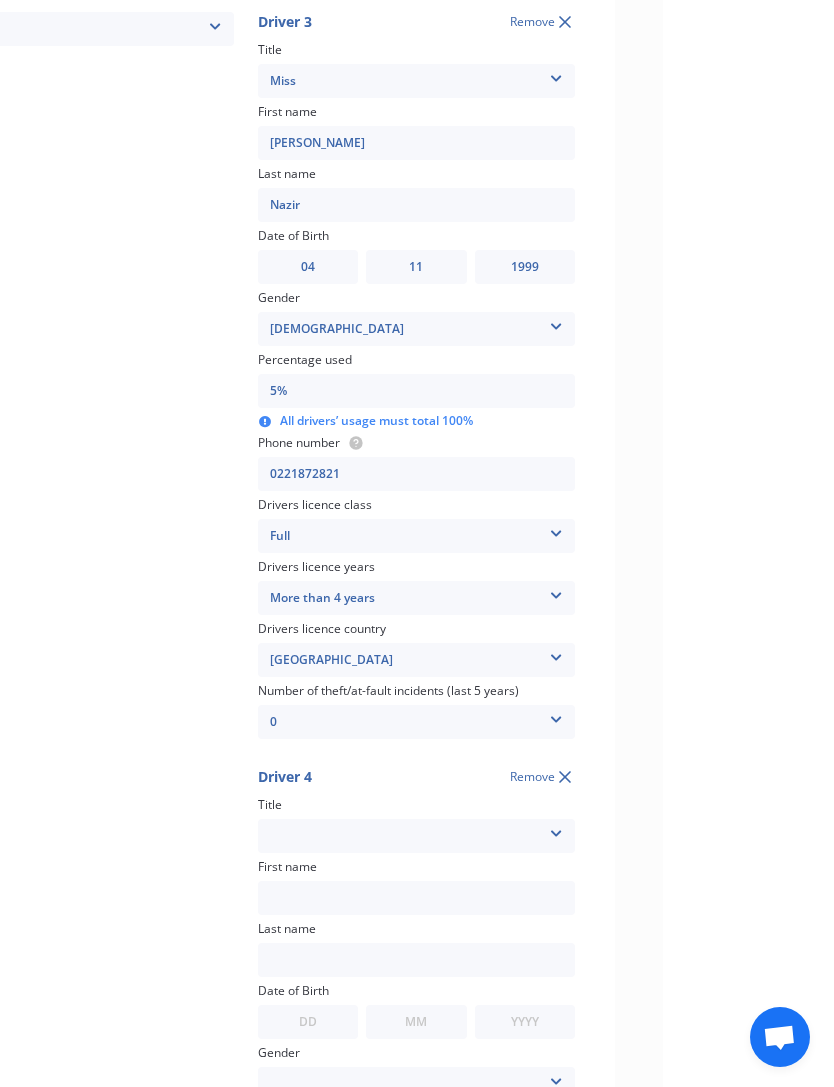 click on "Mr Mrs Miss Ms Dr" at bounding box center [416, 836] 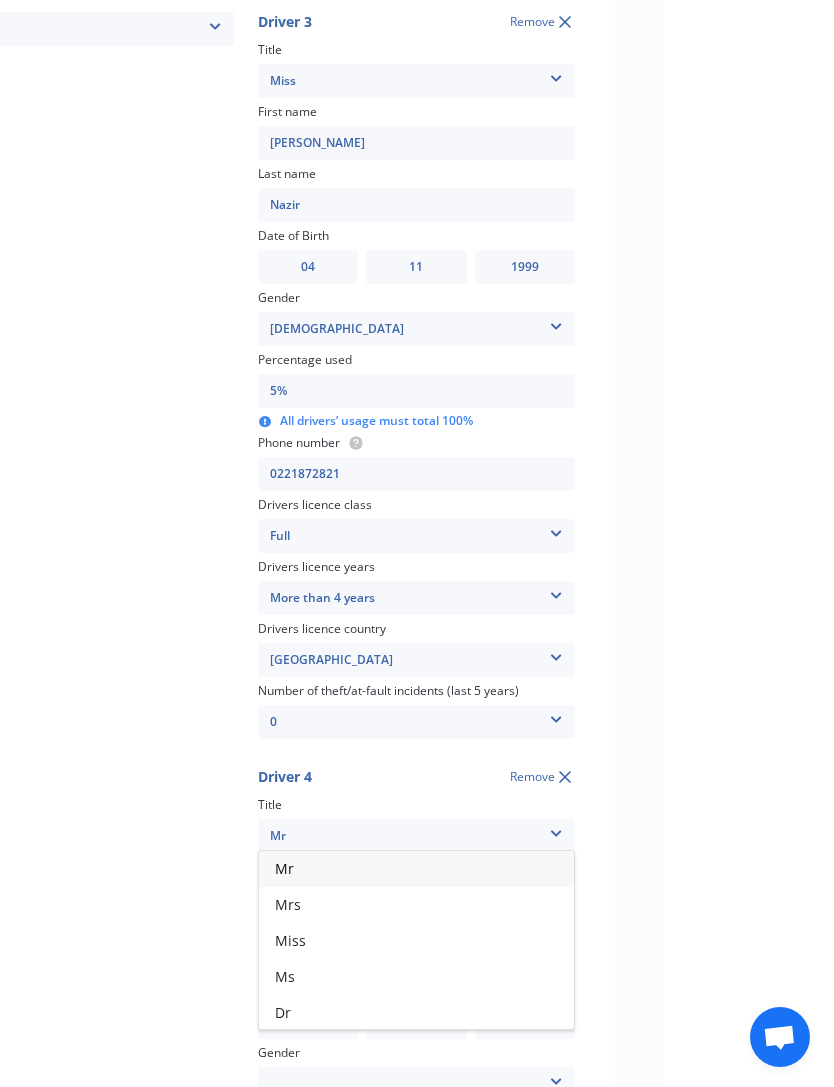 click on "Miss" at bounding box center [416, 941] 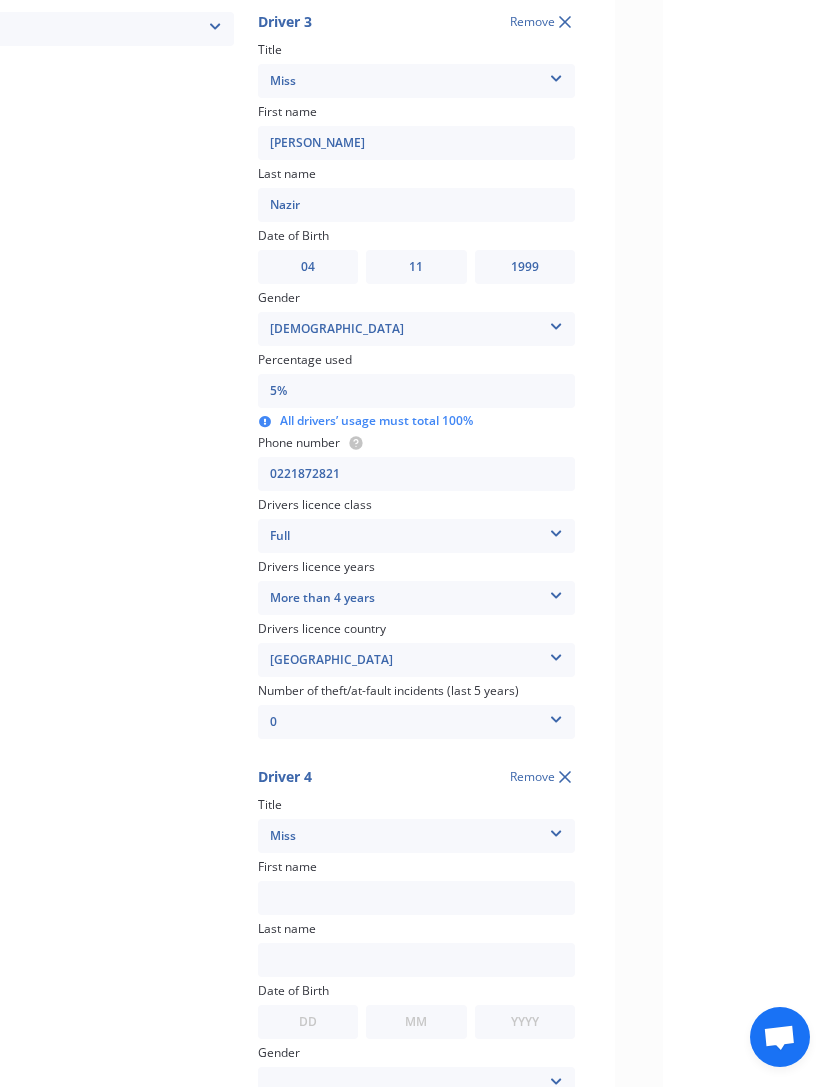 click at bounding box center (416, 898) 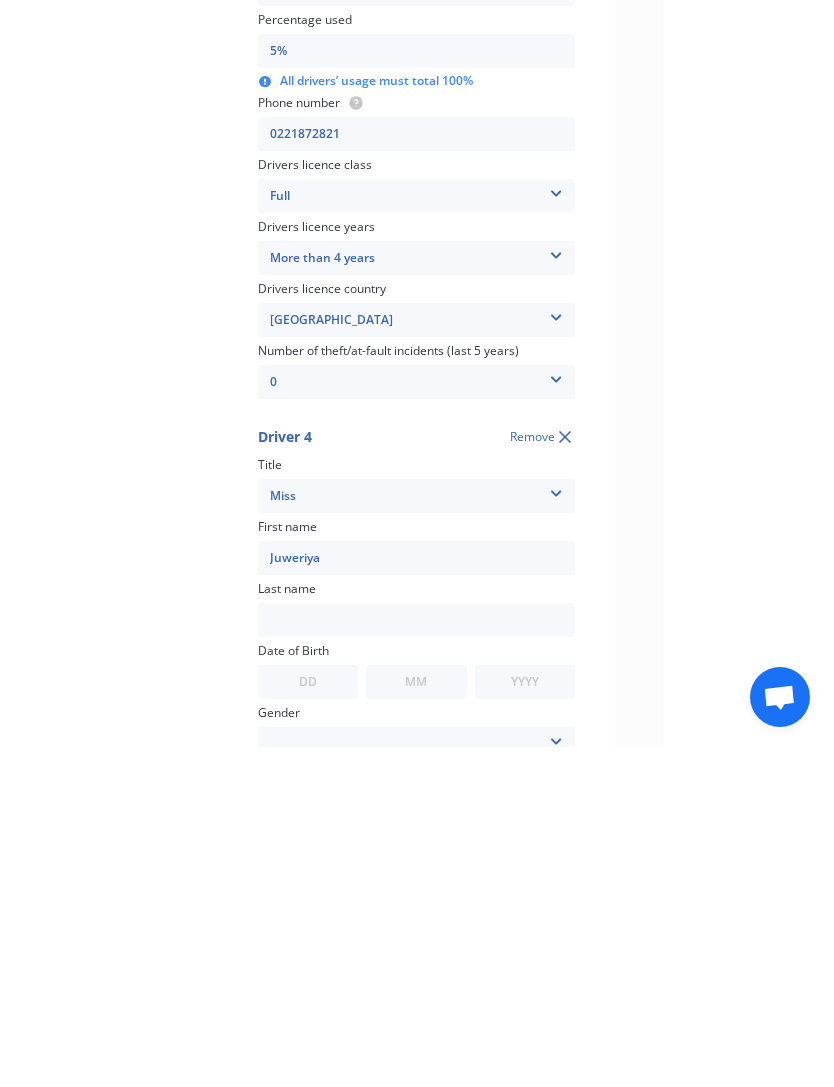 type on "Juweriya" 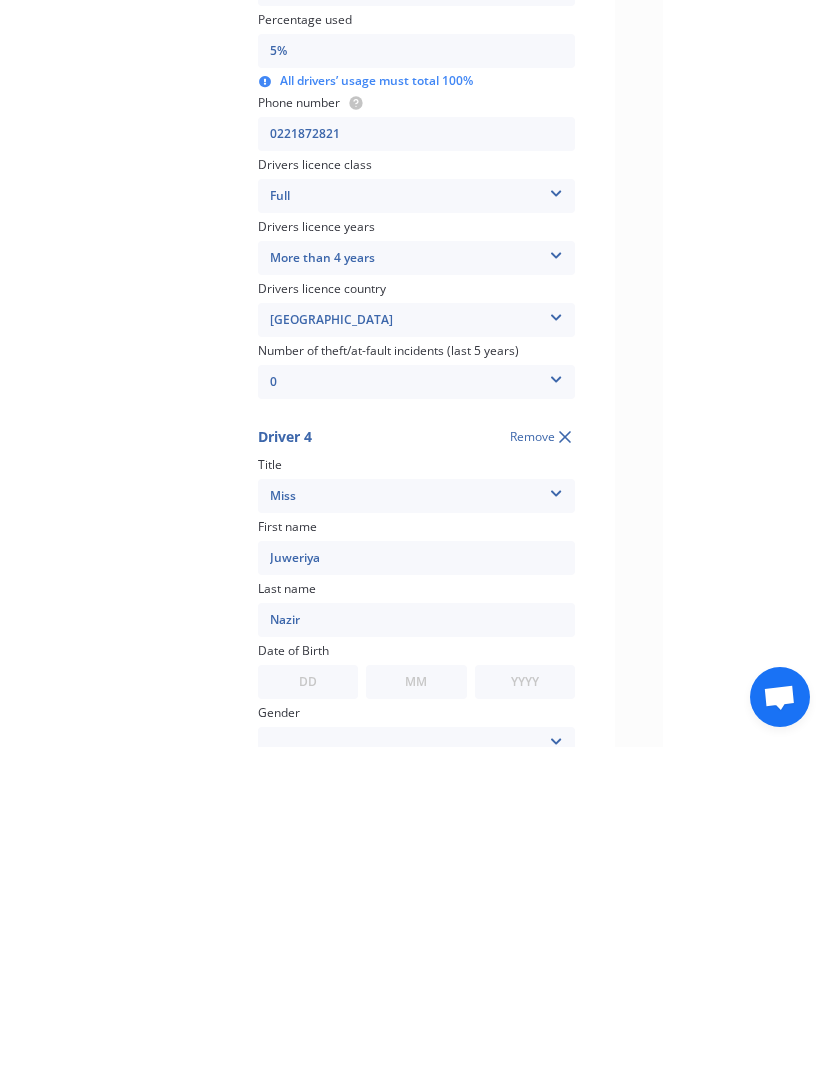 type on "Nazir" 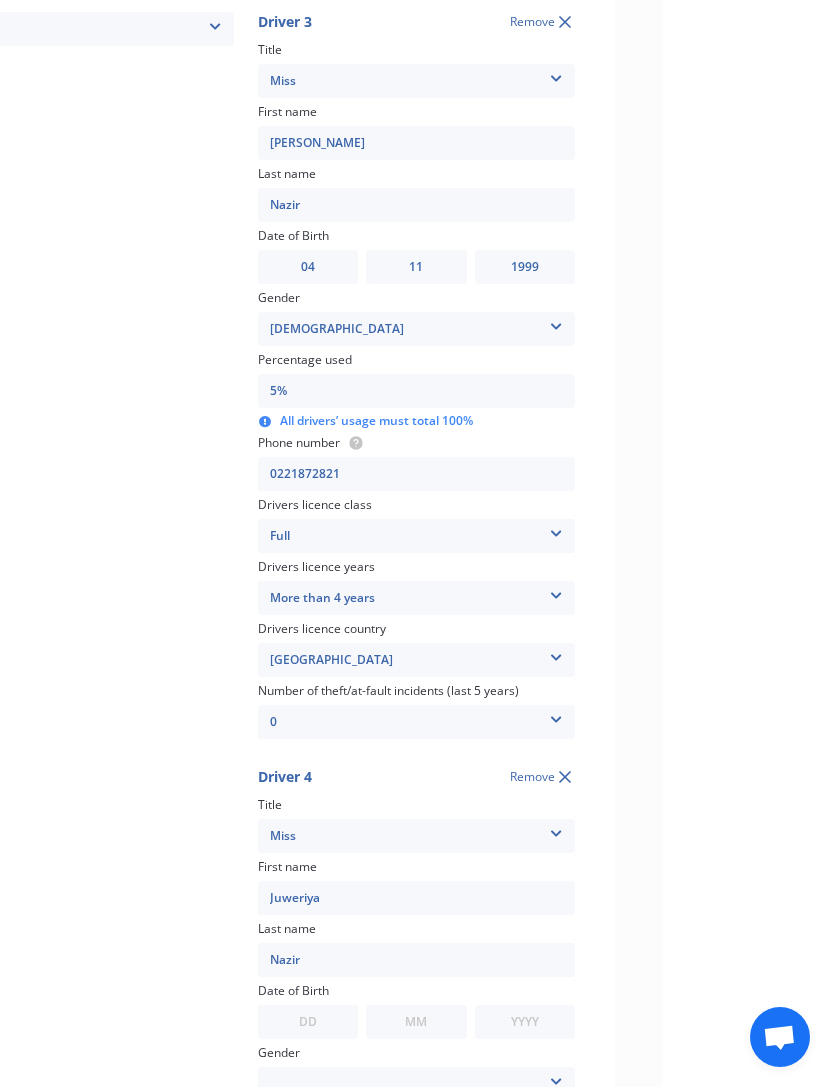 select on "27" 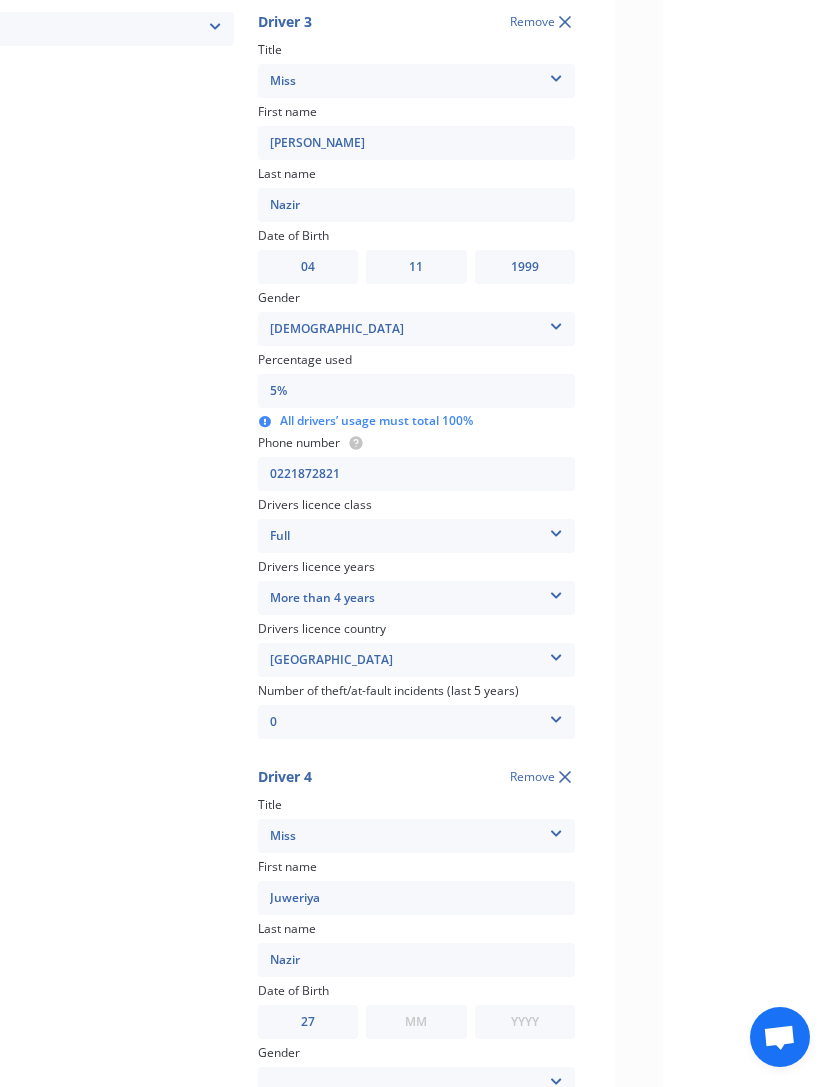 click on "MM 01 02 03 04 05 06 07 08 09 10 11 12" at bounding box center (416, 1022) 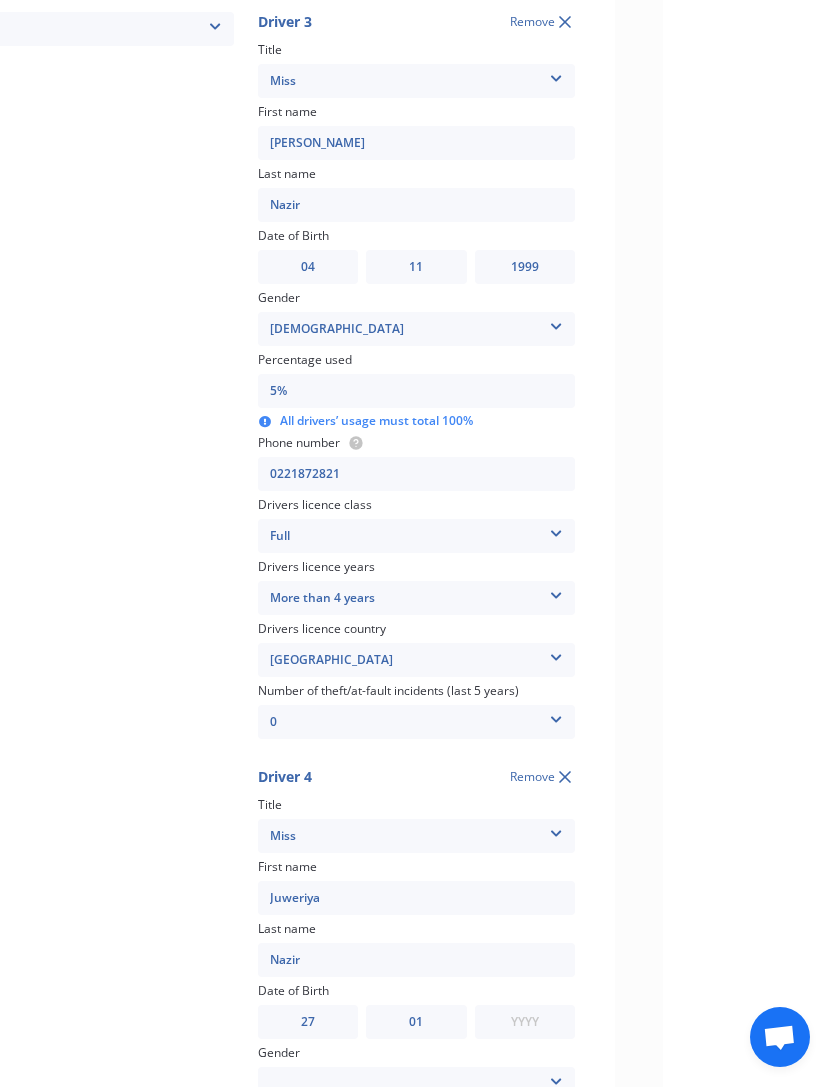 click on "YYYY 2009 2008 2007 2006 2005 2004 2003 2002 2001 2000 1999 1998 1997 1996 1995 1994 1993 1992 1991 1990 1989 1988 1987 1986 1985 1984 1983 1982 1981 1980 1979 1978 1977 1976 1975 1974 1973 1972 1971 1970 1969 1968 1967 1966 1965 1964 1963 1962 1961 1960 1959 1958 1957 1956 1955 1954 1953 1952 1951 1950 1949 1948 1947 1946 1945 1944 1943 1942 1941 1940 1939 1938 1937 1936 1935 1934 1933 1932 1931 1930 1929 1928 1927 1926 1925 1924 1923 1922 1921 1920 1919 1918 1917 1916 1915 1914 1913 1912 1911 1910" at bounding box center [525, 1022] 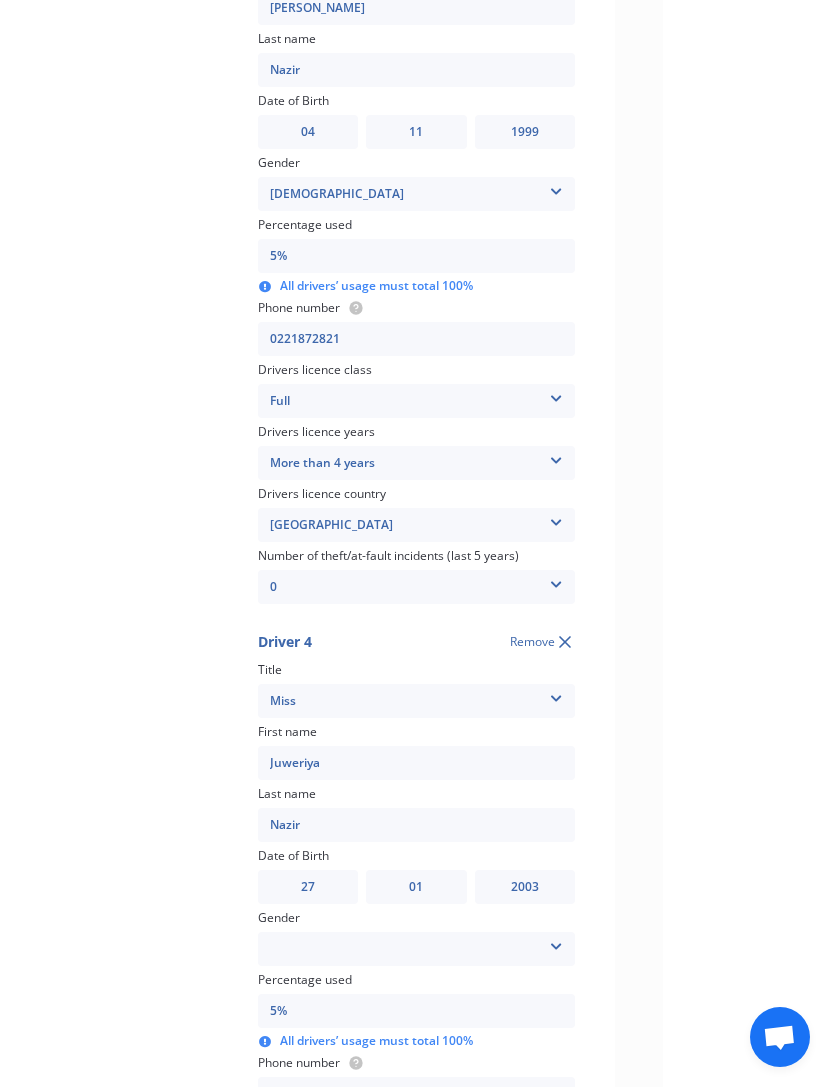 scroll, scrollTop: 1249, scrollLeft: 0, axis: vertical 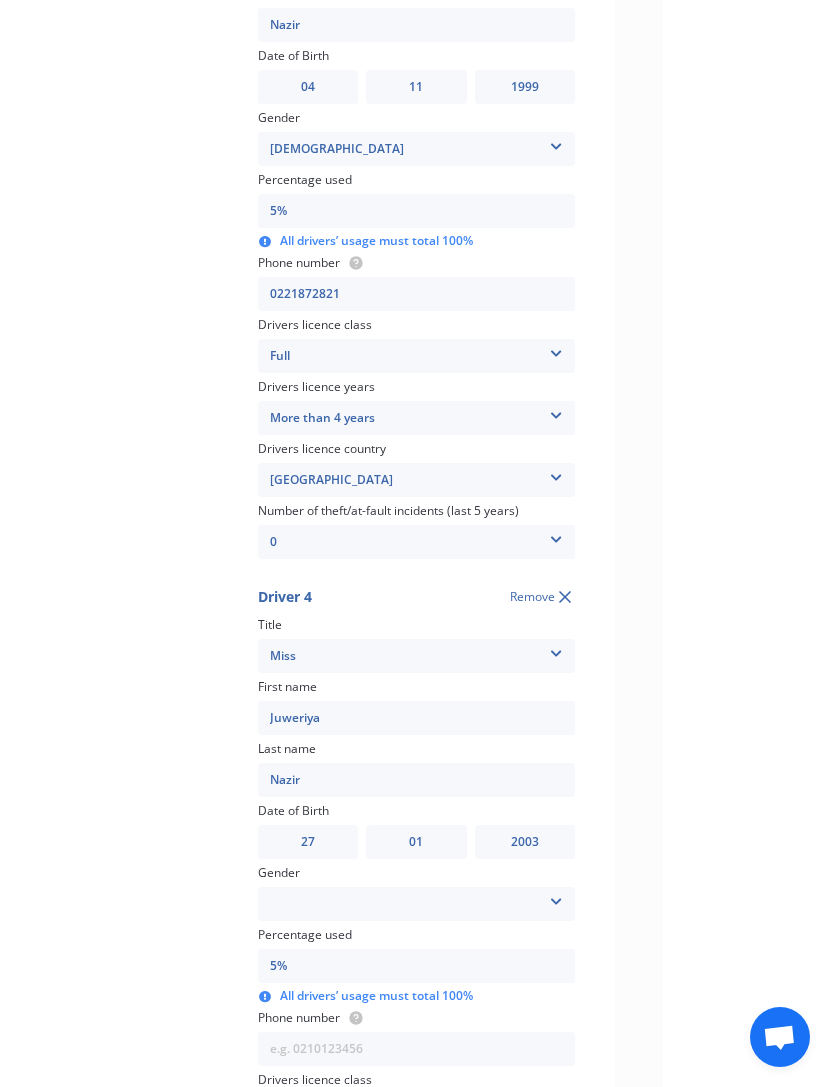 click on "Percentage used 5% All drivers’ usage must total 100%" at bounding box center (416, 966) 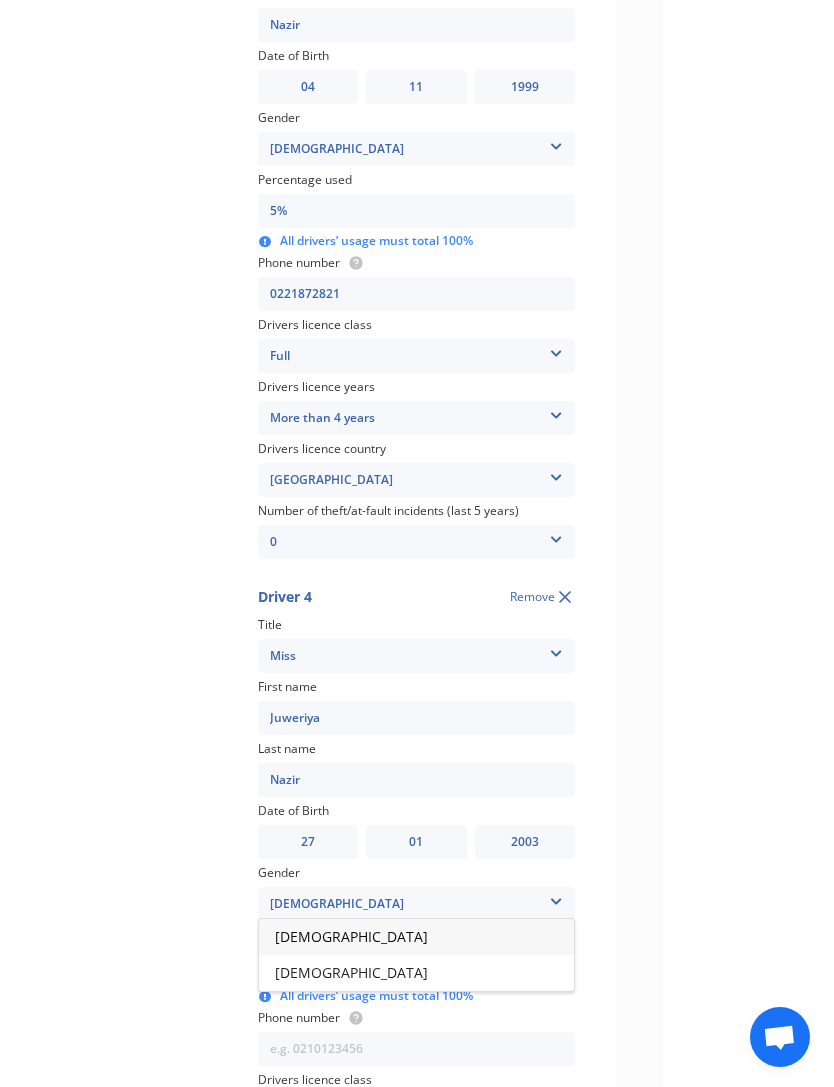 click on "[DEMOGRAPHIC_DATA]" at bounding box center (416, 973) 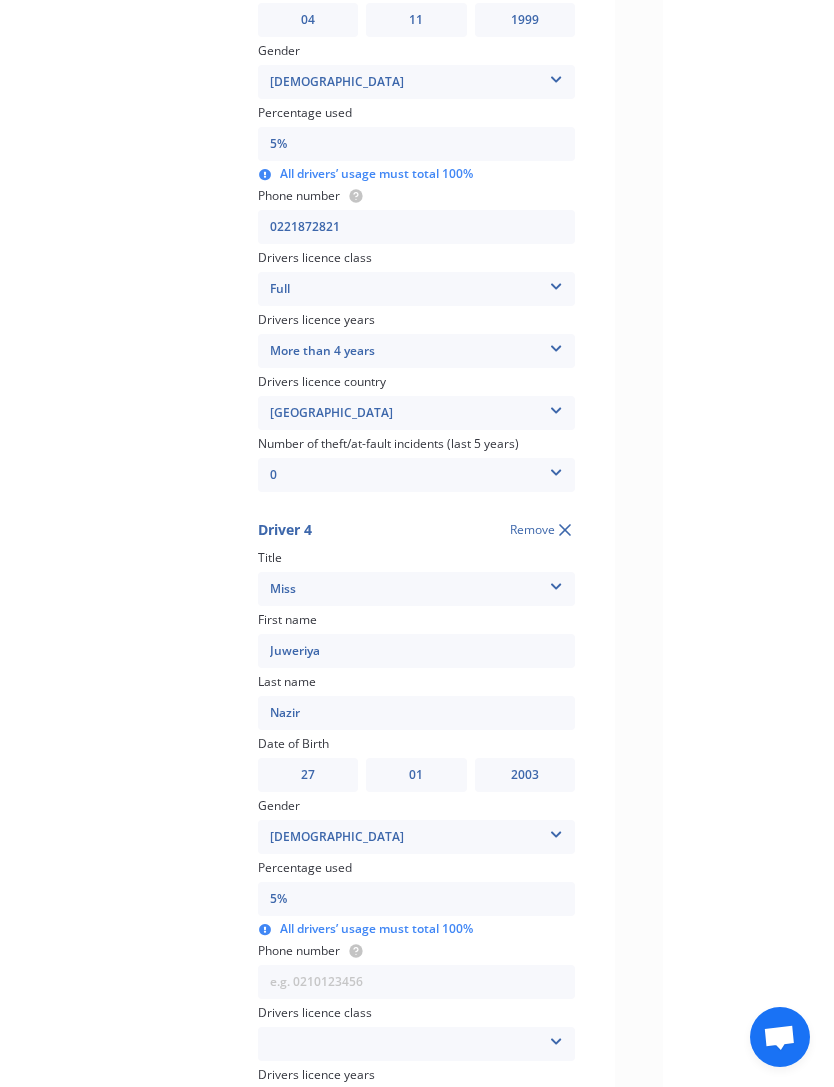 scroll, scrollTop: 1403, scrollLeft: 0, axis: vertical 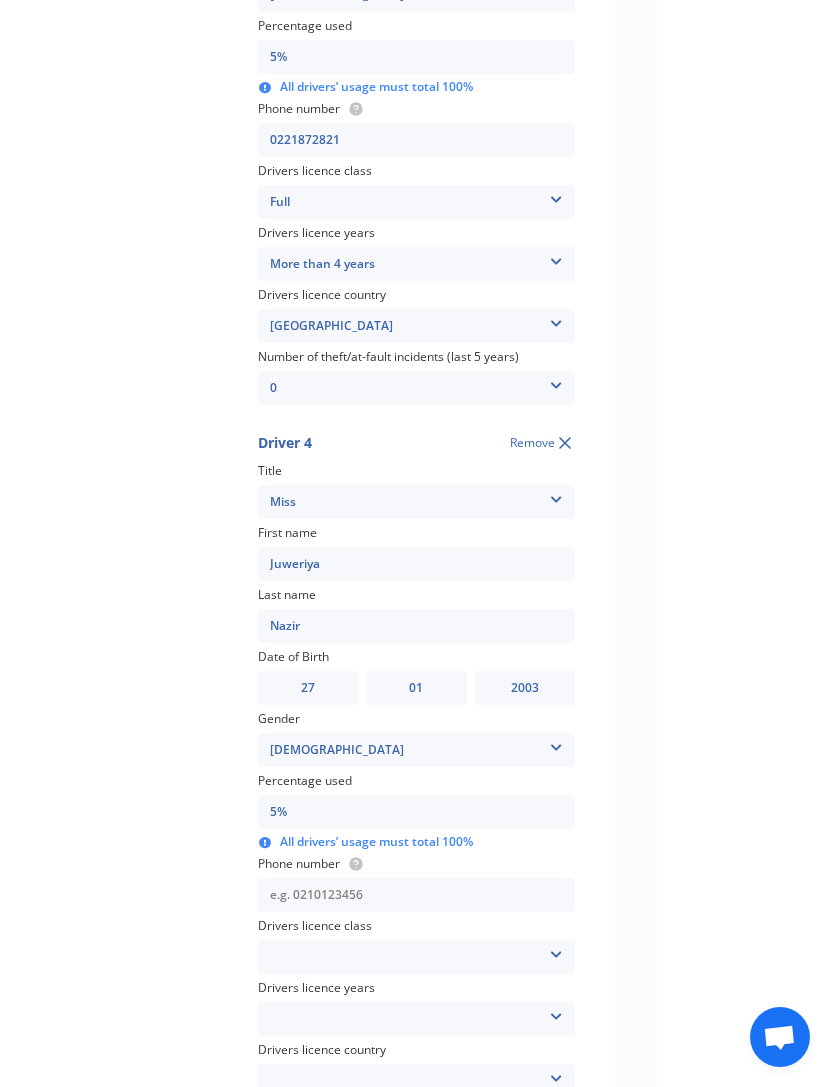 click at bounding box center [416, 895] 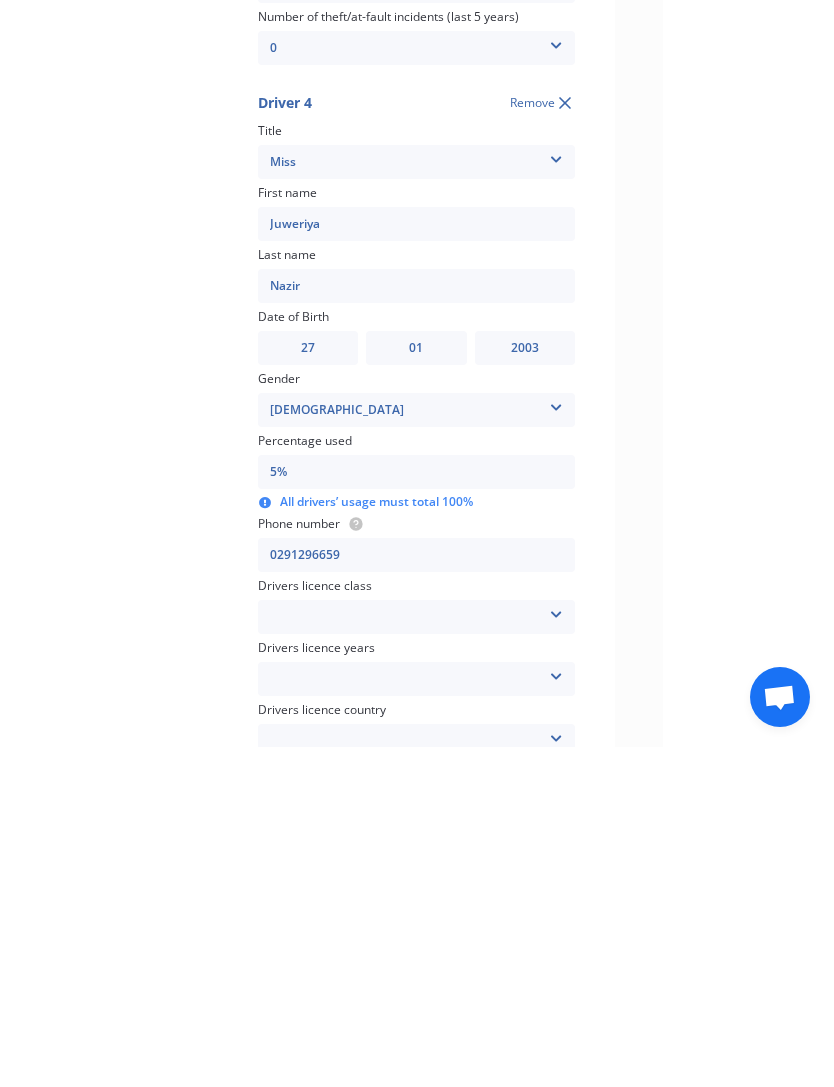 type on "0291296659" 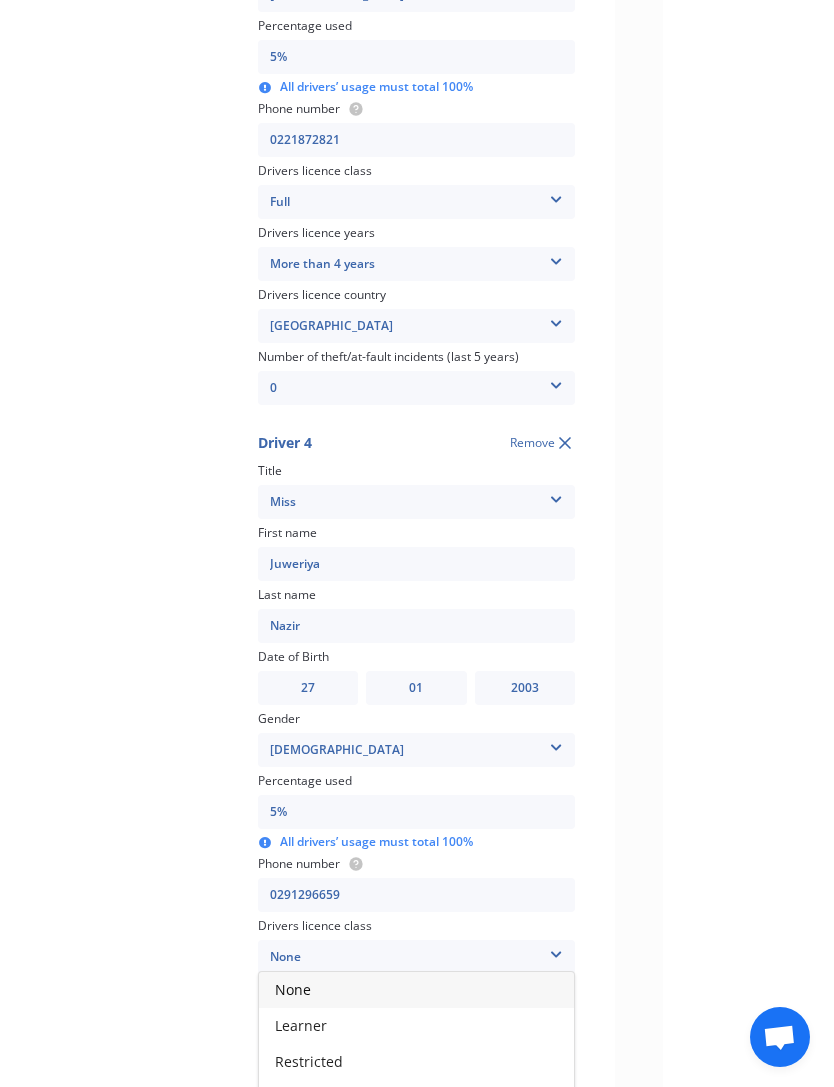 click on "Full" at bounding box center (416, 1098) 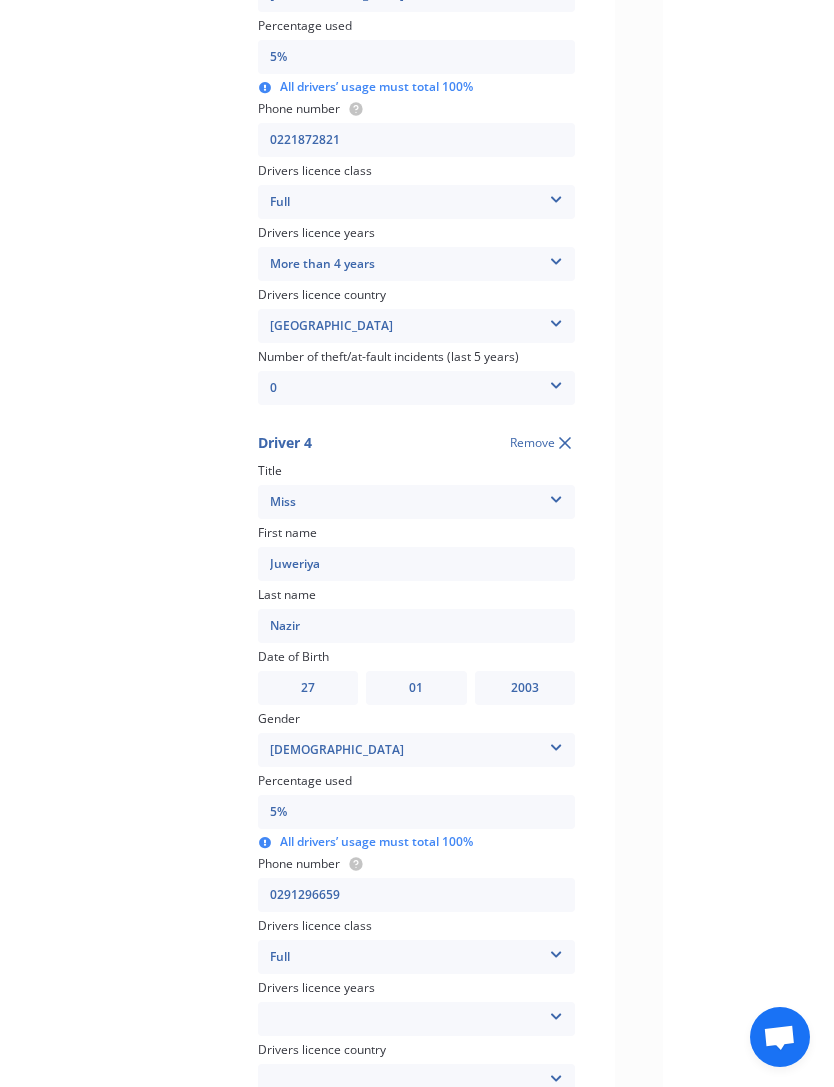 click on "Less than 1 year 1-2 years 2-4 years More than 4 years" at bounding box center (416, 1019) 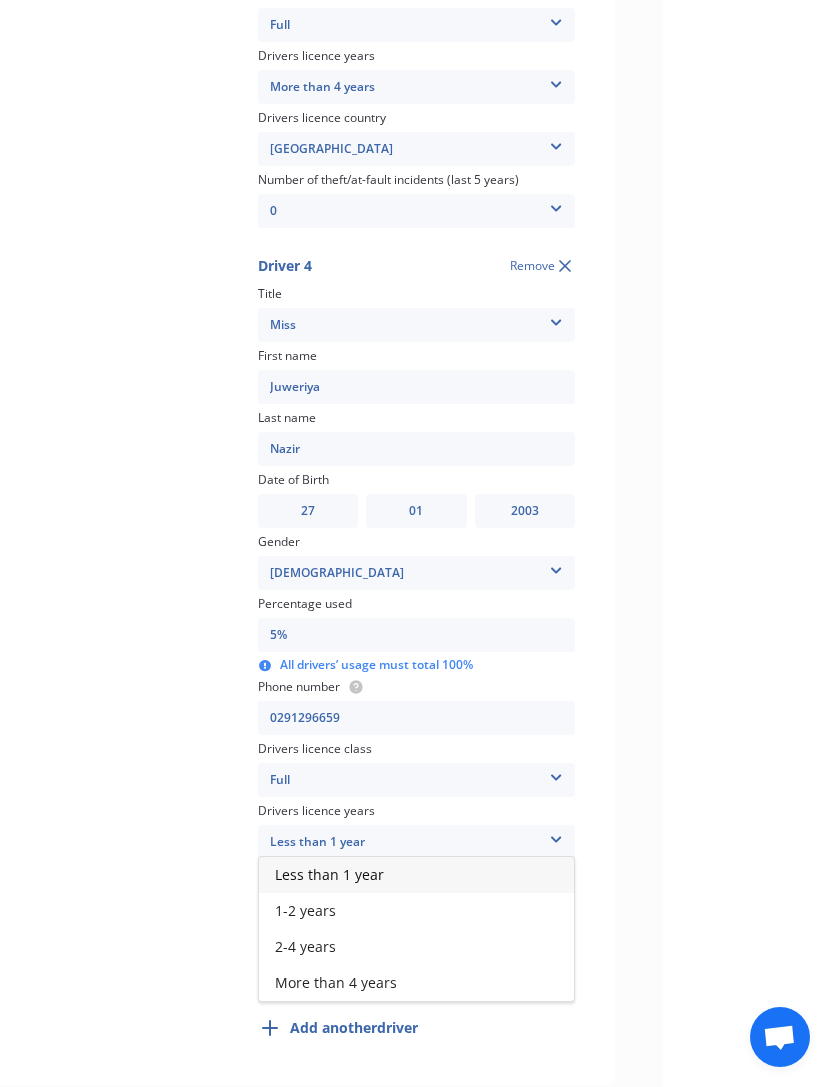 scroll, scrollTop: 1591, scrollLeft: 0, axis: vertical 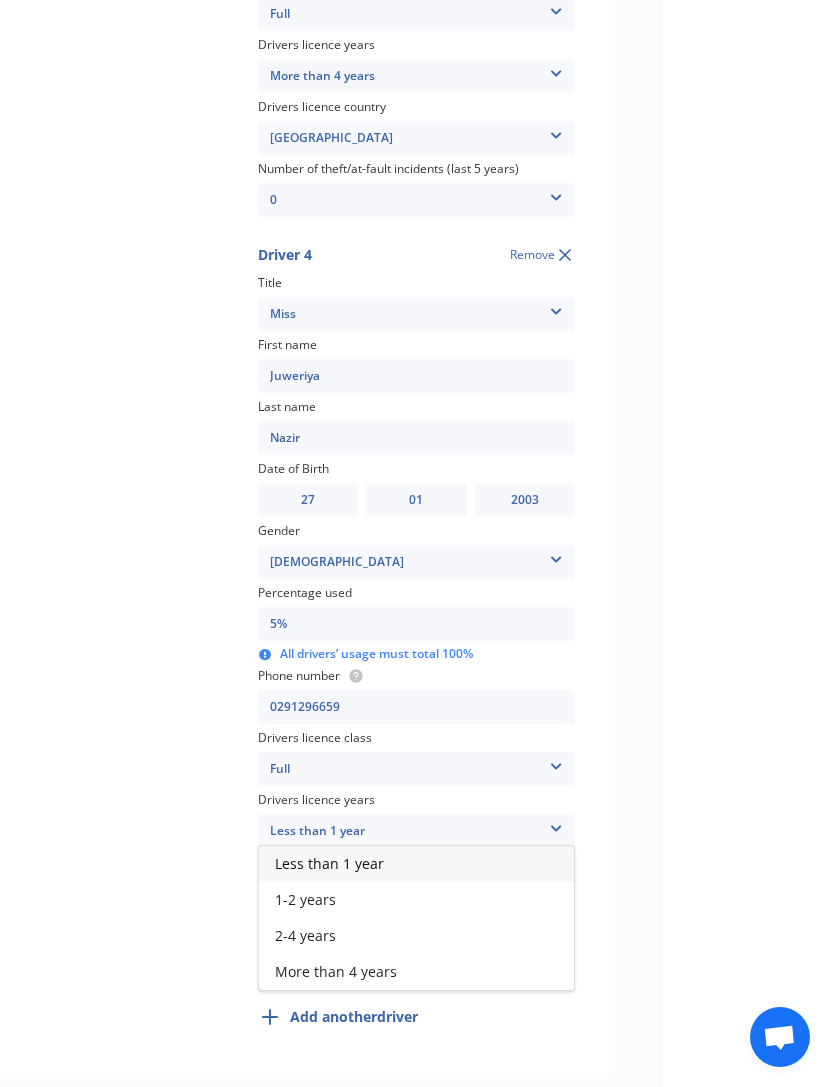 click on "More than 4 years" at bounding box center [416, 972] 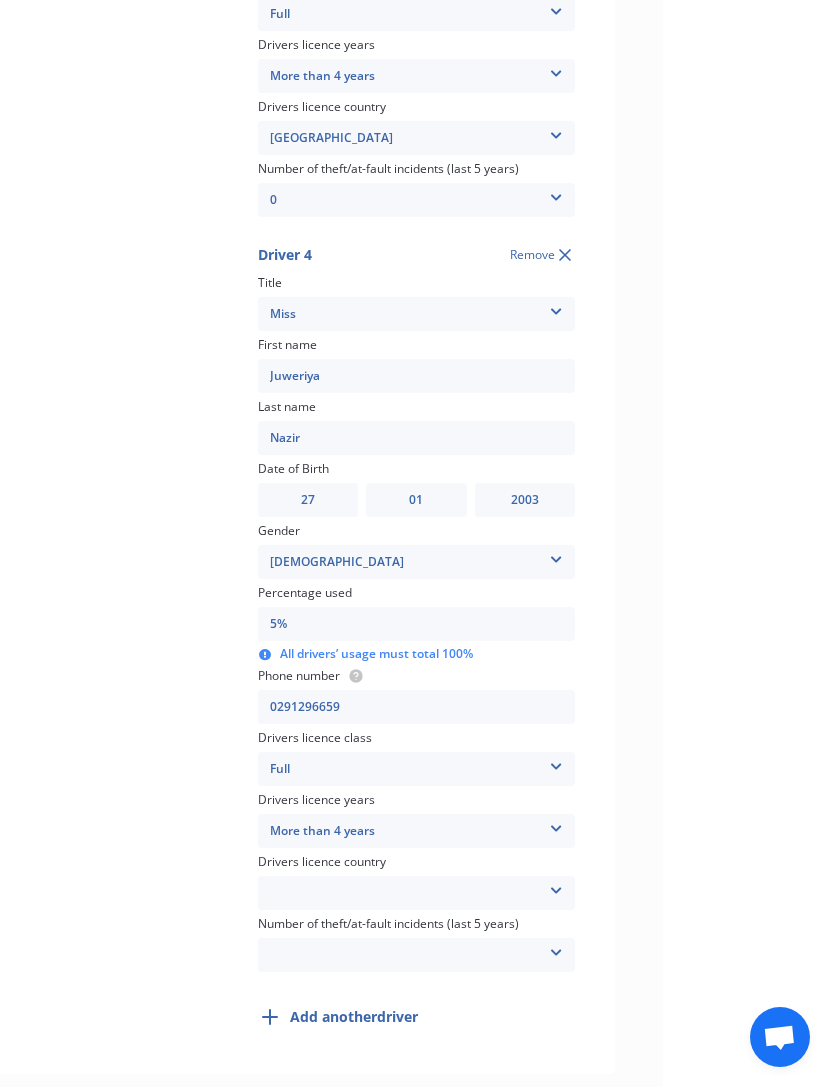 click on "[GEOGRAPHIC_DATA] [GEOGRAPHIC_DATA] [GEOGRAPHIC_DATA] [GEOGRAPHIC_DATA] [GEOGRAPHIC_DATA] [GEOGRAPHIC_DATA] [GEOGRAPHIC_DATA] [GEOGRAPHIC_DATA] Other Country Not Applicable [GEOGRAPHIC_DATA] [GEOGRAPHIC_DATA] Nations" at bounding box center (416, 893) 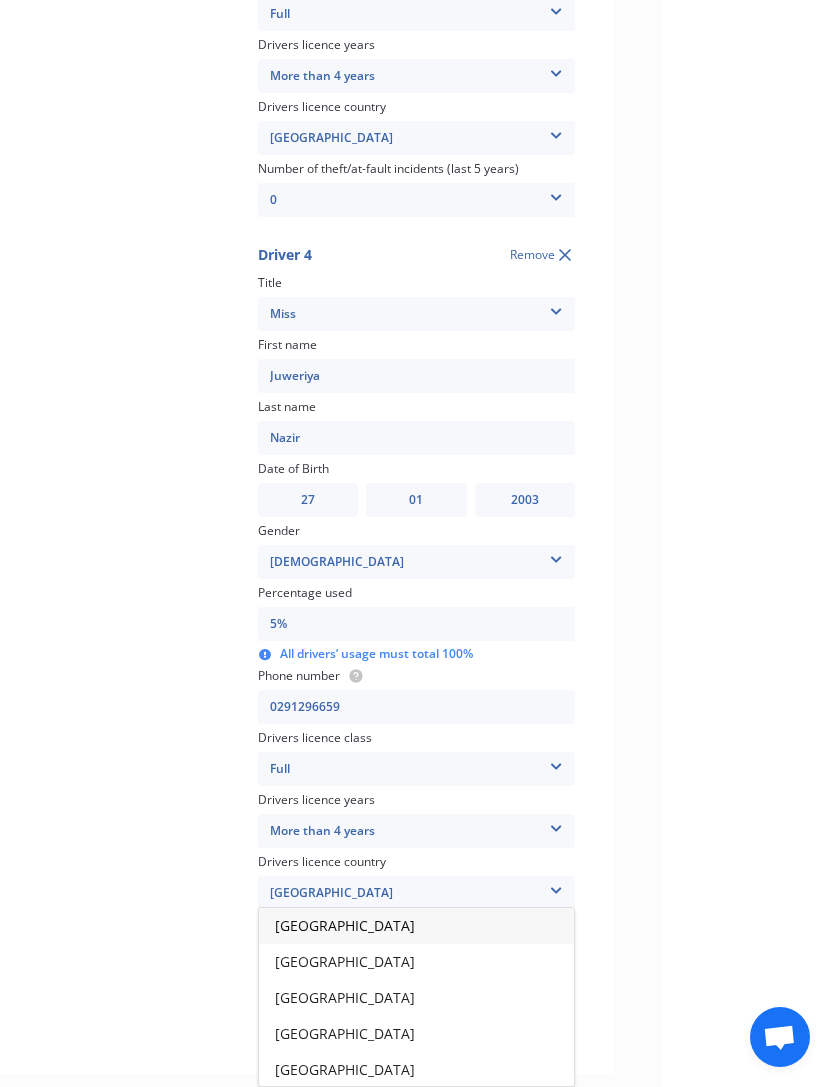 click on "[GEOGRAPHIC_DATA]" at bounding box center [416, 926] 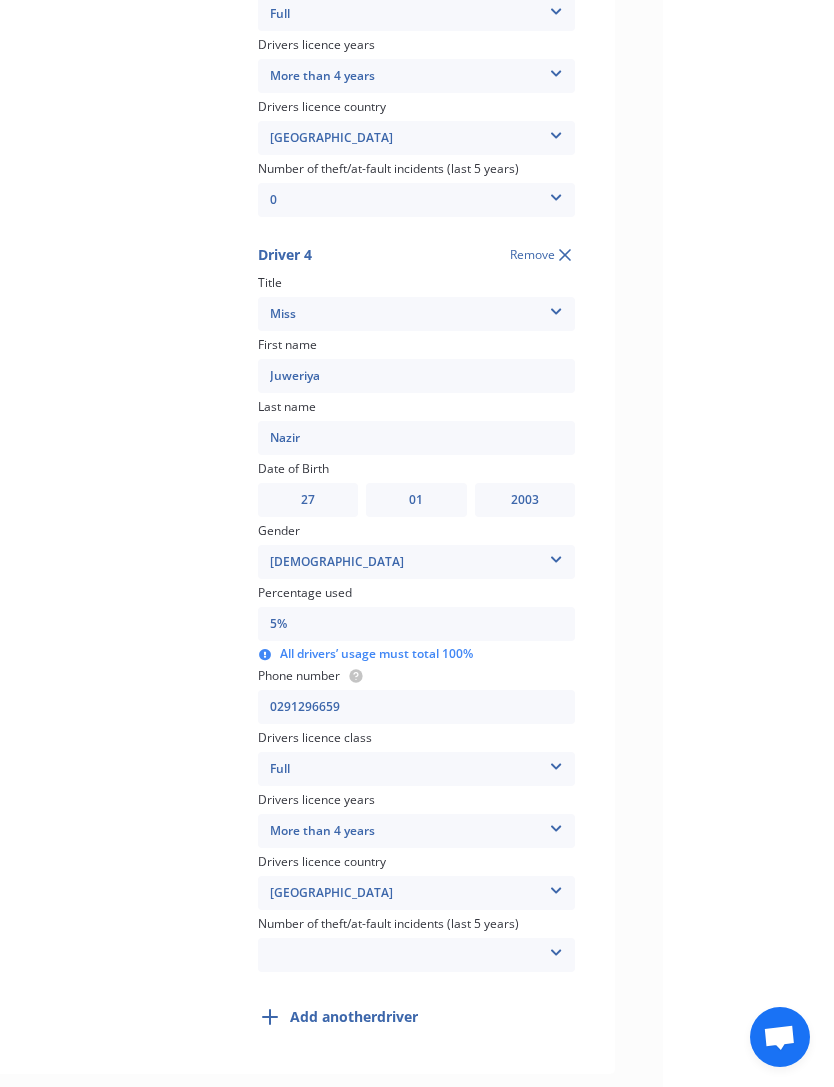 click on "More than 4 years" at bounding box center [416, 831] 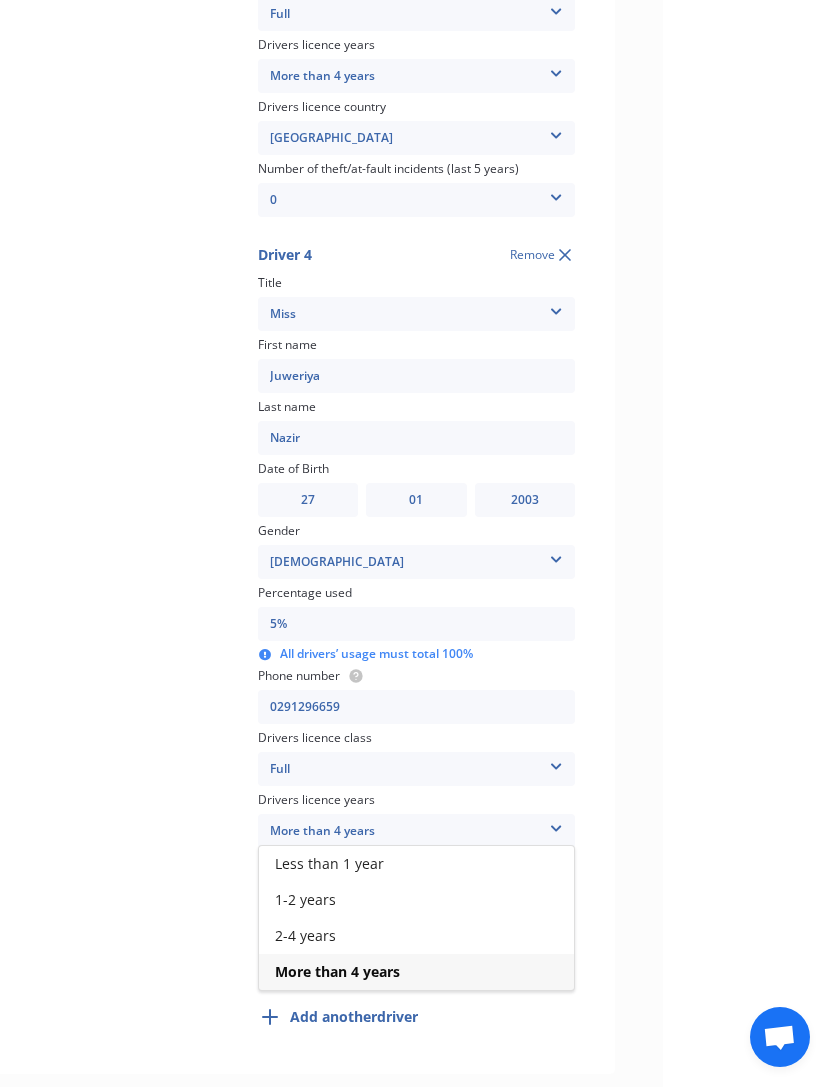 click on "1-2 years" at bounding box center [416, 900] 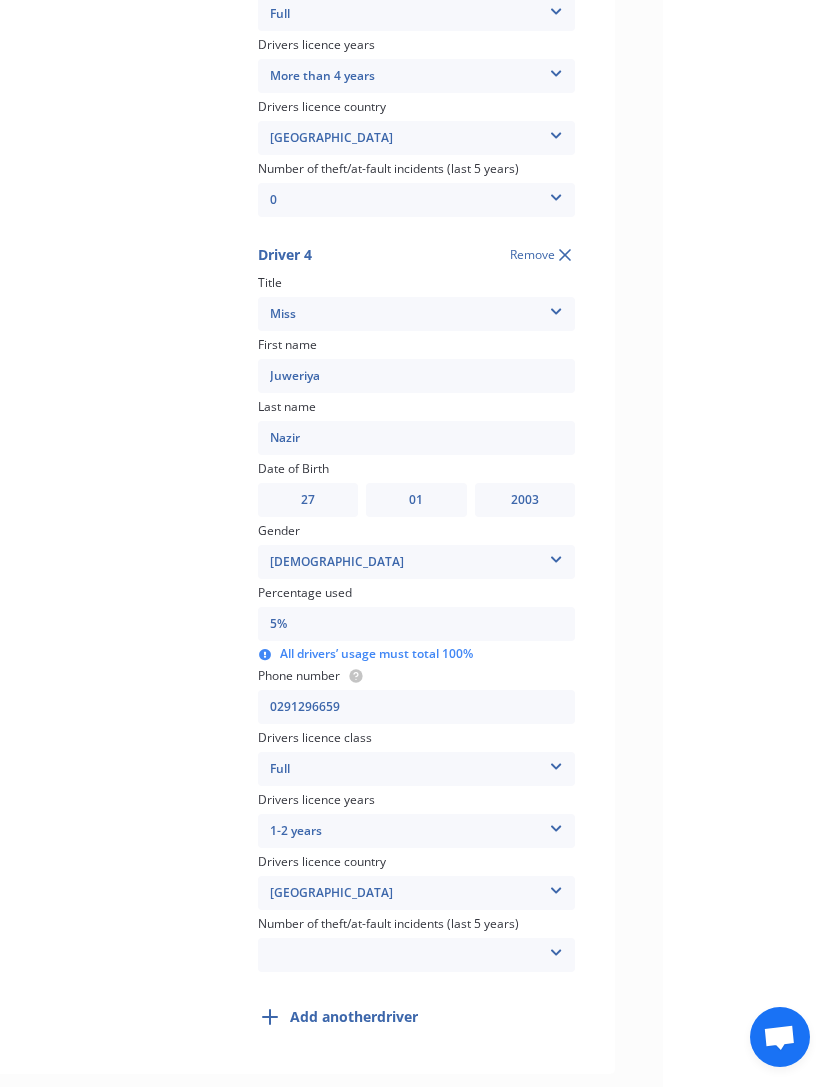 click on "0 1 2 3 More than 3" at bounding box center (416, 955) 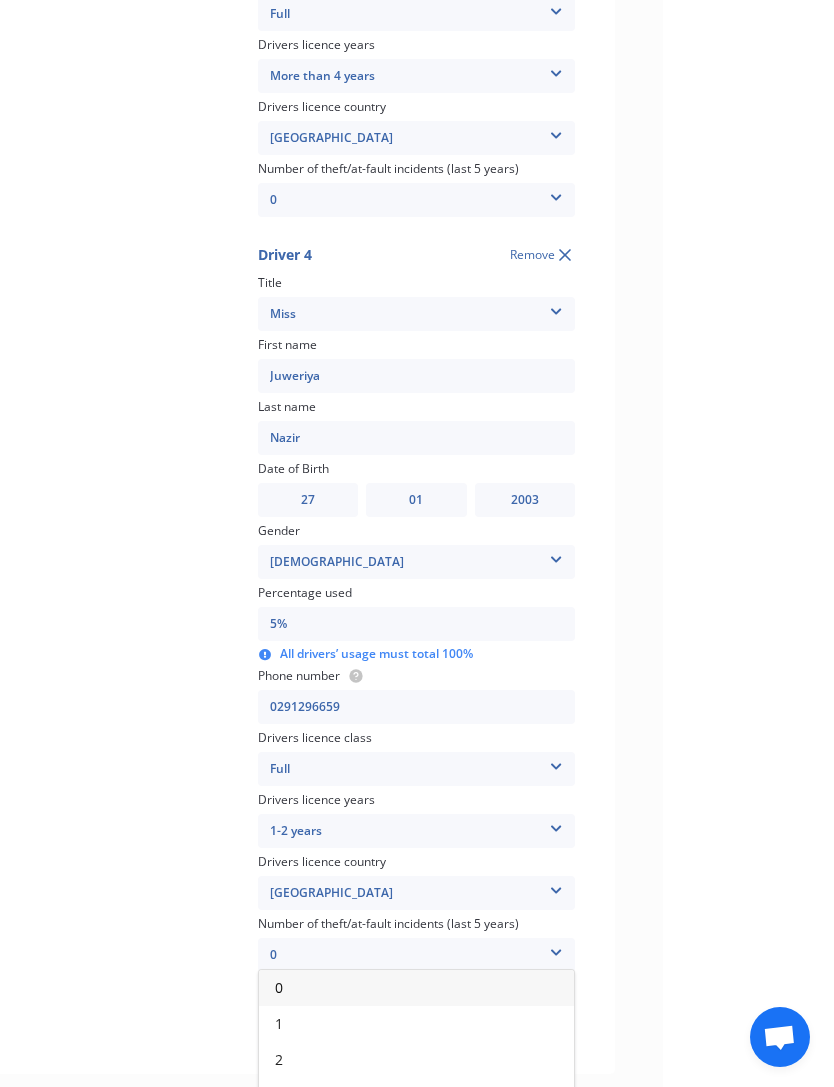 click on "0" at bounding box center (416, 988) 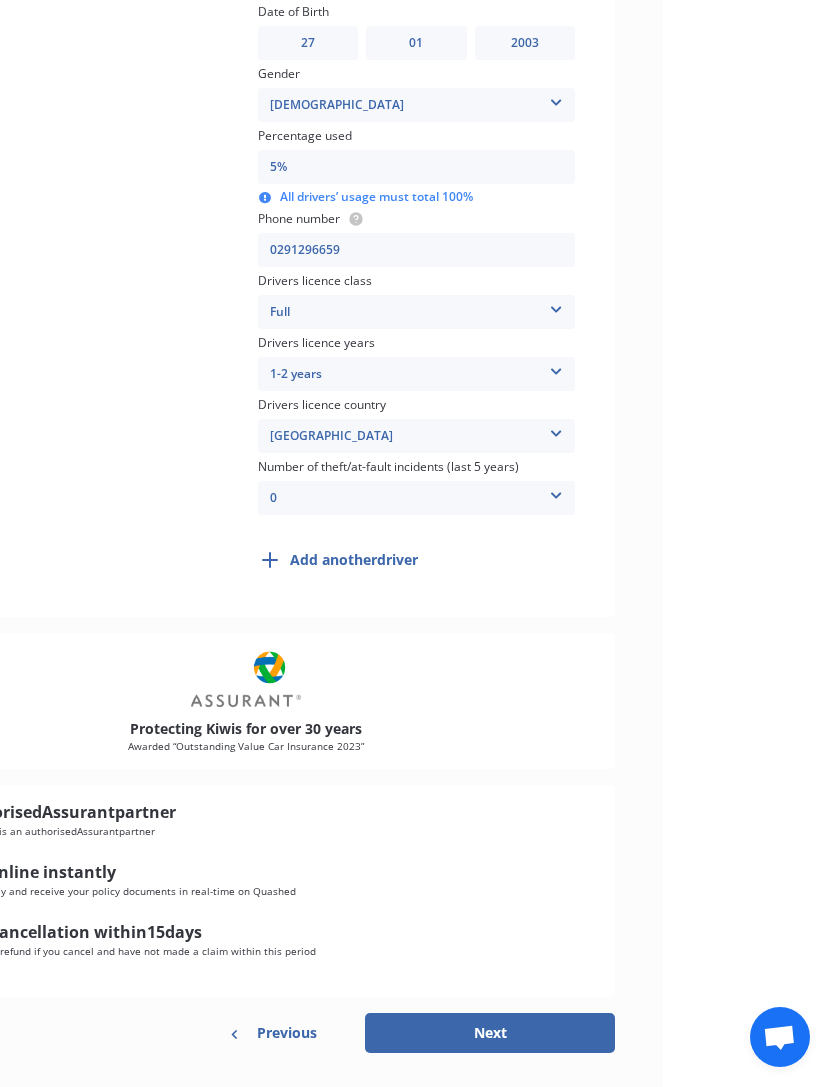scroll, scrollTop: 2046, scrollLeft: 0, axis: vertical 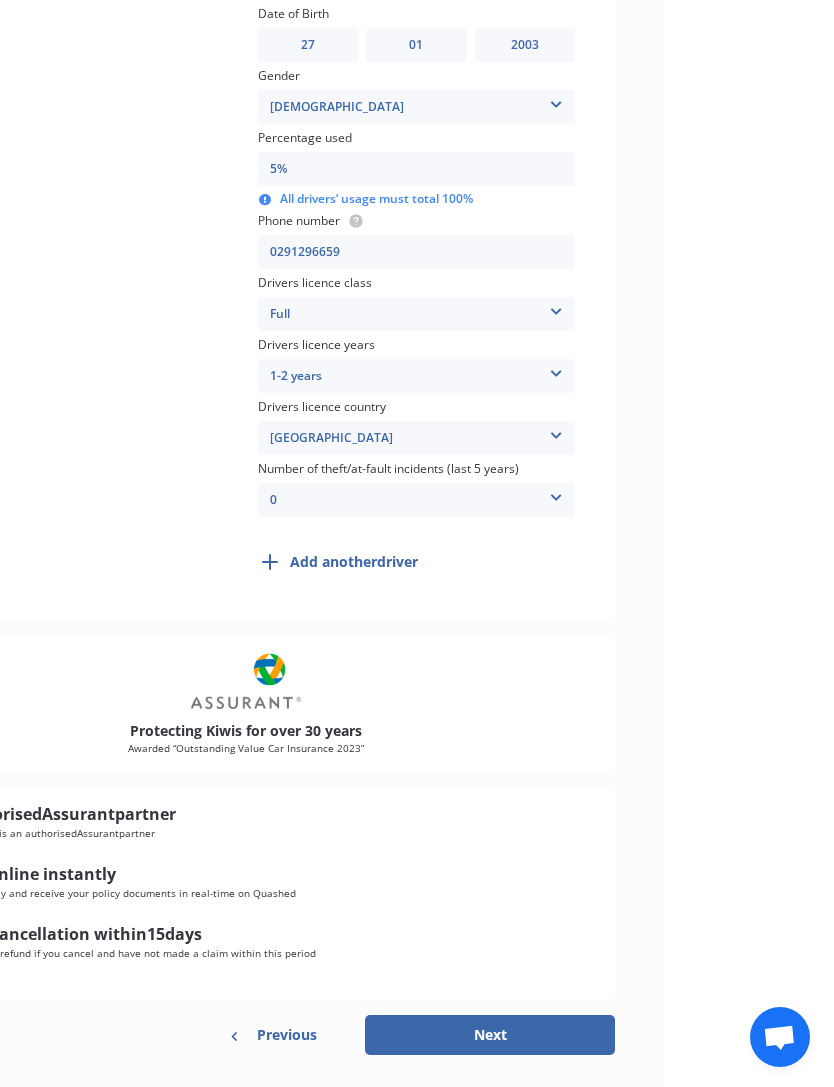 click on "Next" at bounding box center [490, 1035] 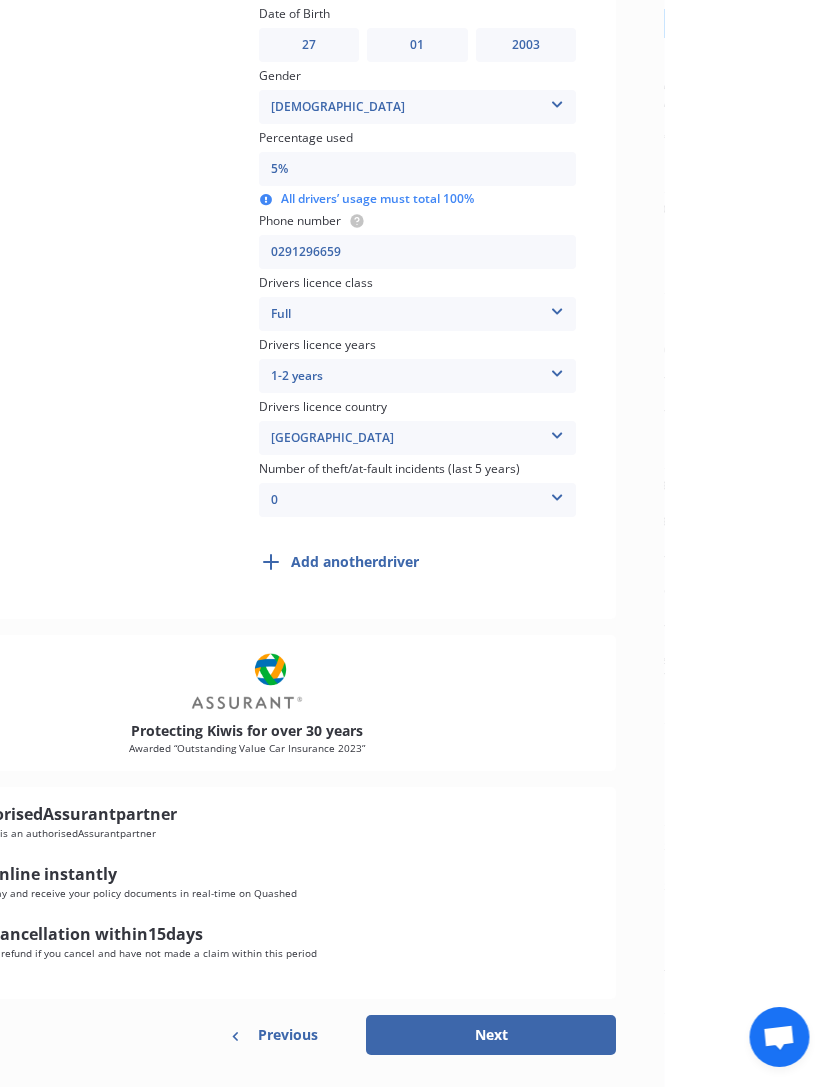 scroll, scrollTop: 778, scrollLeft: 0, axis: vertical 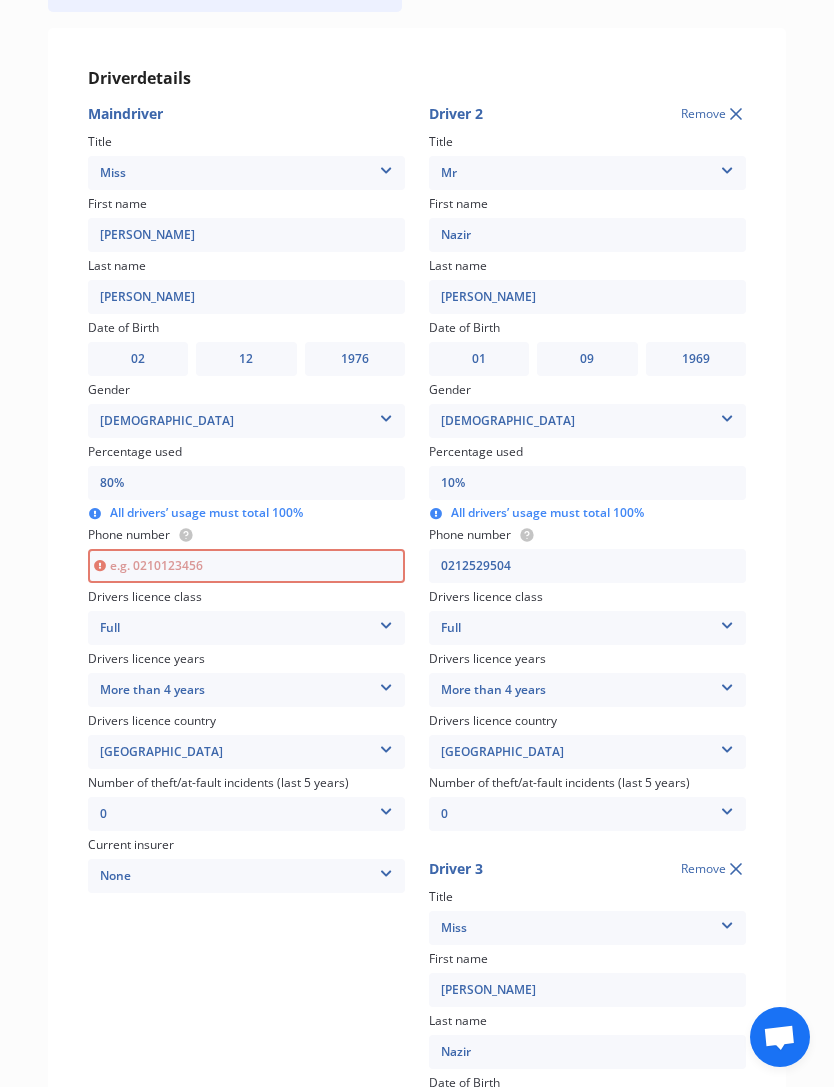 click at bounding box center [246, 566] 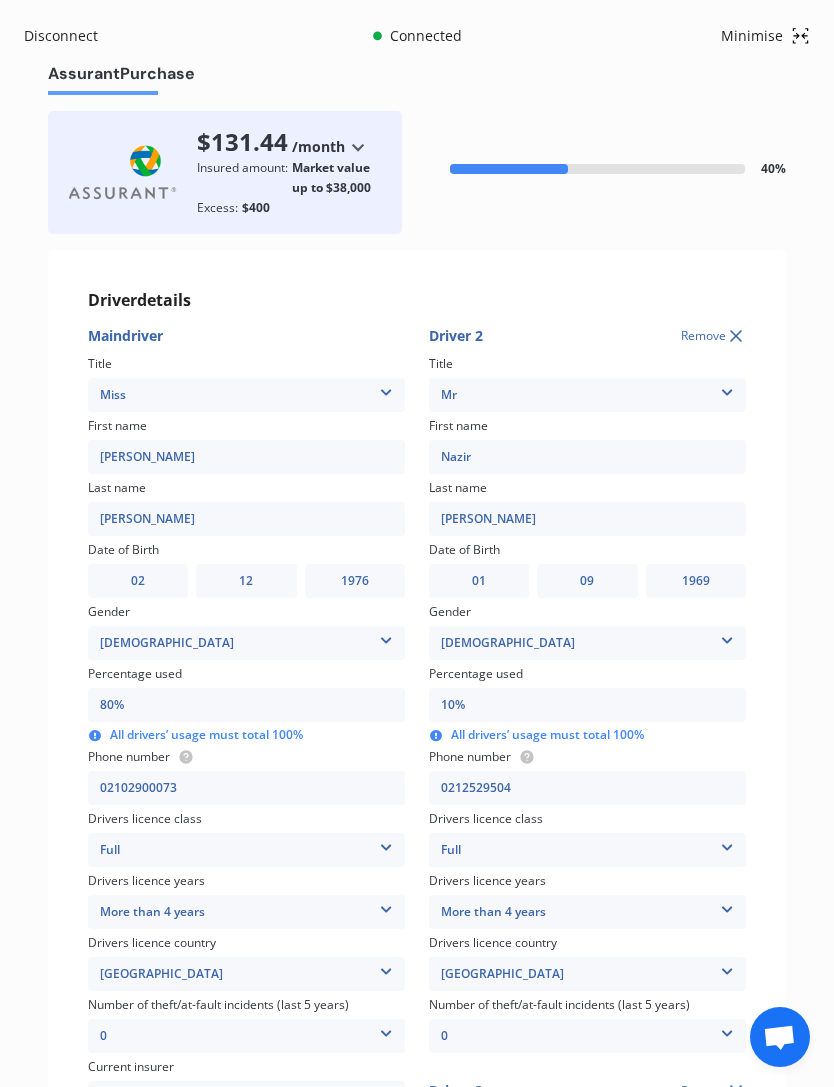 scroll, scrollTop: 0, scrollLeft: 0, axis: both 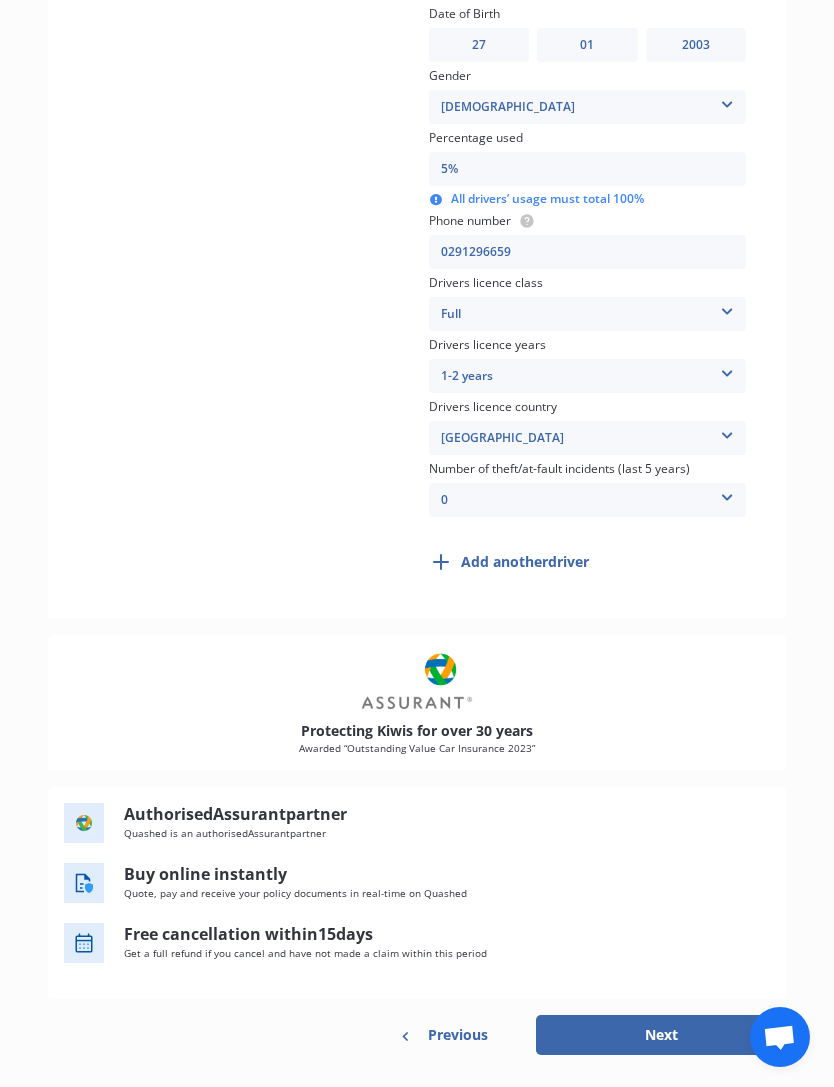 type on "02102900073" 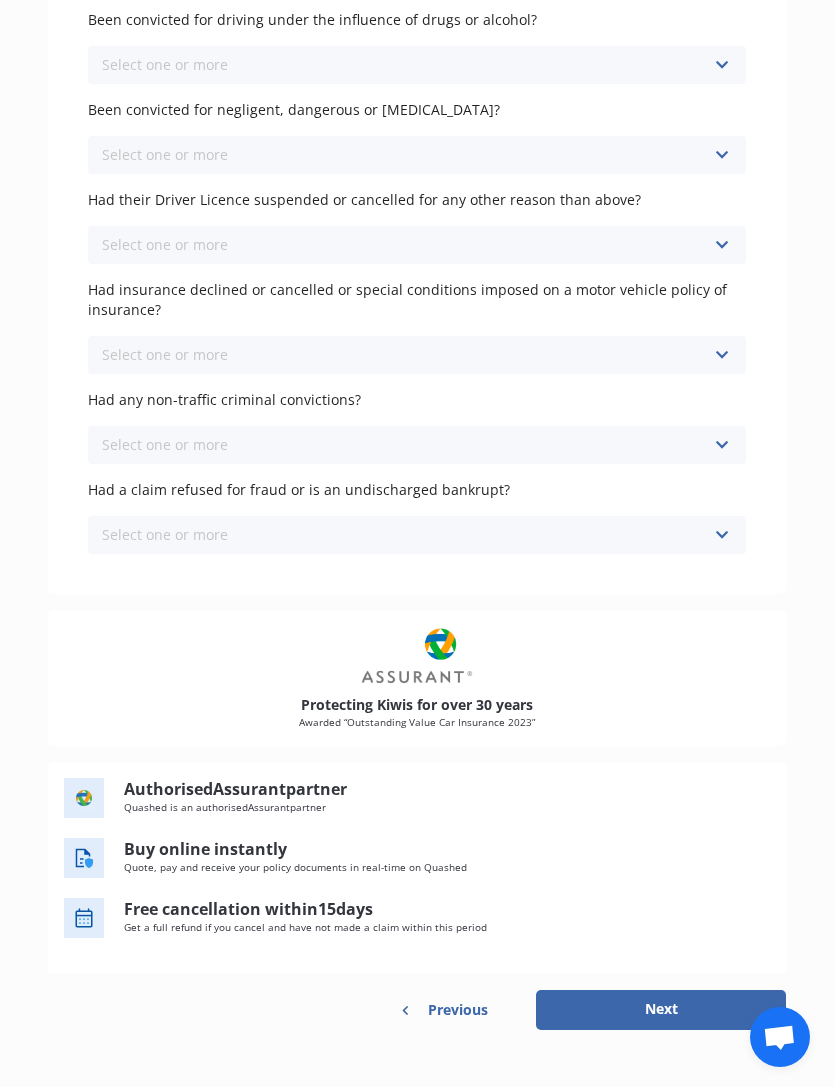 scroll, scrollTop: 0, scrollLeft: 0, axis: both 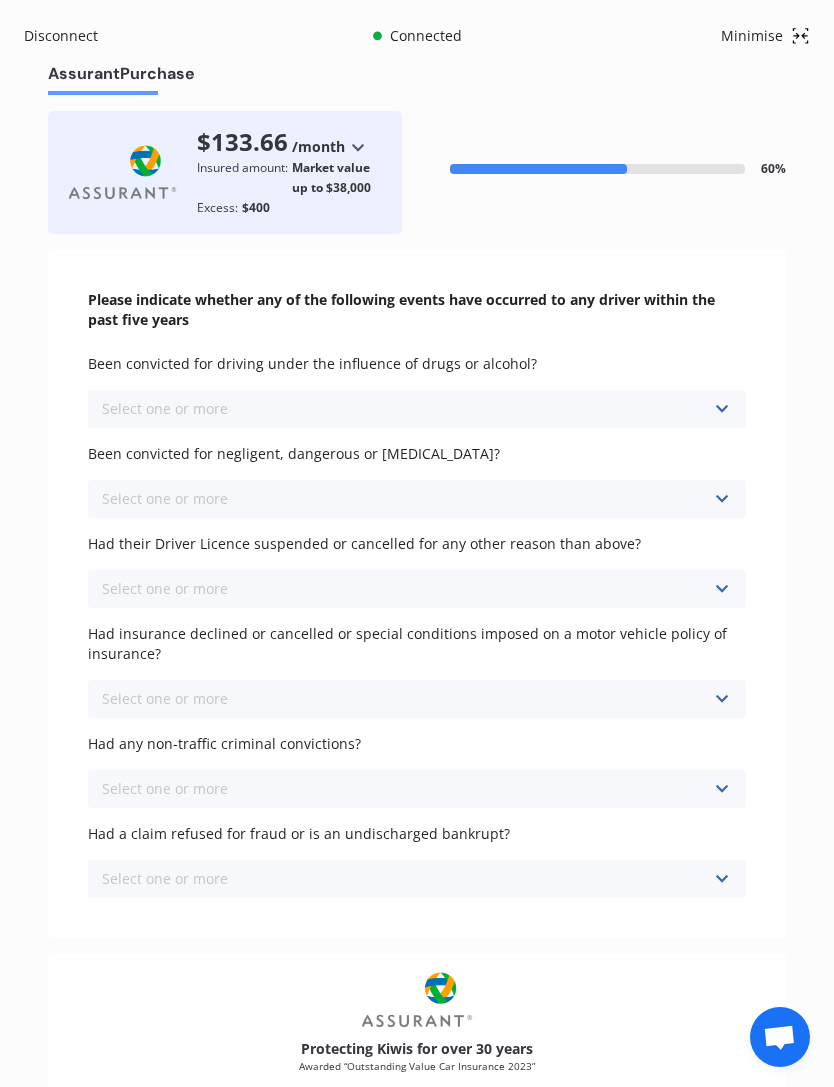 click on "Select one or more Never, or over [DATE] Last year 1 to [DATE] 2 to [DATE] 3 to [DATE]" at bounding box center [417, 409] 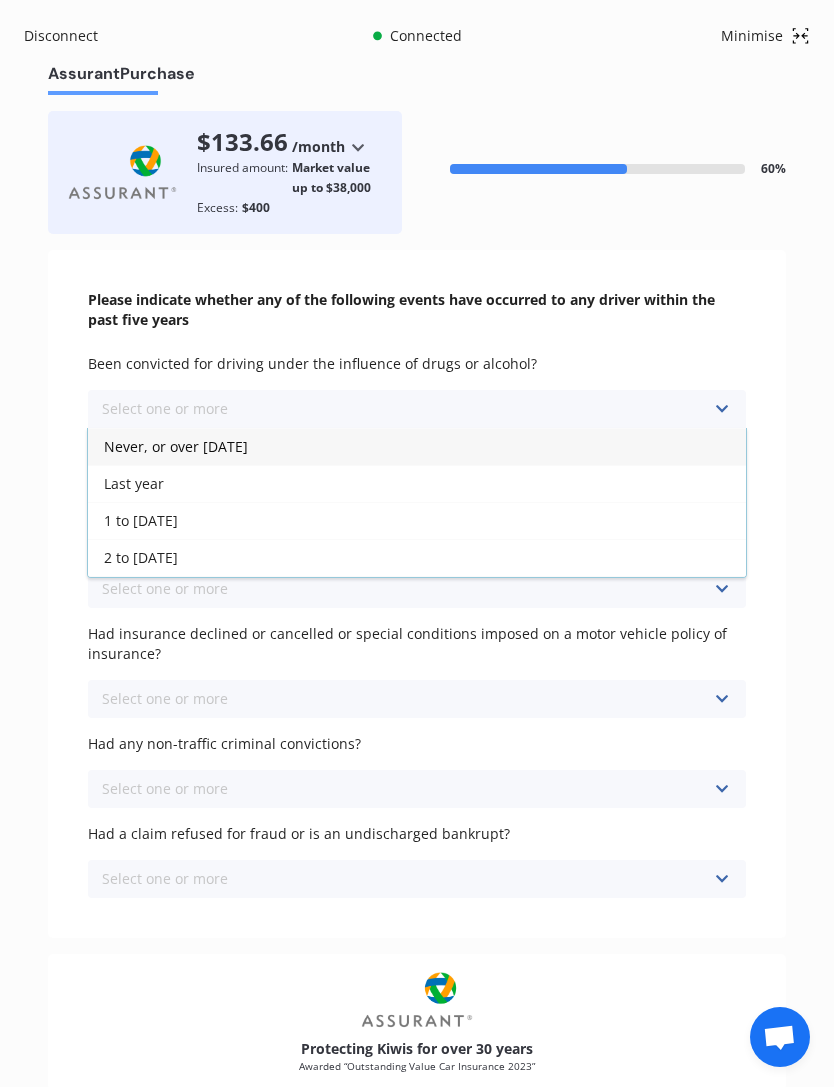 click on "Never, or over [DATE]" at bounding box center (176, 446) 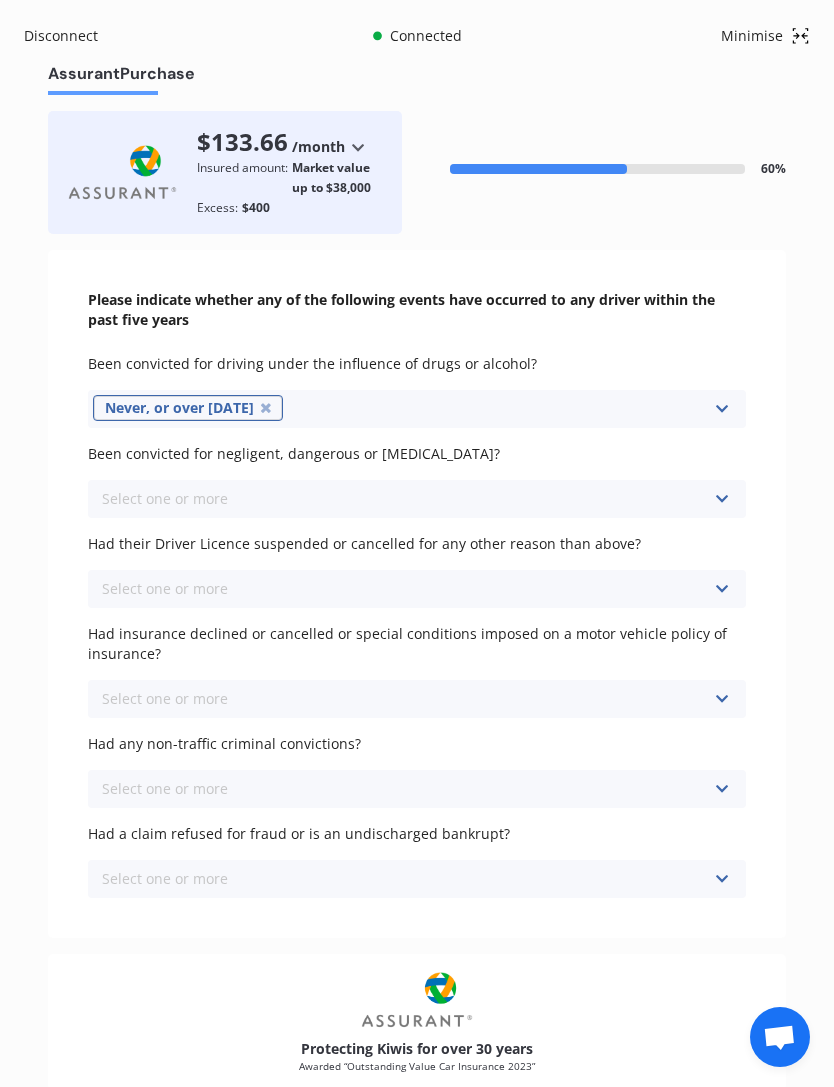 click on "Select one or more Never, or over [DATE] Last year 1 to [DATE] 2 to [DATE] 3 to [DATE]" at bounding box center (417, 499) 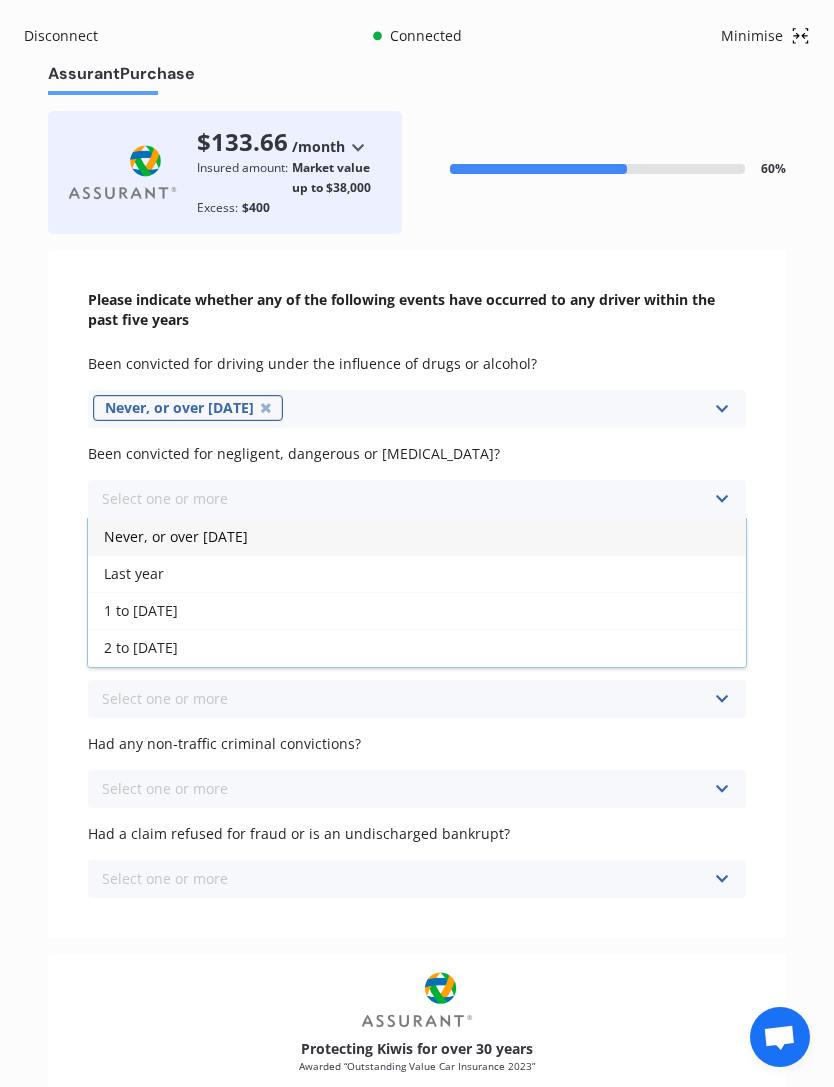 click on "Never, or over [DATE]" at bounding box center [417, 536] 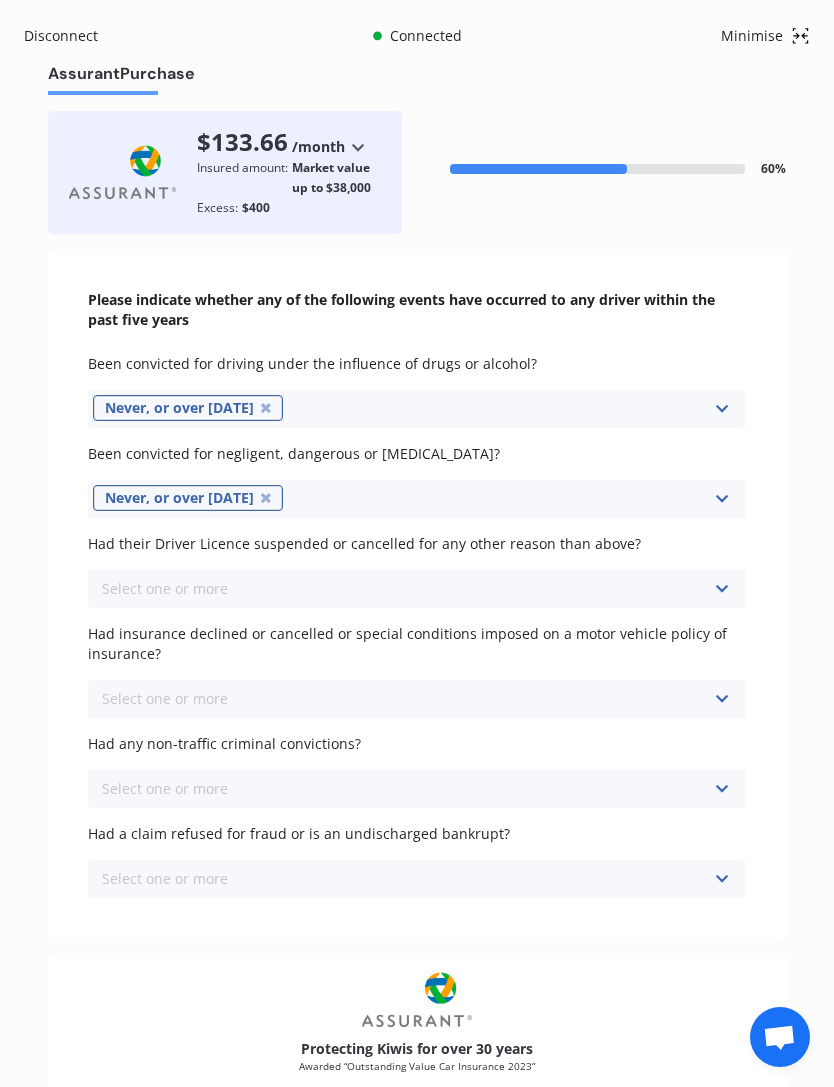 click on "Select one or more Never, or over [DATE] Last year 1 to [DATE] 2 to [DATE] 3 to [DATE]" at bounding box center (417, 589) 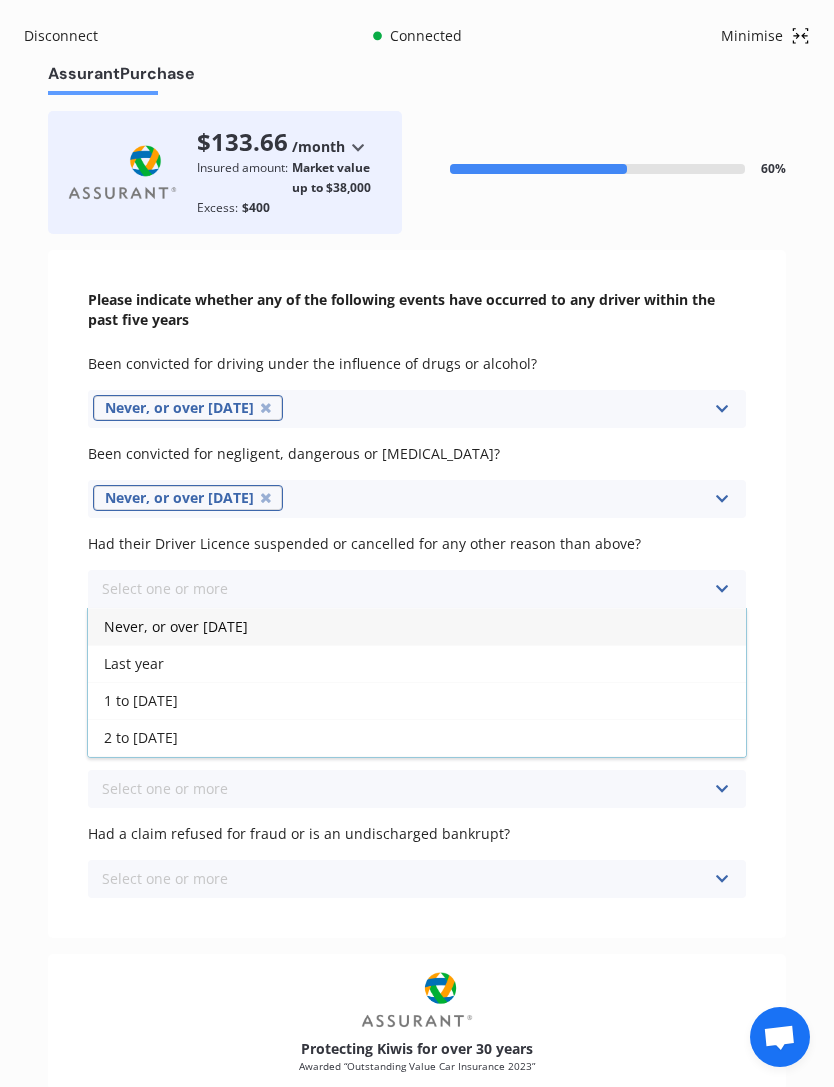 click on "Never, or over [DATE]" at bounding box center [176, 626] 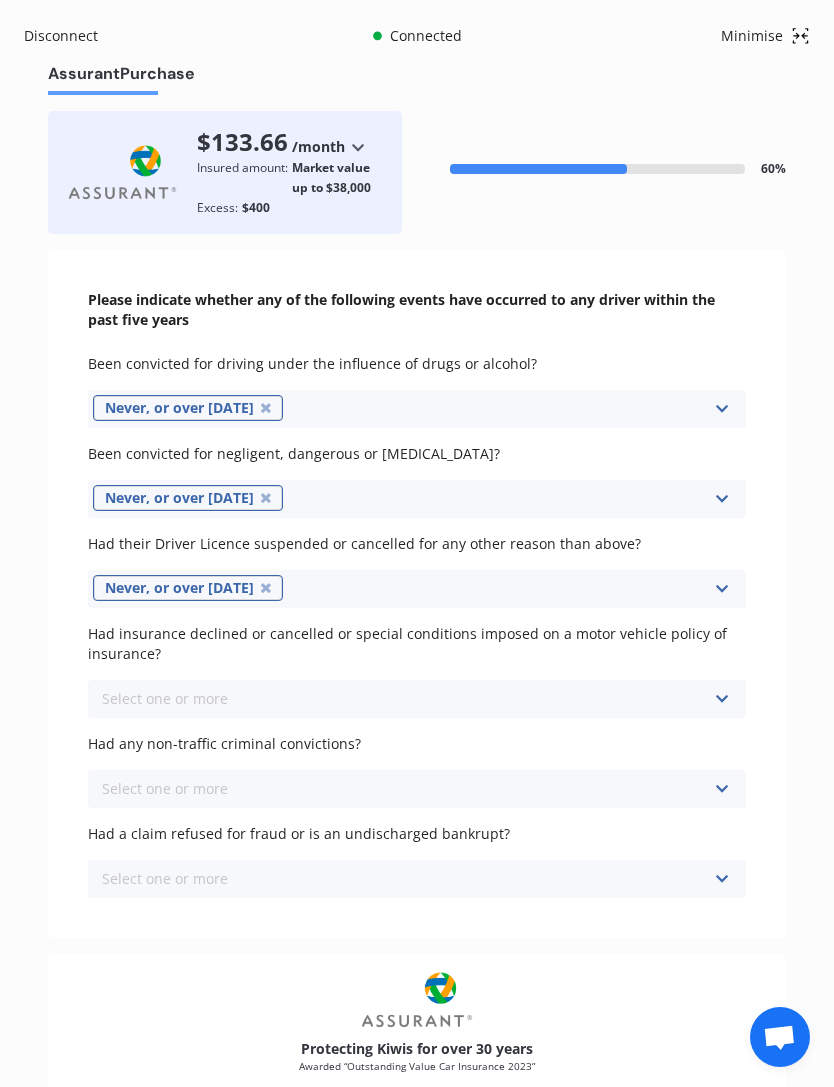 click on "Select one or more Never, or over [DATE] Last year 1 to [DATE] 2 to [DATE] 3 to [DATE]" at bounding box center [417, 699] 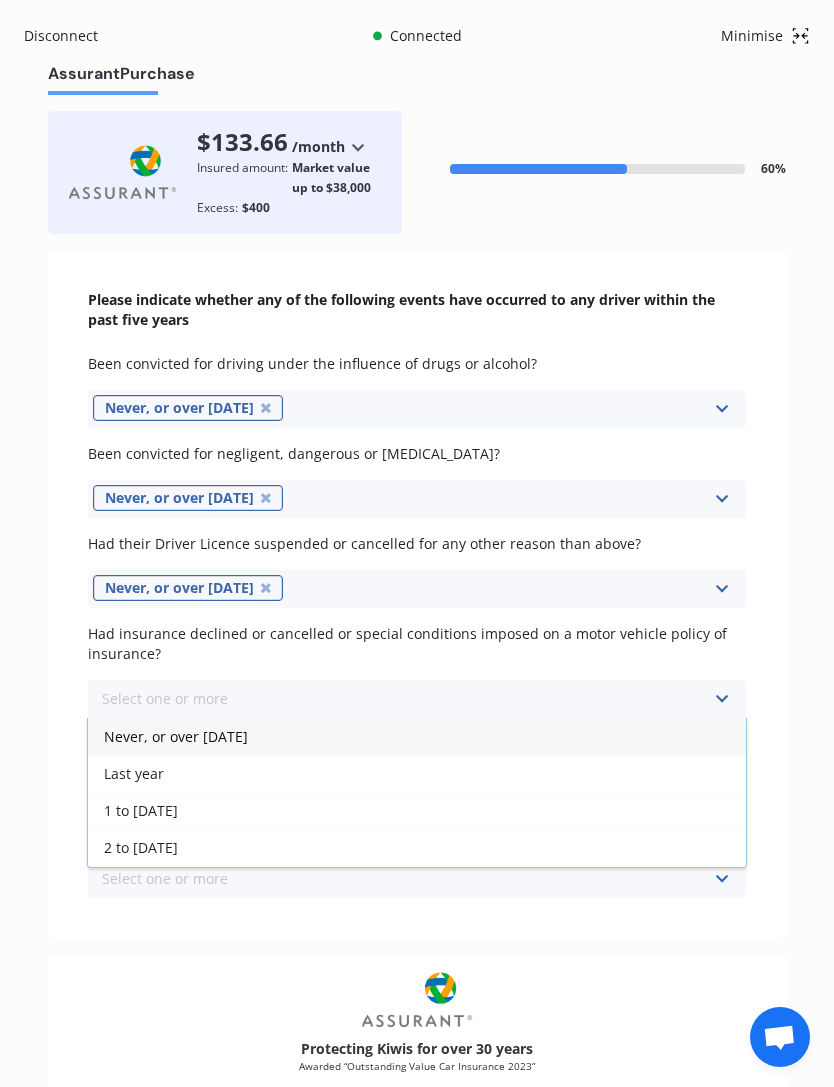 click on "Last year" at bounding box center [417, 773] 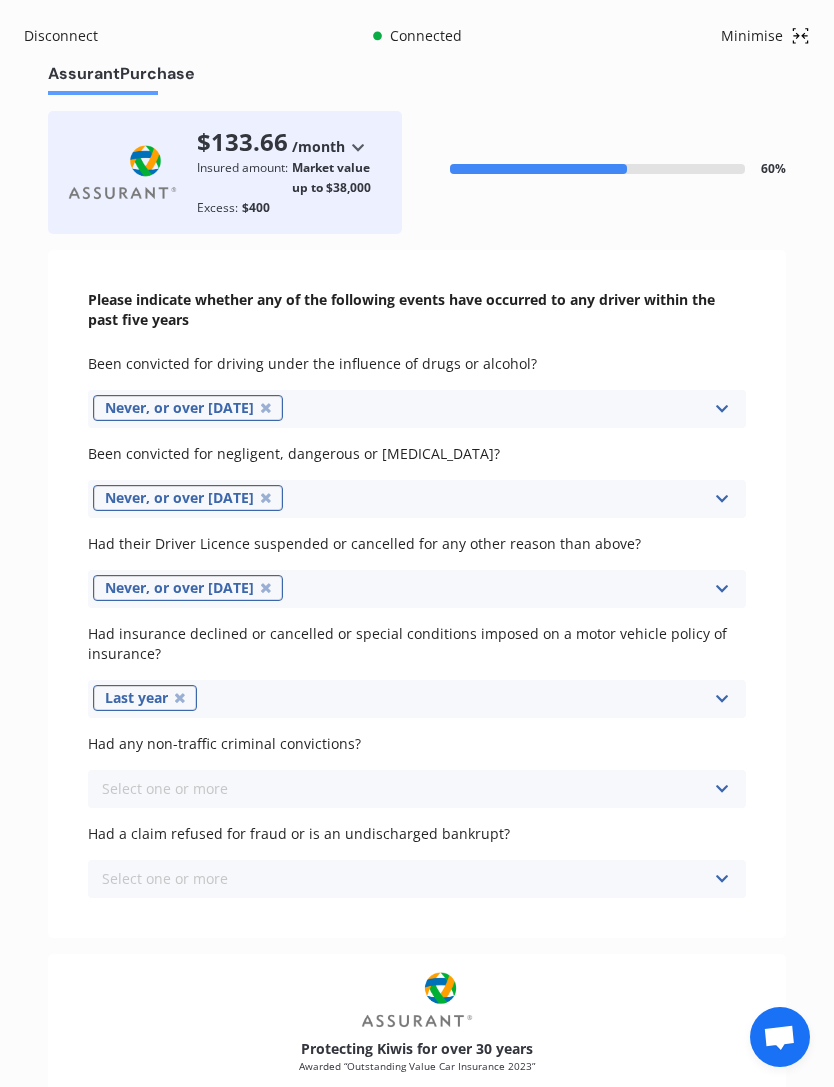click at bounding box center [180, 698] 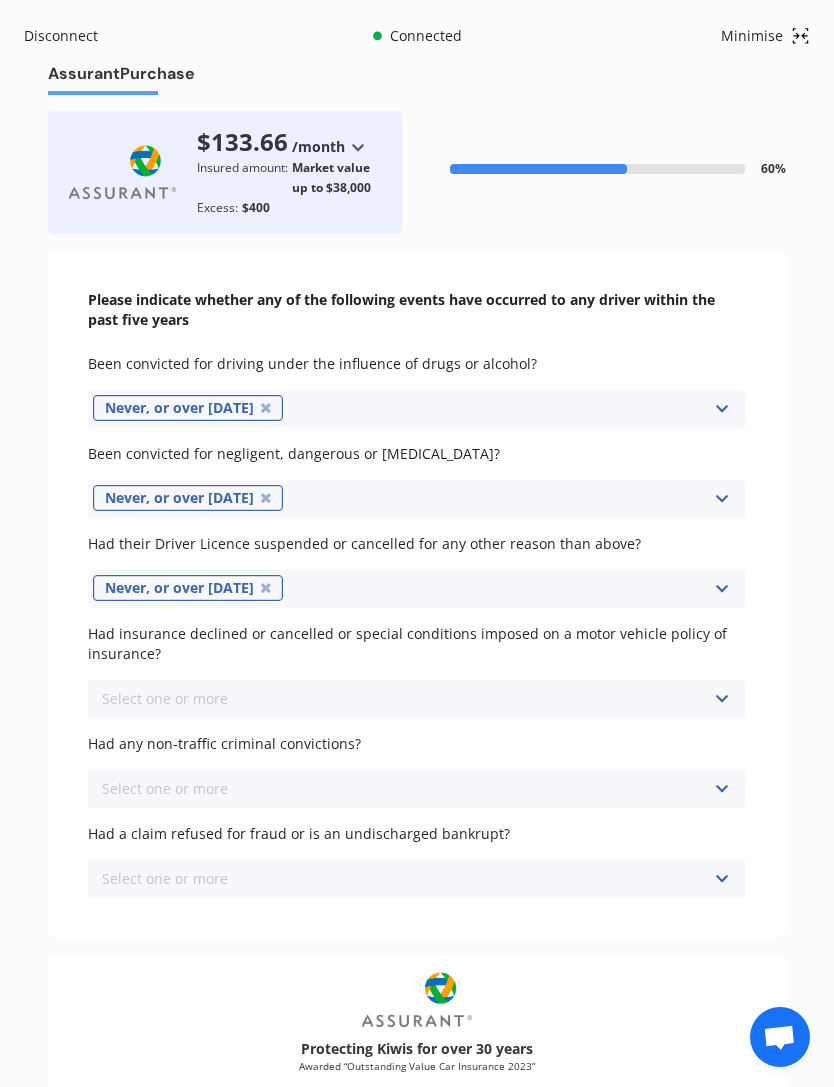 click on "Select one or more Never, or over [DATE] Last year 1 to [DATE] 2 to [DATE] 3 to [DATE]" at bounding box center [417, 699] 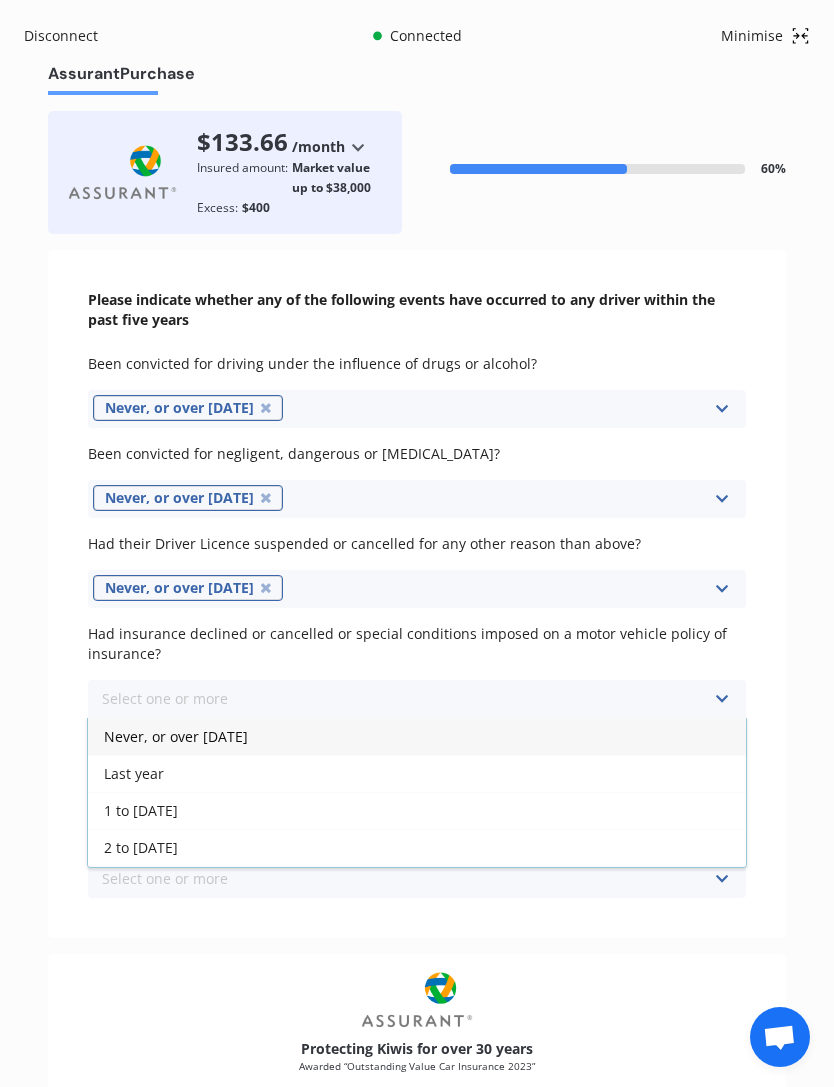 click on "Never, or over [DATE]" at bounding box center (176, 736) 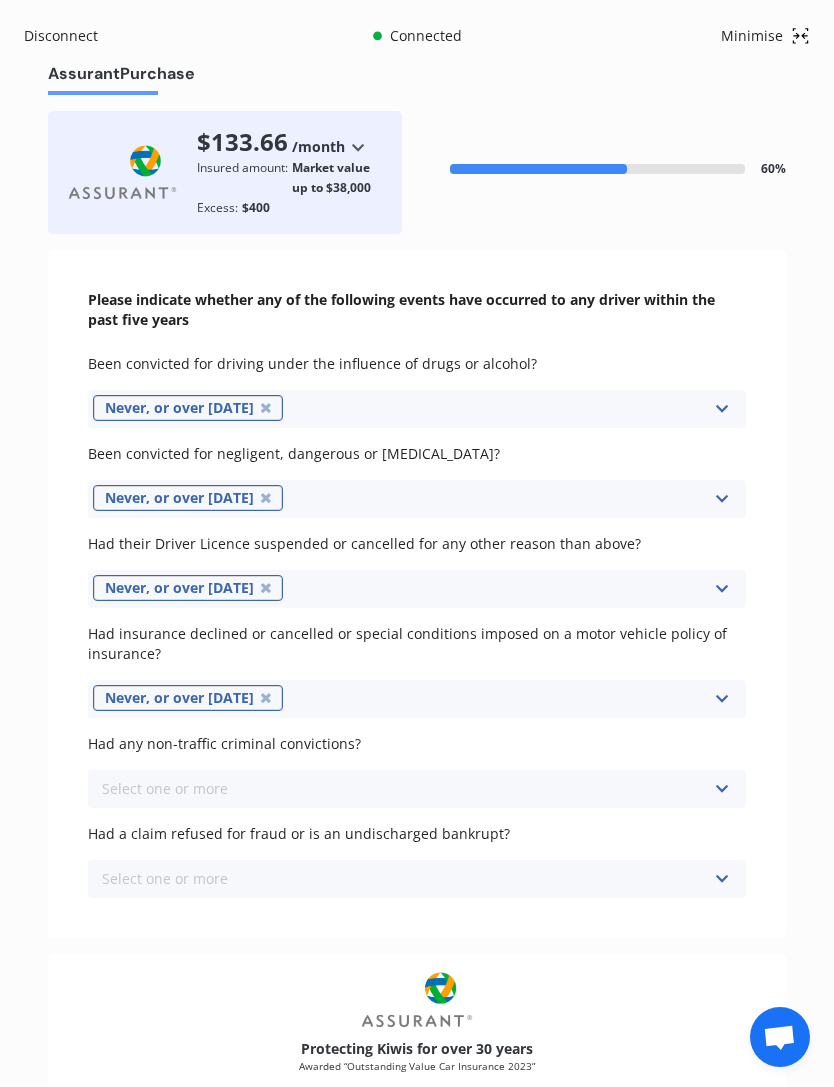 click on "Select one or more Never, or over [DATE] Last year 1 to [DATE] 2 to [DATE] 3 to [DATE]" at bounding box center (417, 789) 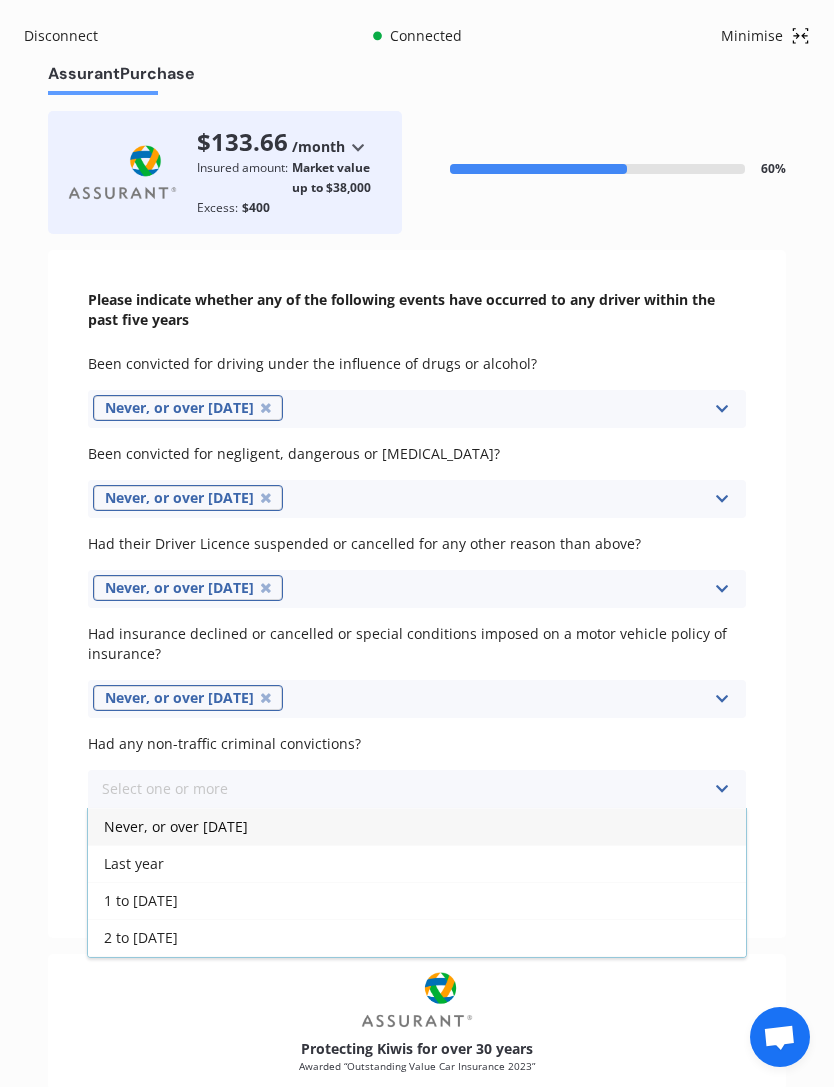 click on "Never, or over [DATE]" at bounding box center (176, 826) 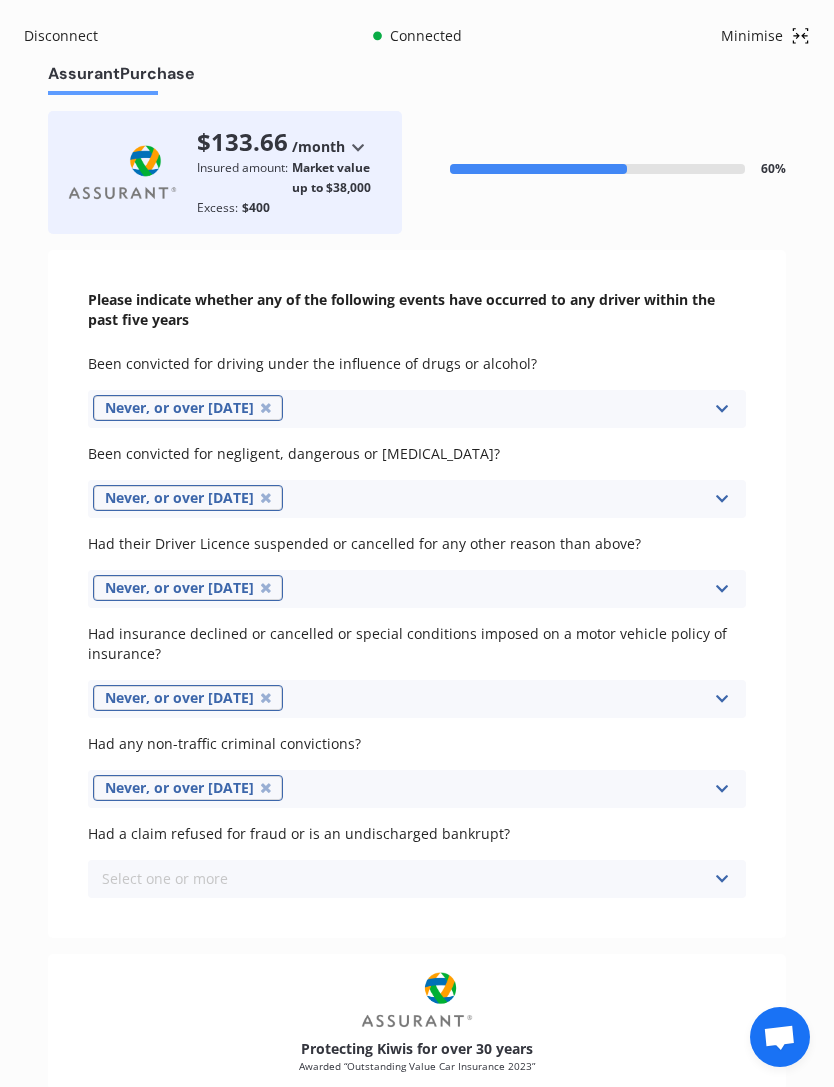 click on "Select one or more Never, or over [DATE] Last year 1 to [DATE] 2 to [DATE] 3 to [DATE]" at bounding box center [417, 879] 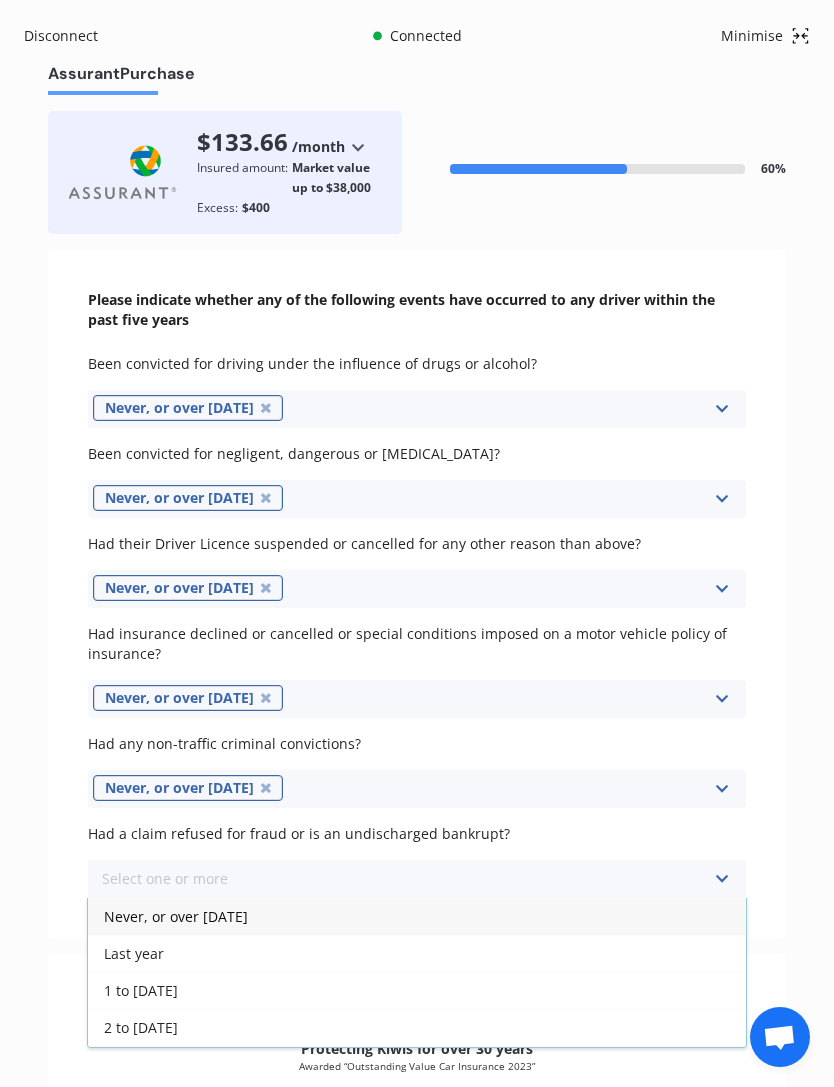 click on "Never, or over [DATE]" at bounding box center (176, 916) 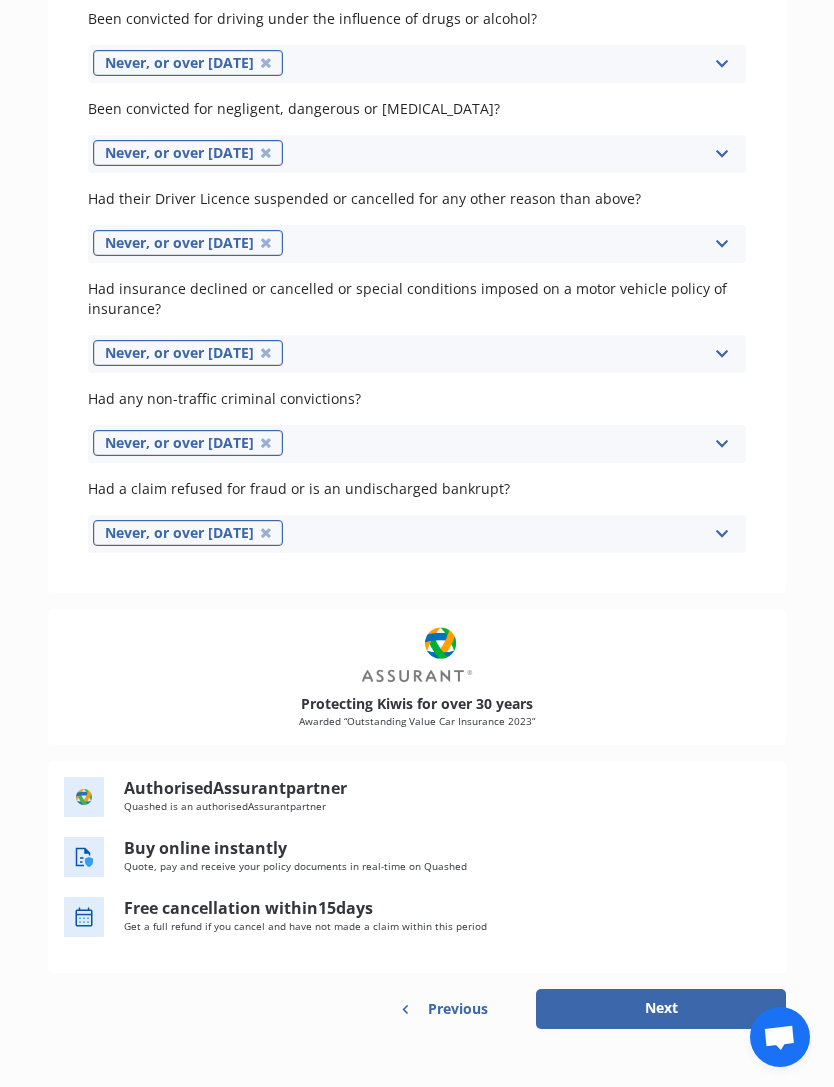scroll, scrollTop: 344, scrollLeft: 0, axis: vertical 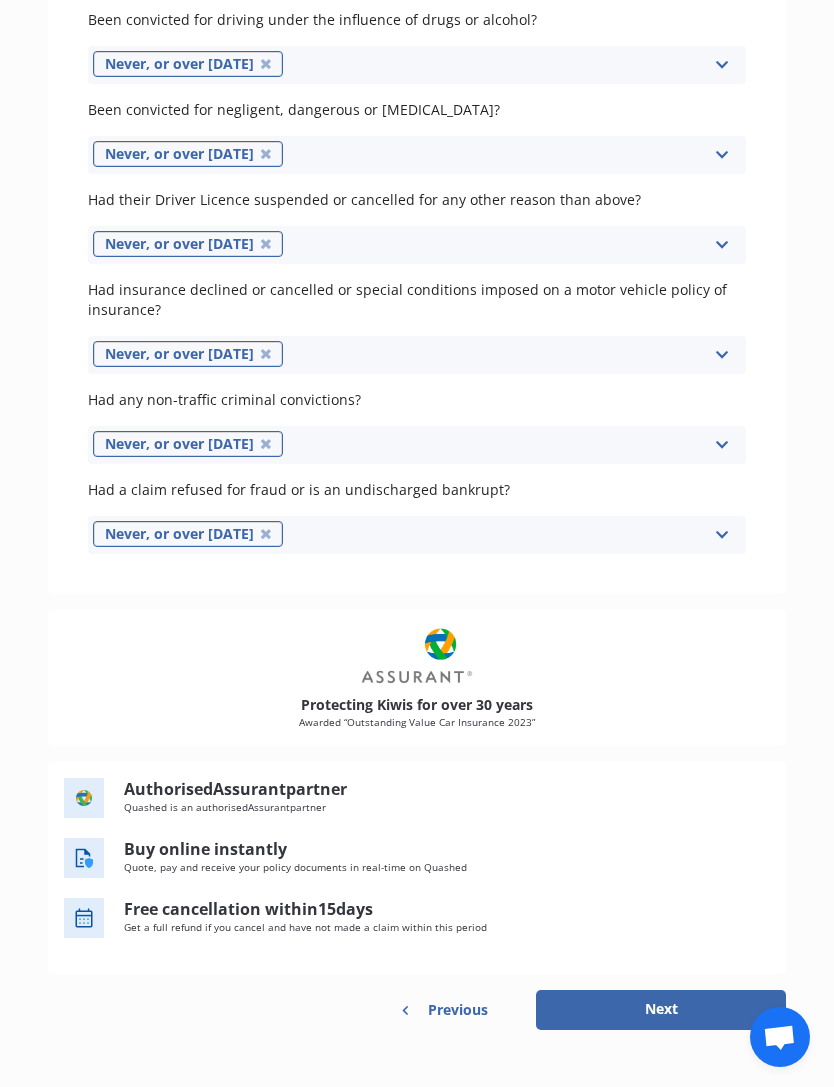click on "Next" at bounding box center (661, 1010) 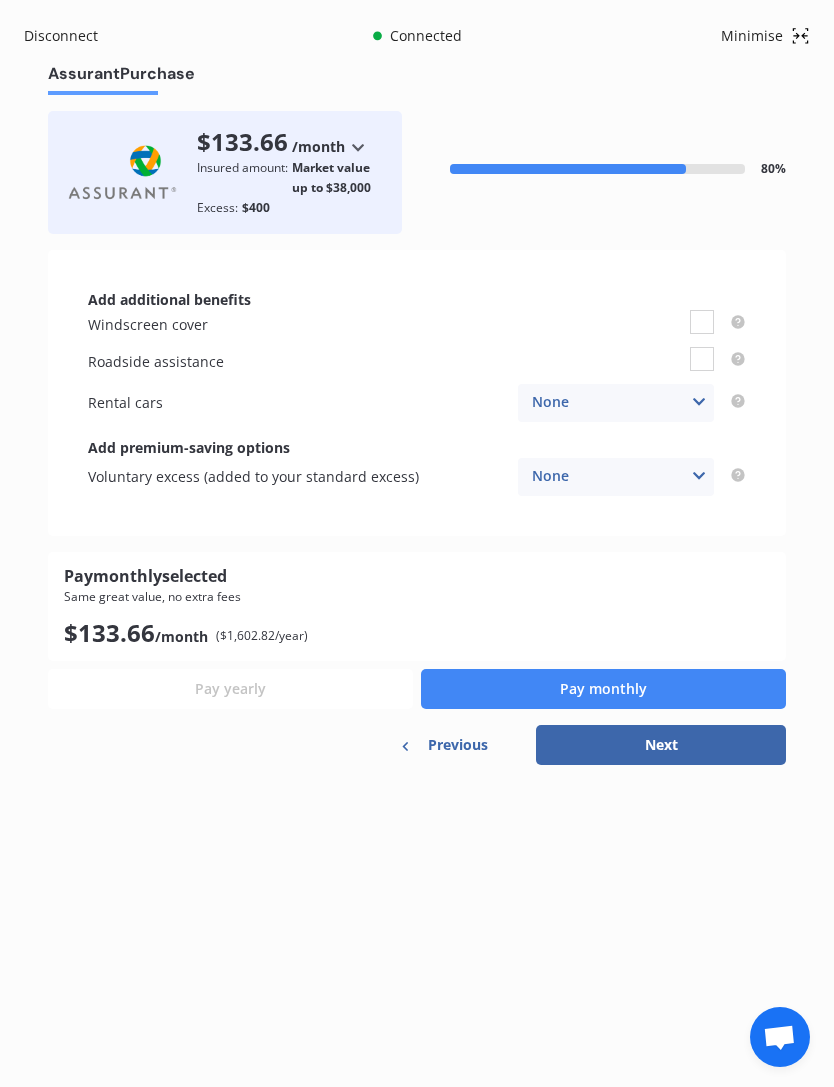 scroll, scrollTop: 0, scrollLeft: 0, axis: both 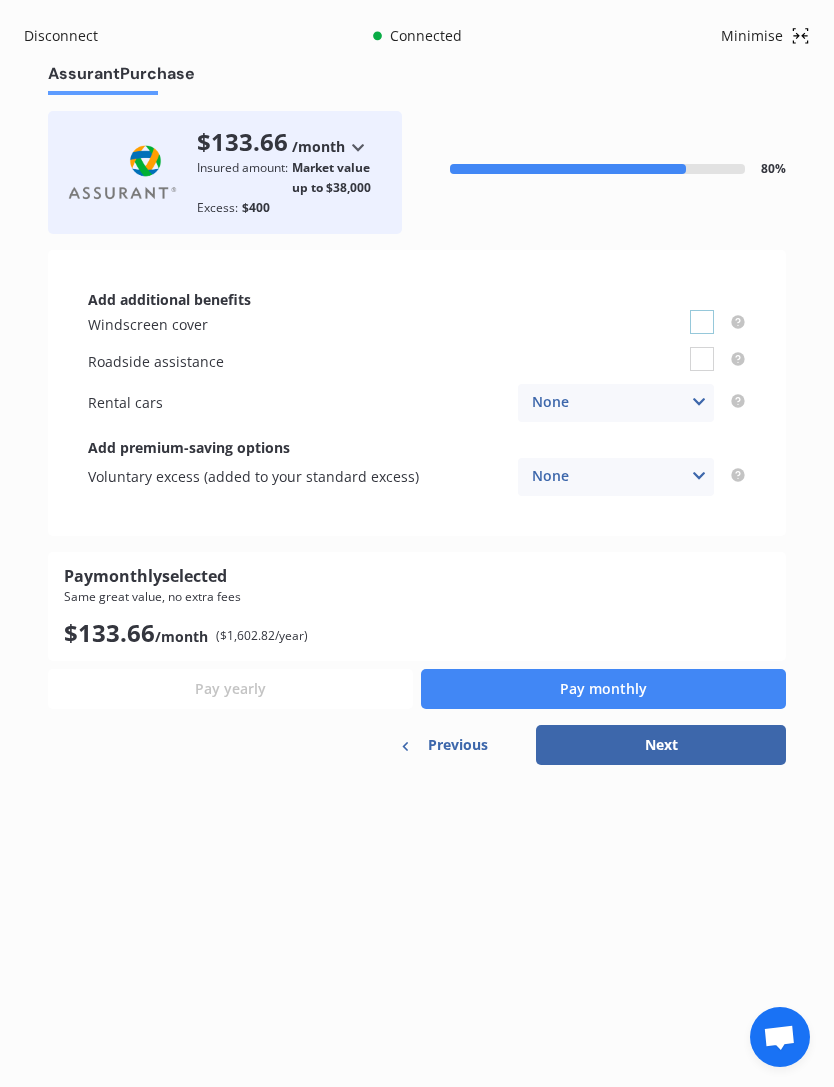 click at bounding box center [702, 310] 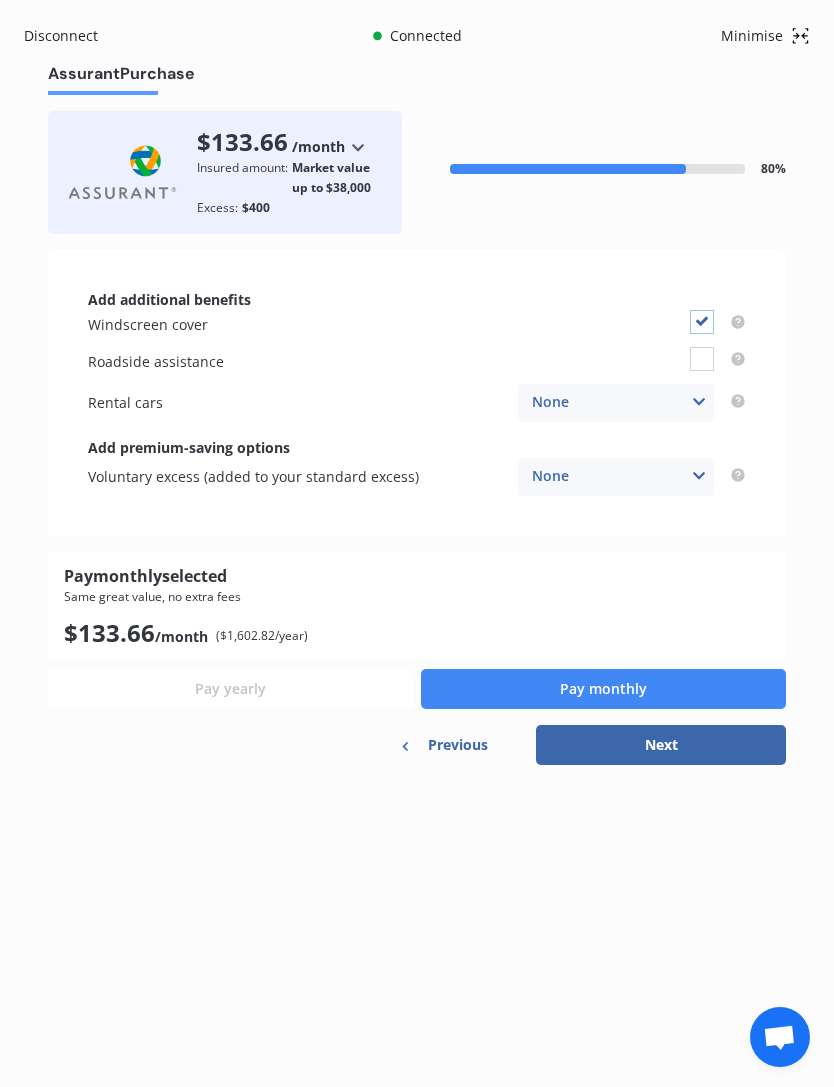 checkbox on "true" 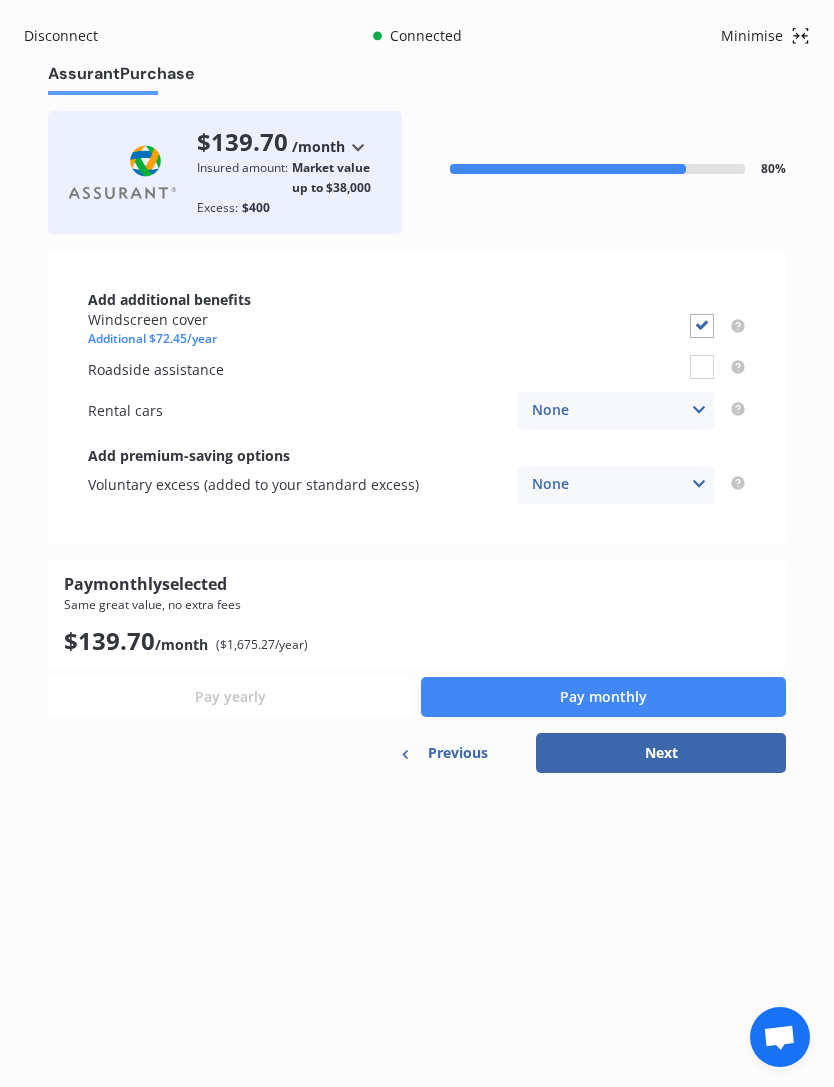 click 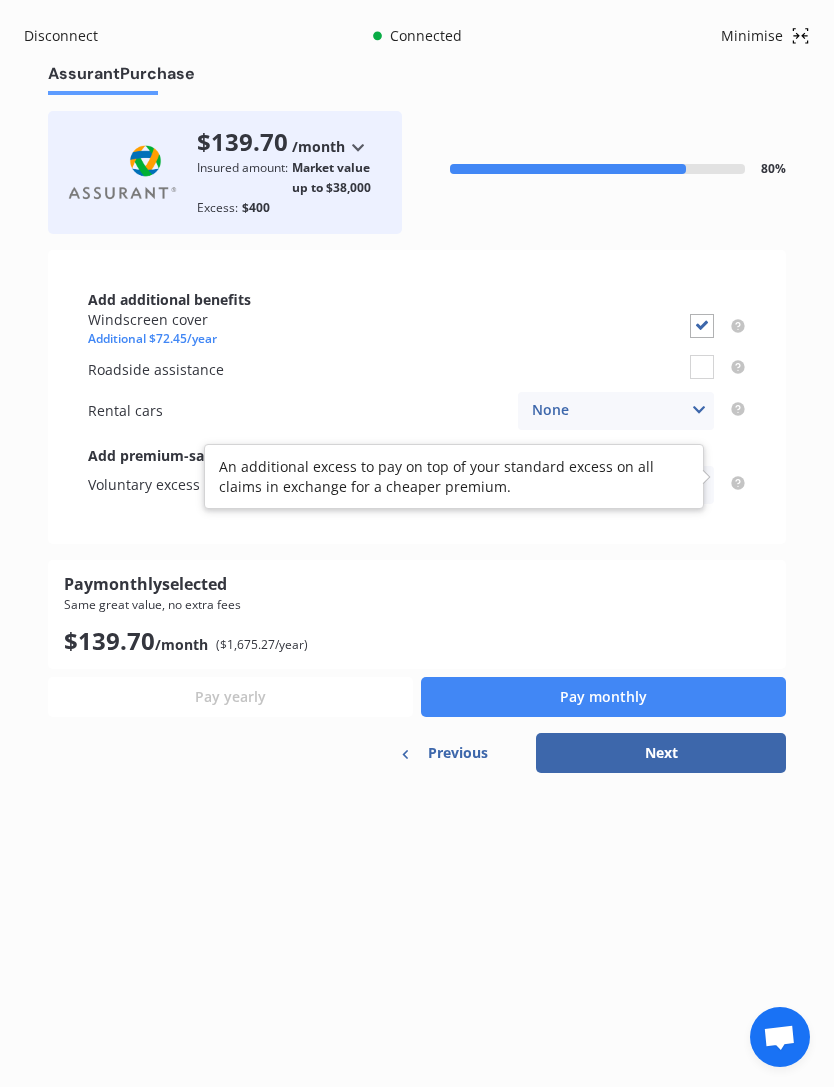 click on "Pay  monthly  selected Same great value, no extra fees $ 139.70 /month ($ 1,675.27 /year)" at bounding box center (417, 614) 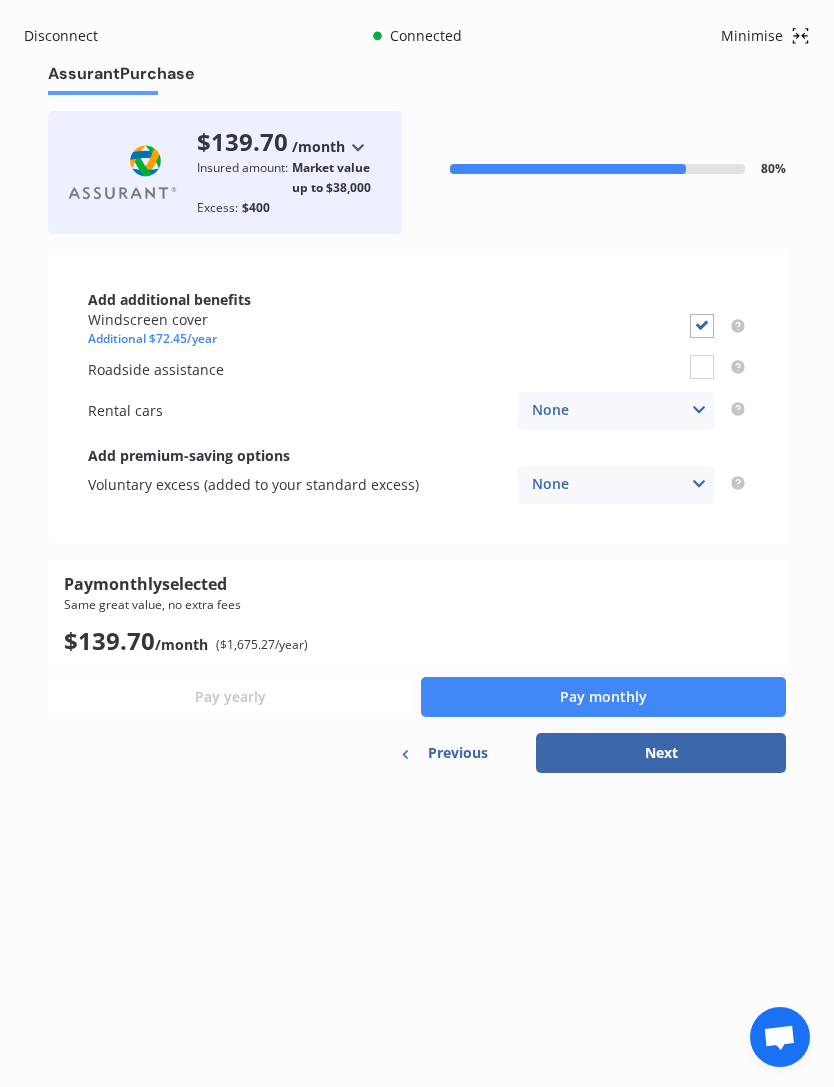 click on "Next" at bounding box center (661, 753) 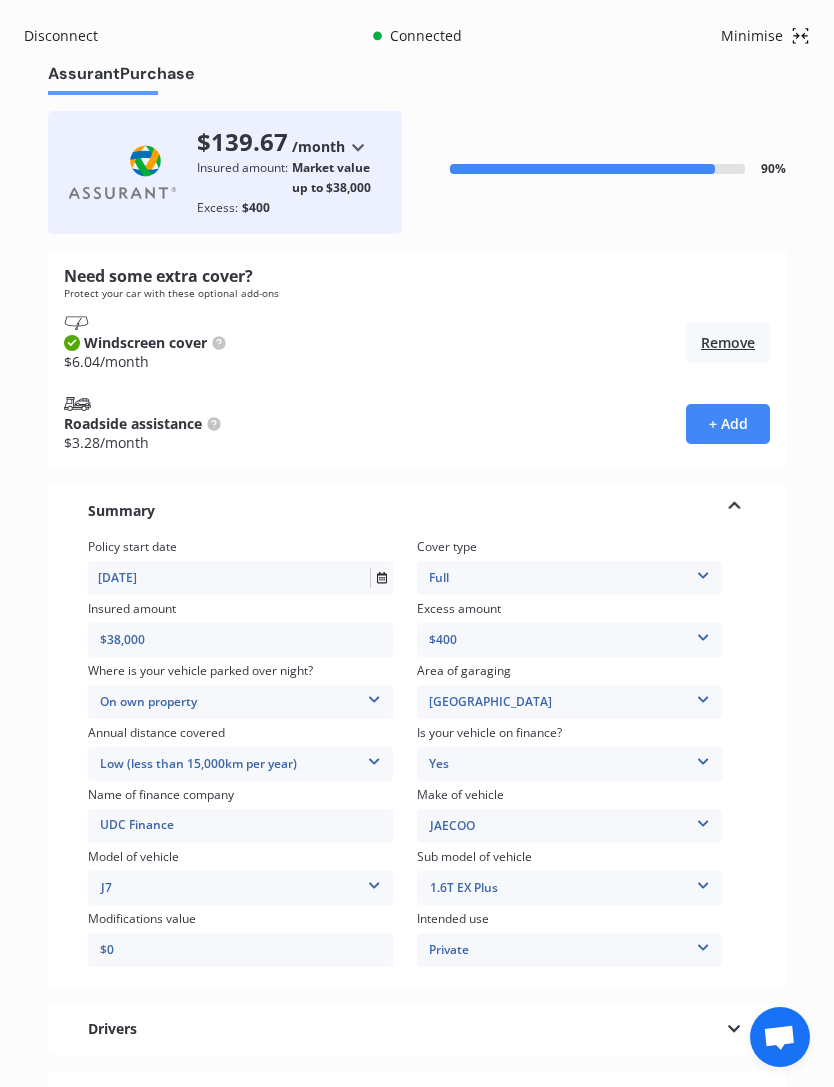 scroll, scrollTop: 0, scrollLeft: 0, axis: both 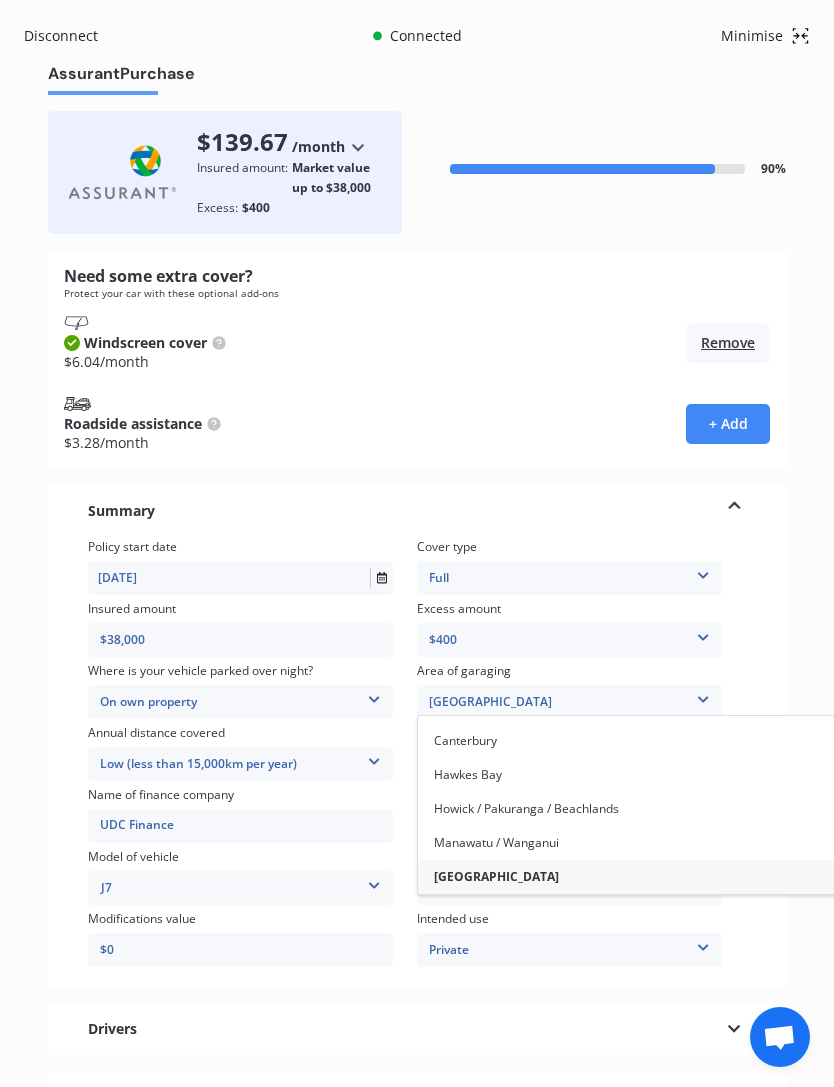 click on "Drivers" at bounding box center (417, 1029) 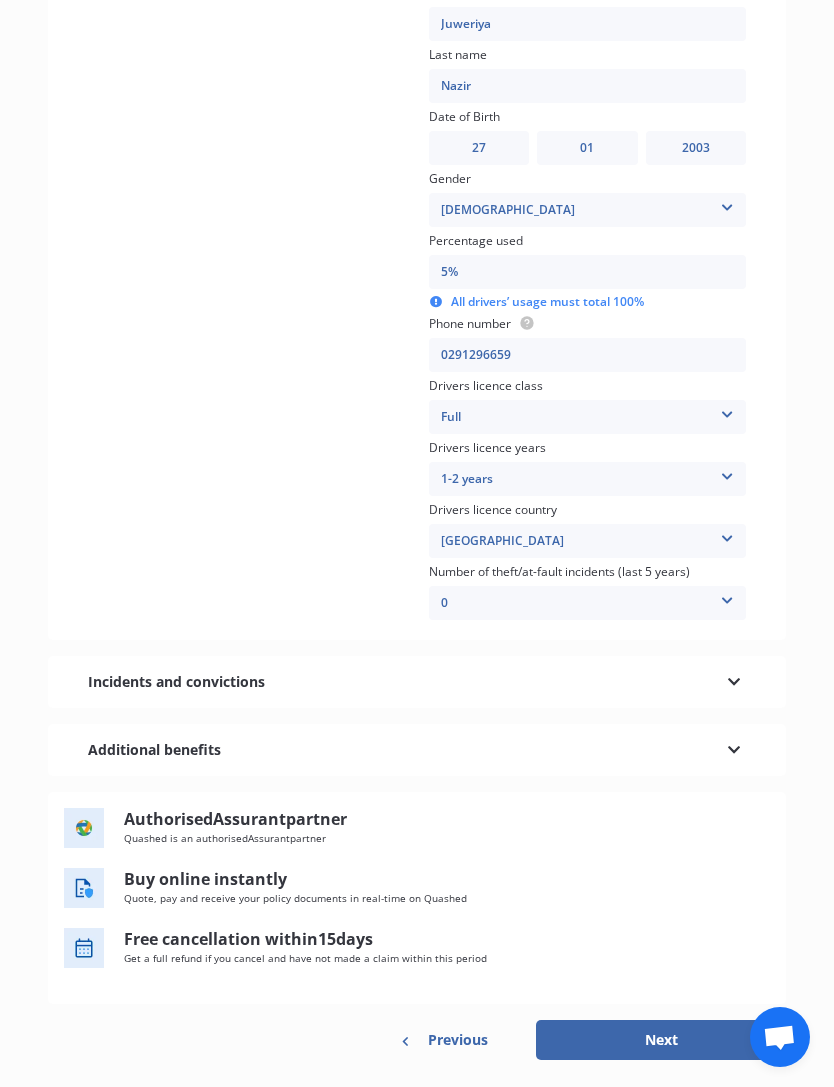 scroll, scrollTop: 2220, scrollLeft: 0, axis: vertical 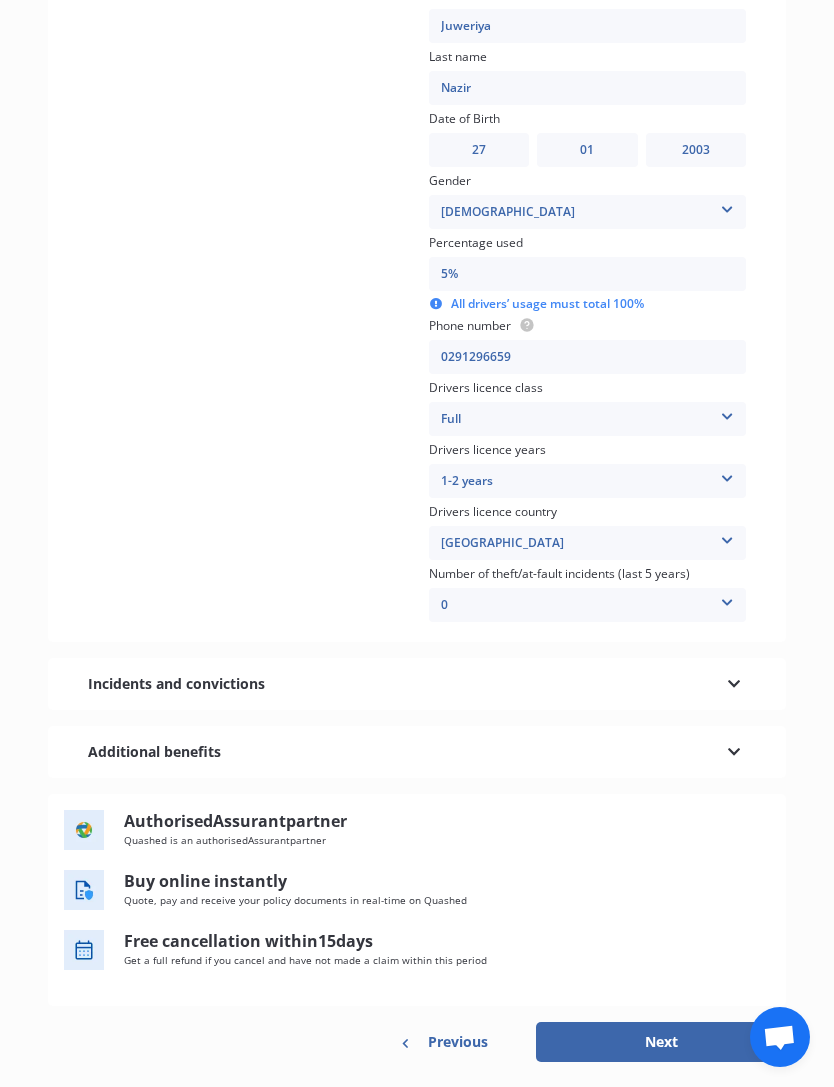 click on "Next" at bounding box center [661, 1042] 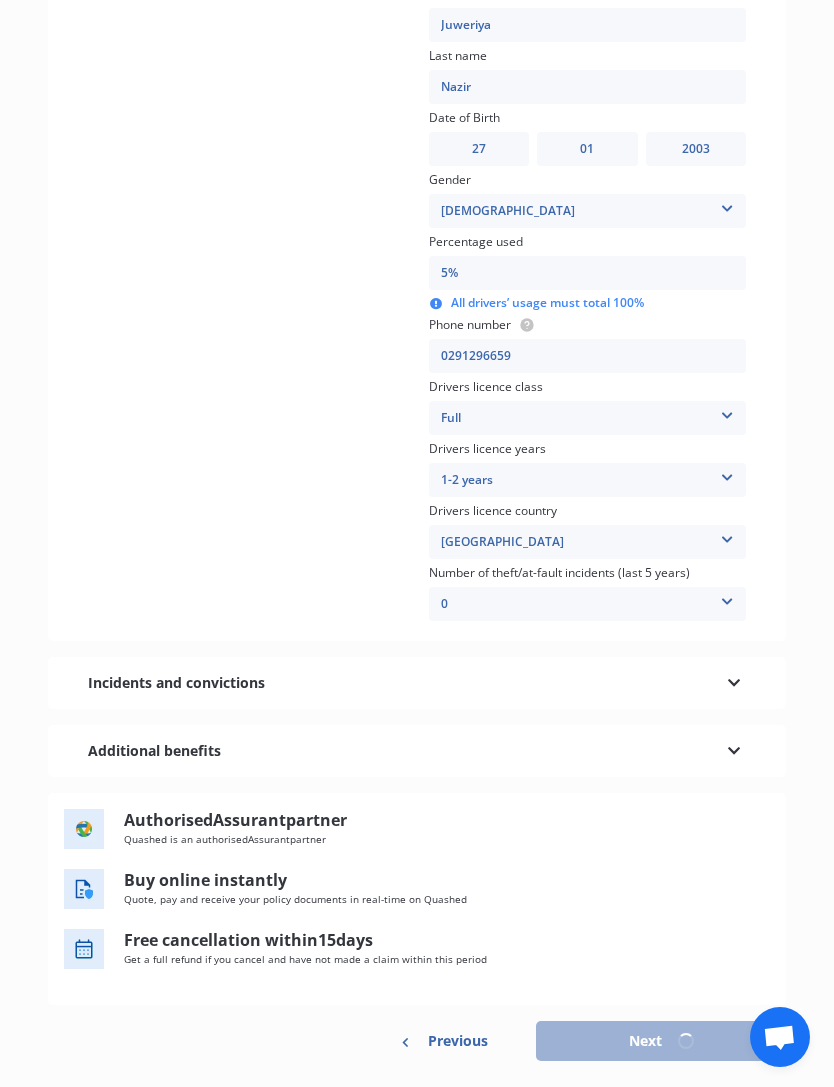 scroll, scrollTop: 0, scrollLeft: 0, axis: both 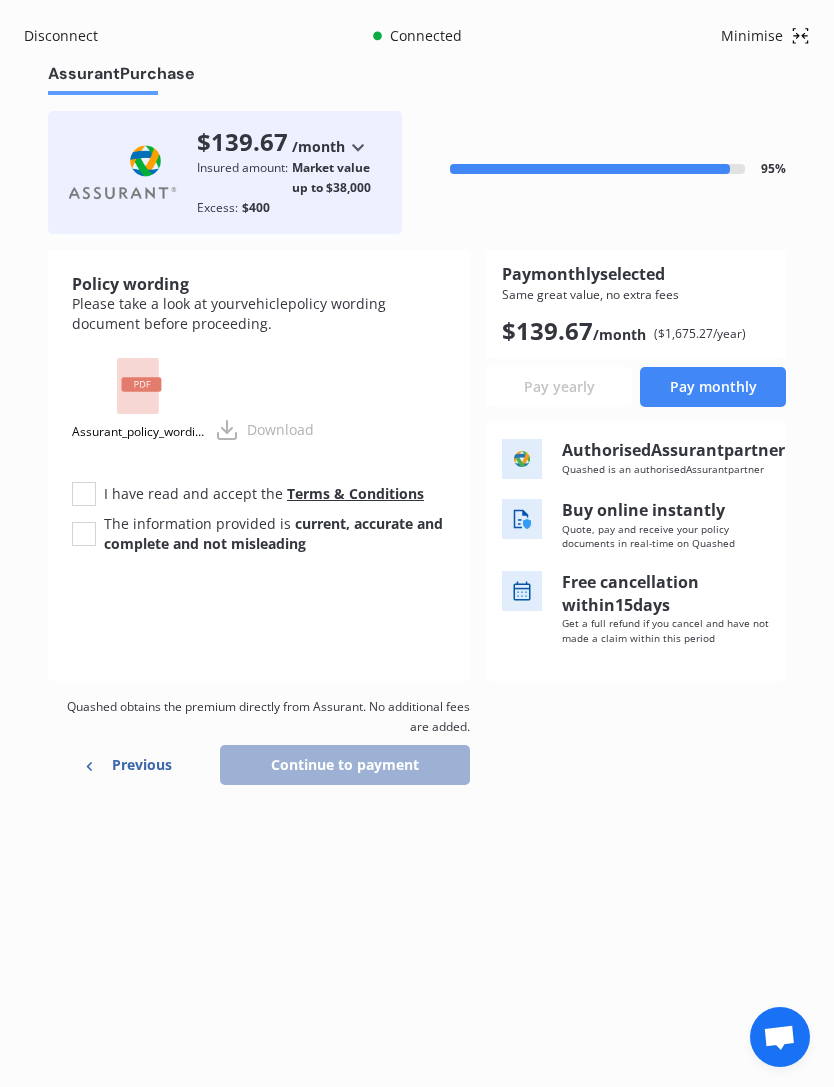 click on "Assurant_policy_wording.pdf" at bounding box center (139, 432) 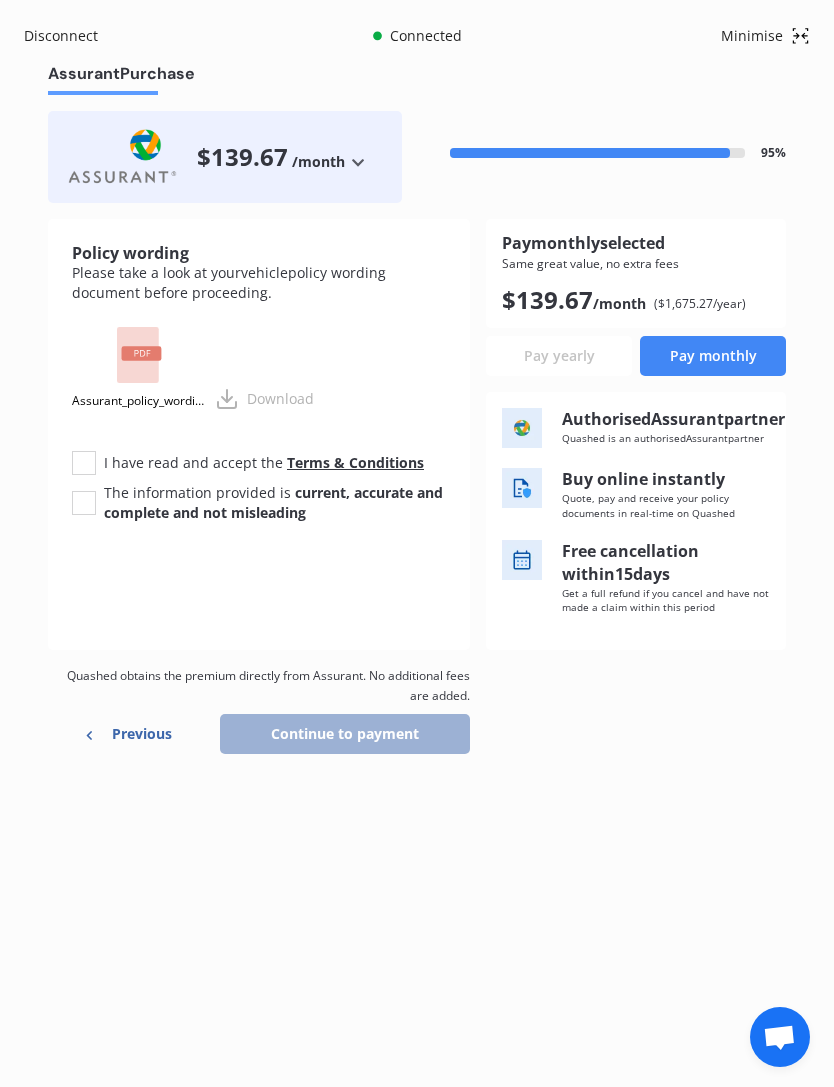 click on "/month" at bounding box center [318, 162] 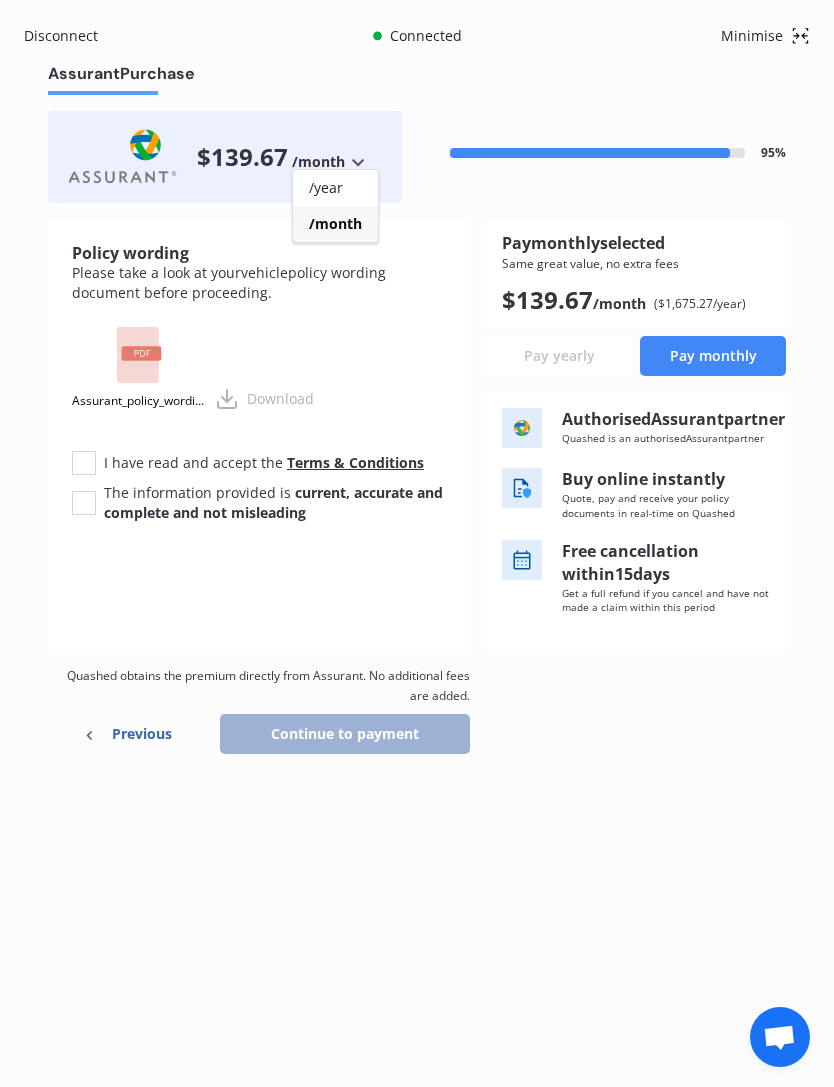 click on "/year" at bounding box center (335, 188) 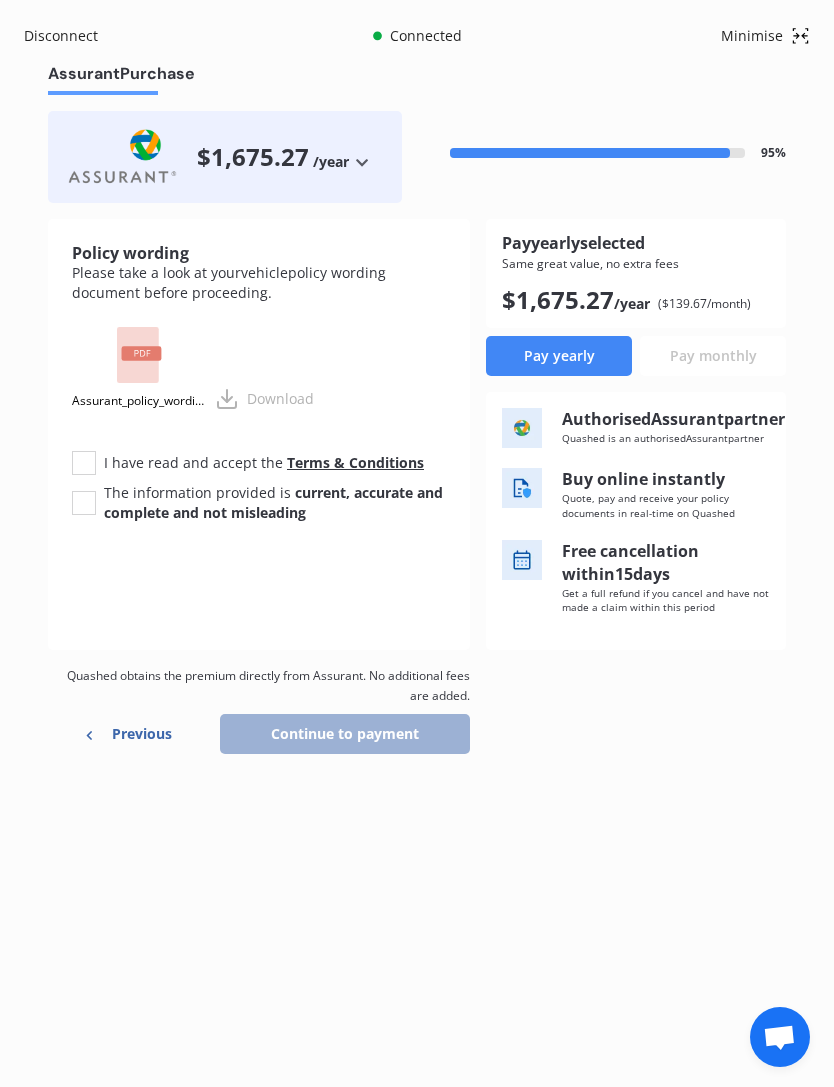 click on "/year" at bounding box center (331, 162) 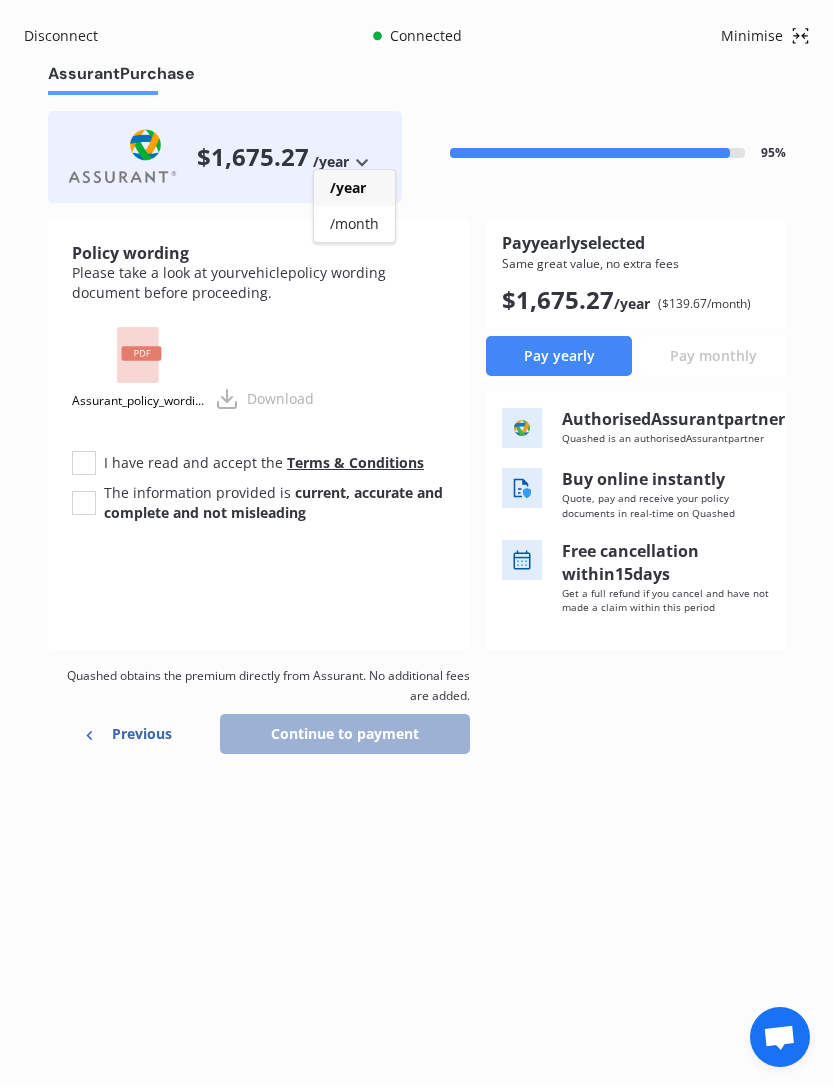 click on "/month" at bounding box center [354, 224] 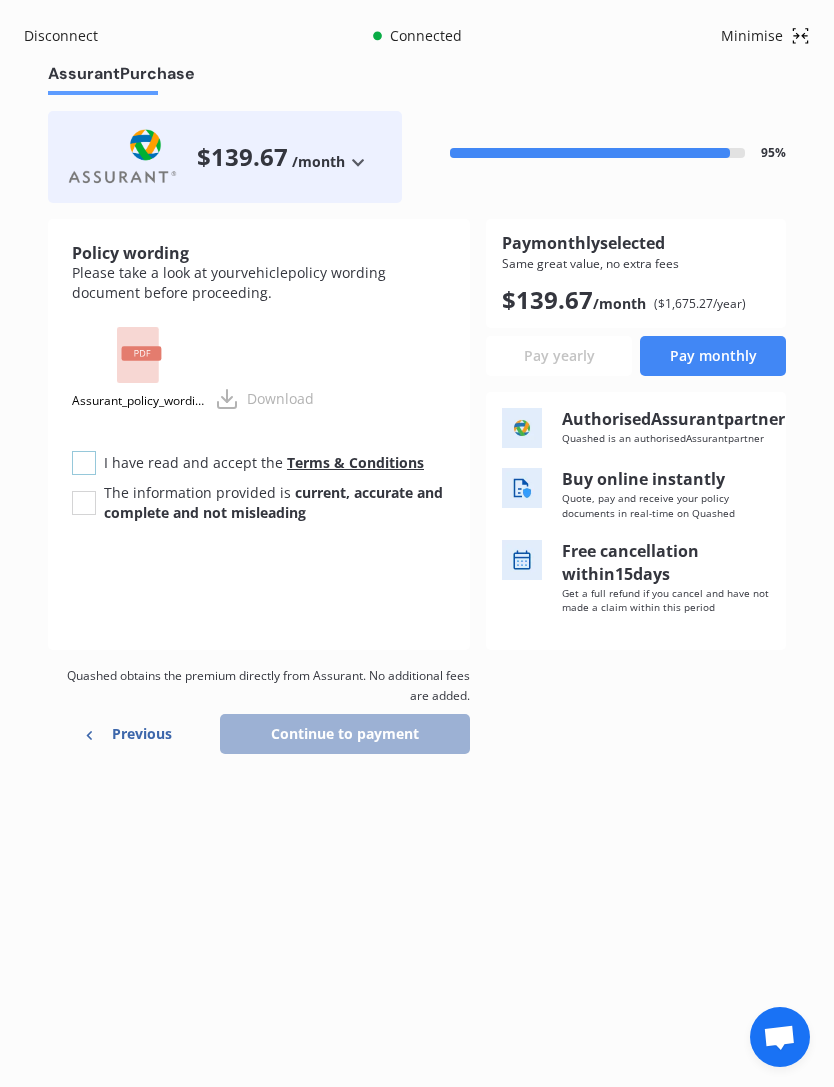 click at bounding box center [84, 451] 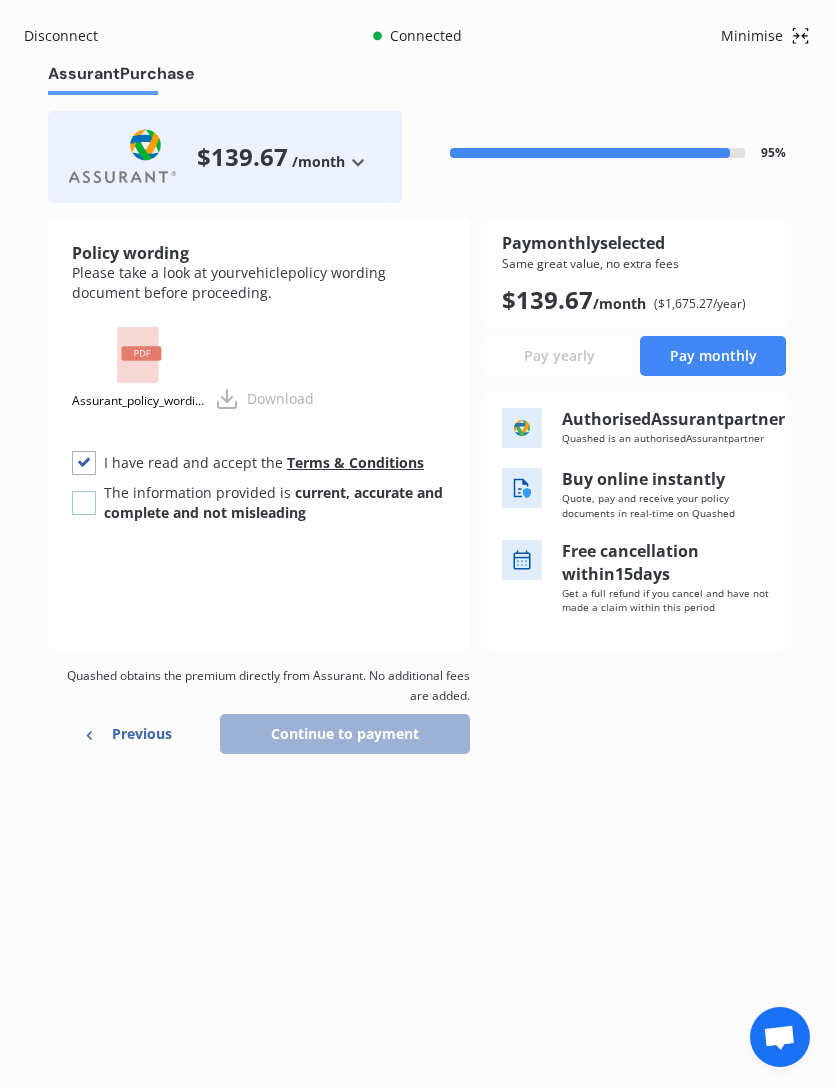click at bounding box center [84, 491] 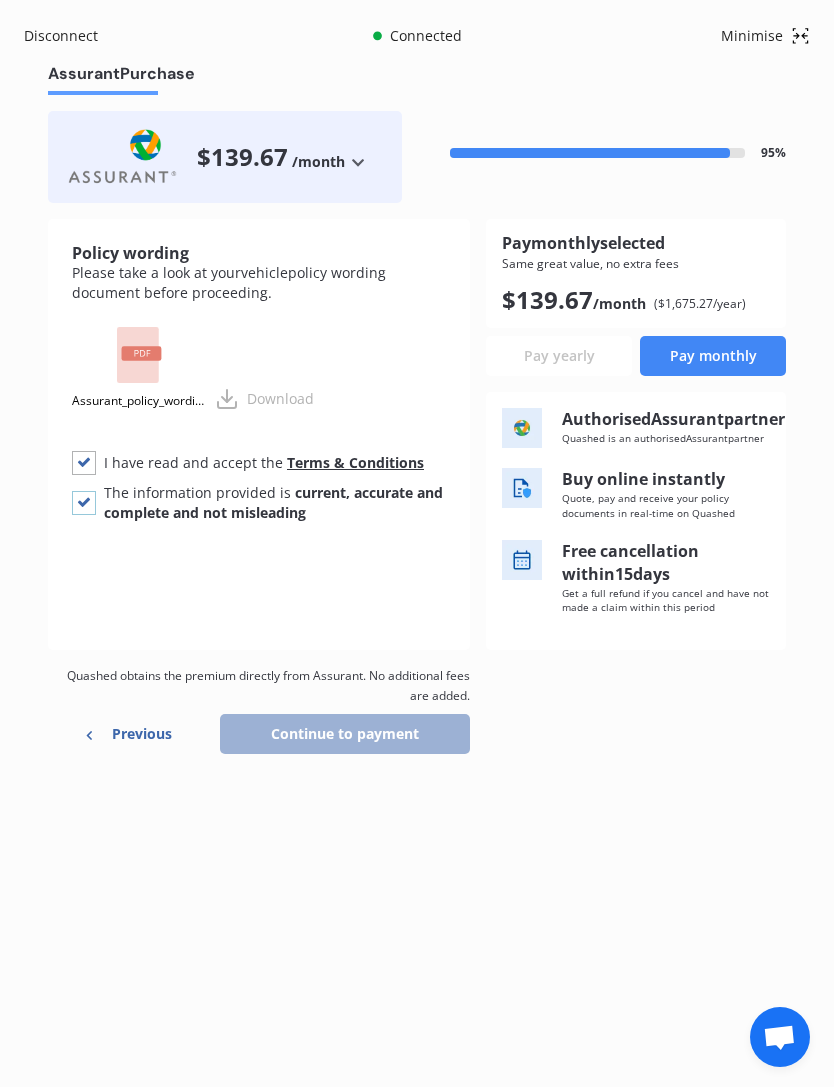 checkbox on "true" 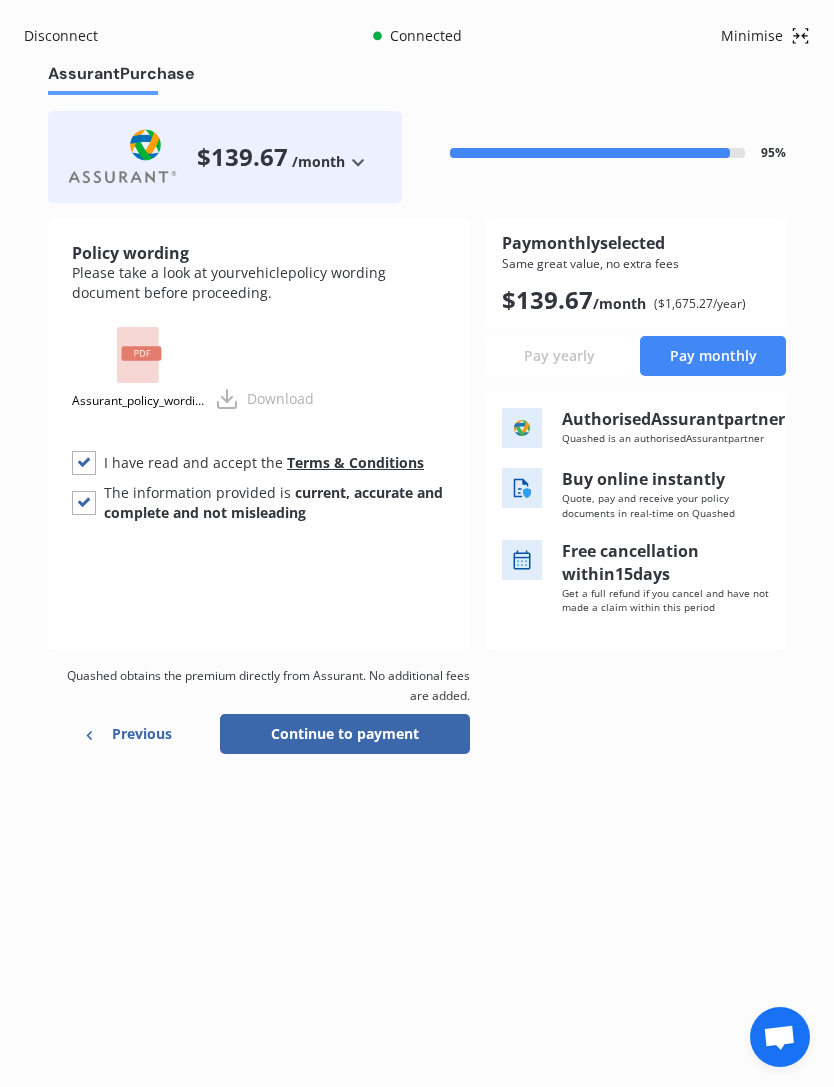click on "Continue to payment" at bounding box center (345, 734) 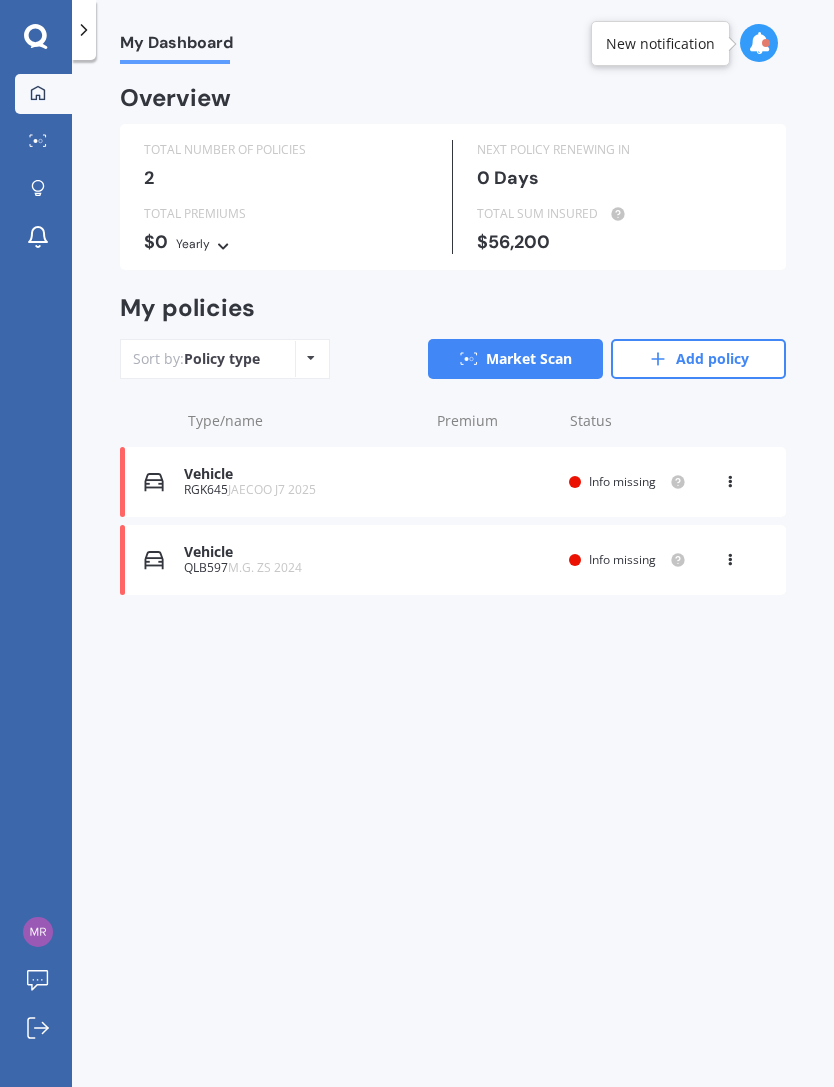 scroll, scrollTop: 0, scrollLeft: 0, axis: both 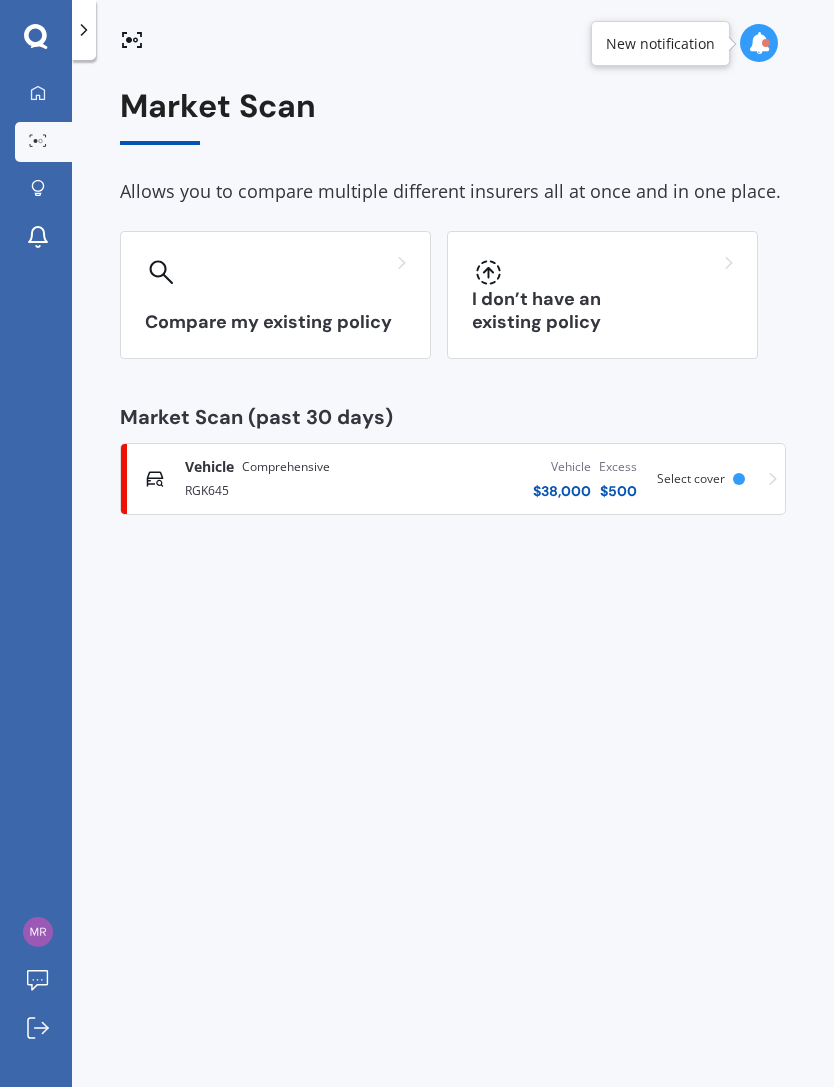 click at bounding box center (602, 272) 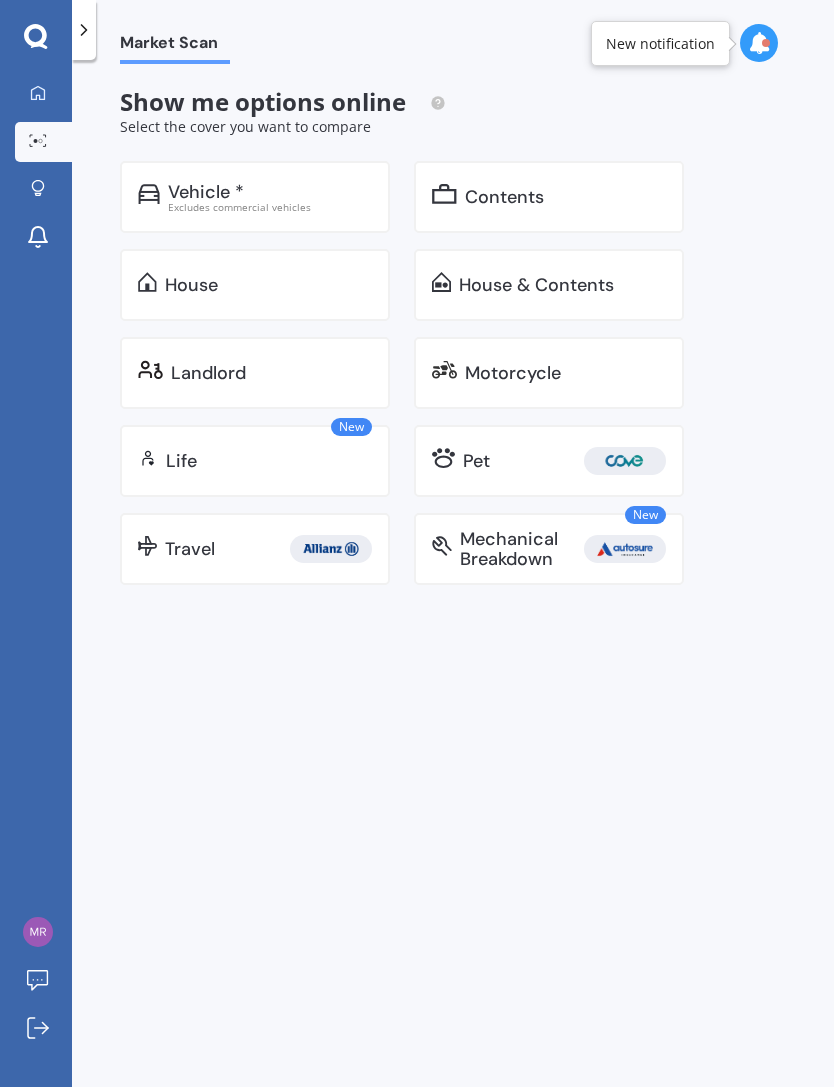 click on "Vehicle *" at bounding box center (206, 192) 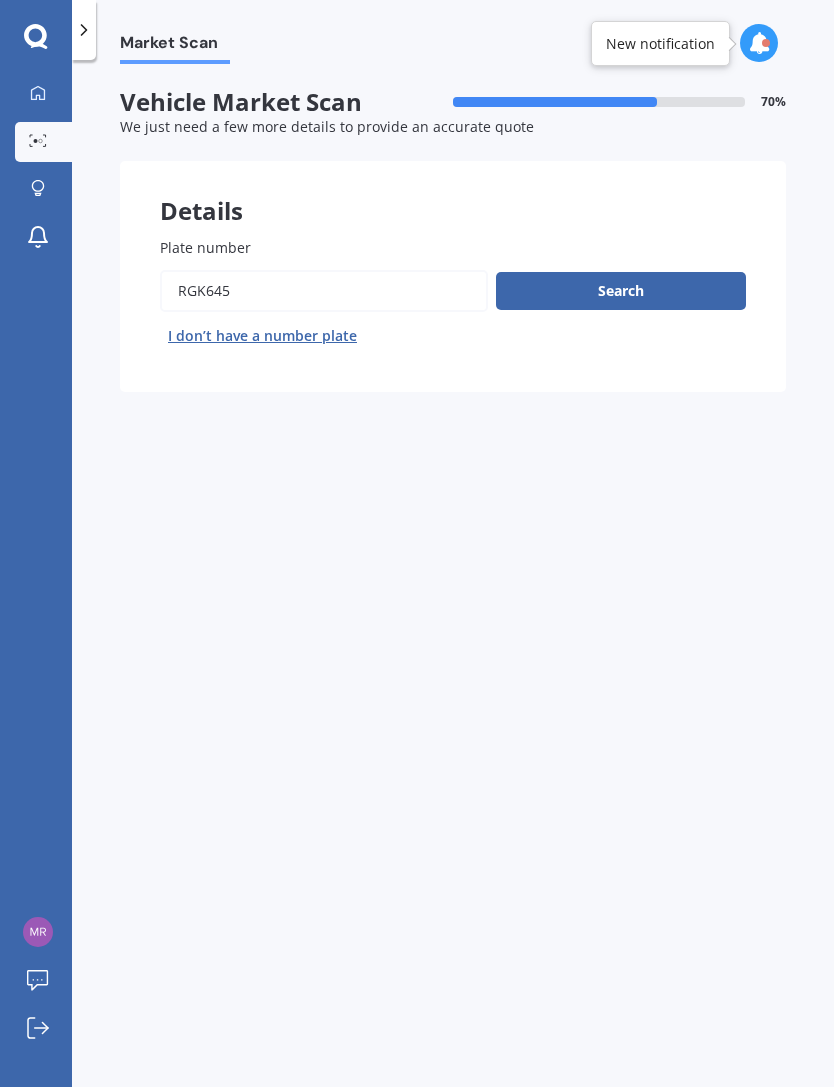 click on "Plate number" at bounding box center [324, 291] 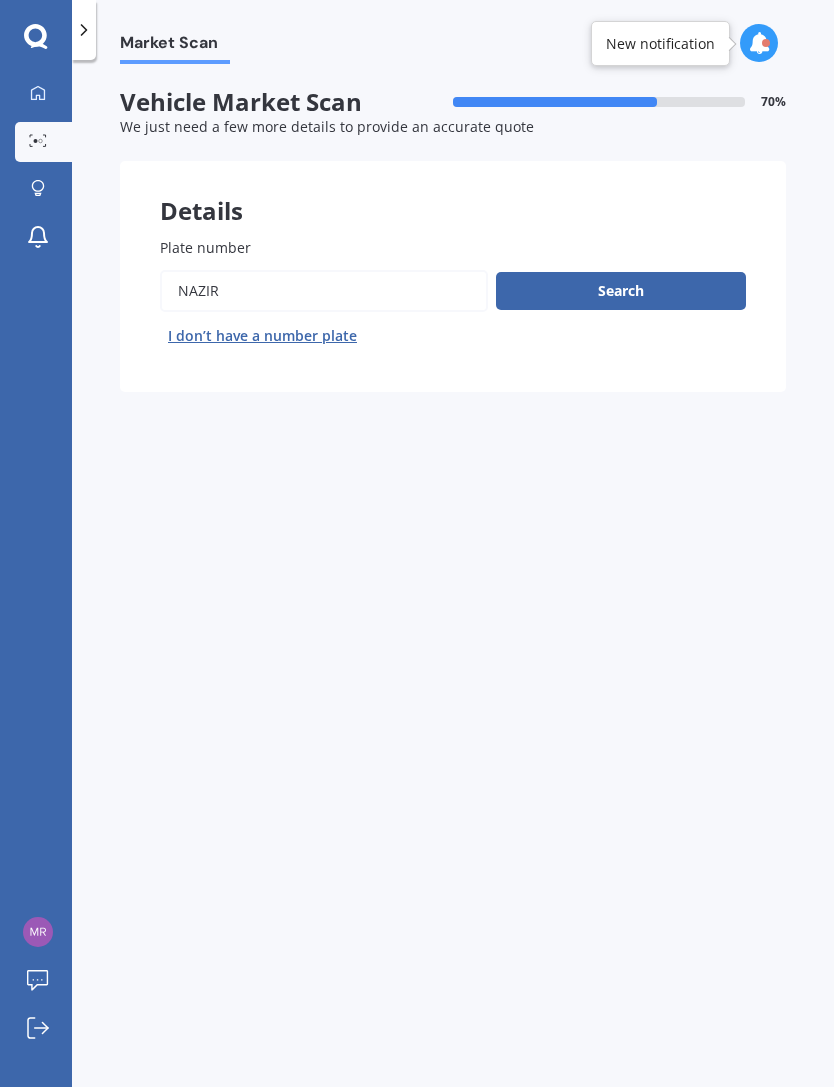 type on "NAZIR" 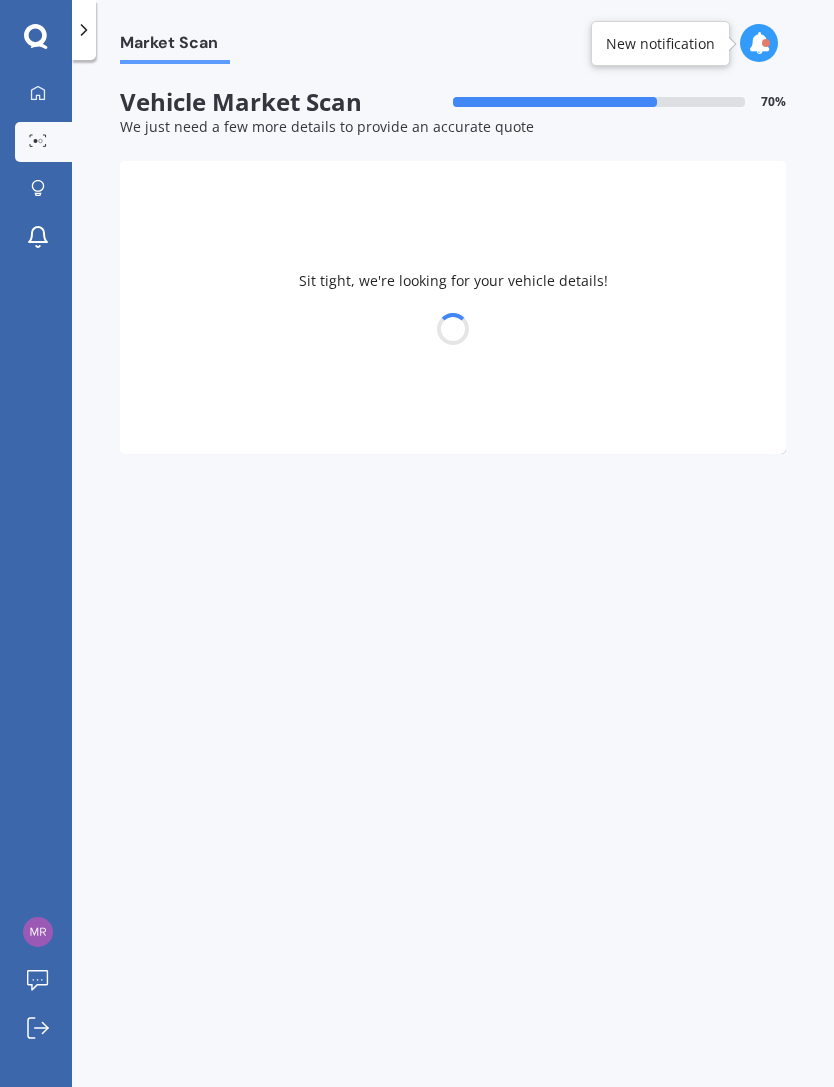 select on "02" 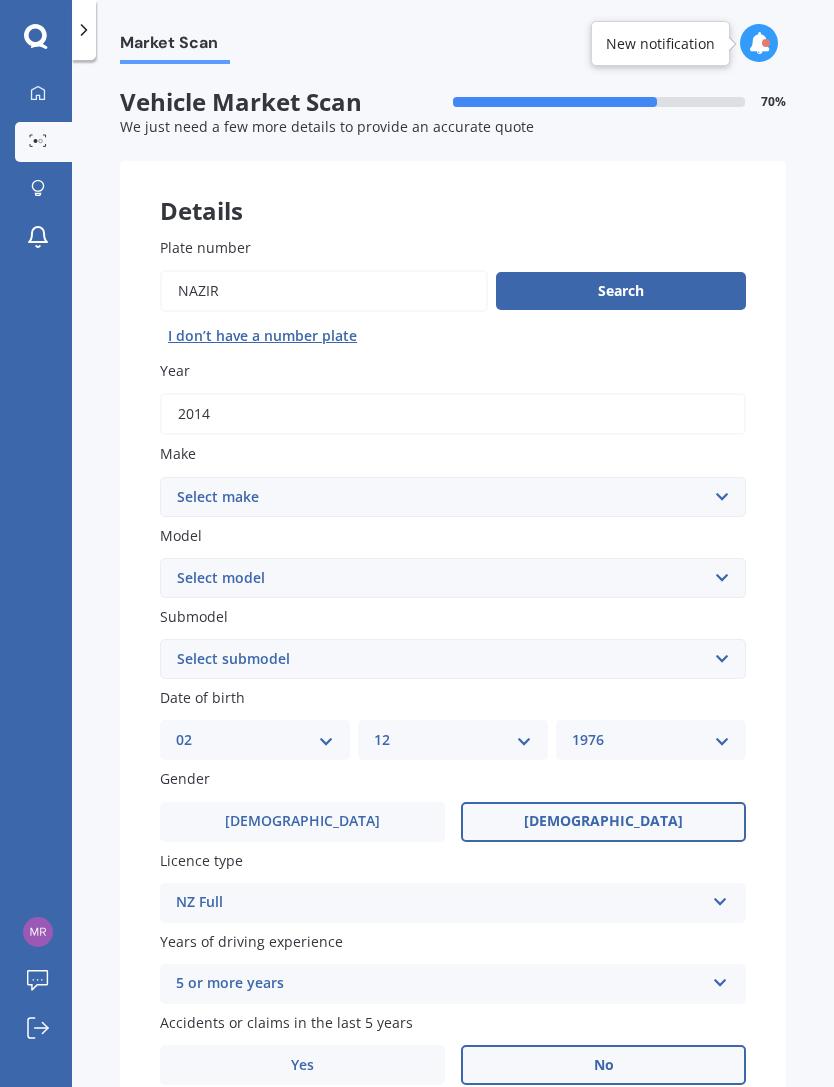 click on "Select make AC ALFA ROMEO ASTON MARTIN AUDI AUSTIN BEDFORD Bentley BMW BYD CADILLAC CAN-AM CHERY CHEVROLET CHRYSLER Citroen CRUISEAIR CUPRA DAEWOO DAIHATSU DAIMLER DAMON DIAHATSU DODGE EXOCET FACTORY FIVE FERRARI FIAT Fiord FLEETWOOD FORD FOTON FRASER GEELY GENESIS GEORGIE BOY GMC GREAT WALL GWM HAVAL HILLMAN HINO HOLDEN HOLIDAY RAMBLER HONDA HUMMER HYUNDAI INFINITI ISUZU IVECO JAC JAECOO JAGUAR JEEP KGM KIA LADA LAMBORGHINI LANCIA LANDROVER LDV LEXUS LINCOLN LOTUS LUNAR M.G M.G. MAHINDRA MASERATI MAZDA MCLAREN MERCEDES AMG Mercedes Benz MERCEDES-AMG MERCURY MINI MITSUBISHI MORGAN MORRIS NEWMAR Nissan OMODA OPEL OXFORD PEUGEOT Plymouth Polestar PONTIAC PORSCHE PROTON RAM Range Rover Rayne RENAULT ROLLS ROYCE ROVER SAAB SATURN SEAT SHELBY SKODA SMART SSANGYONG SUBARU SUZUKI TATA TESLA TIFFIN Toyota TRIUMPH TVR Vauxhall VOLKSWAGEN VOLVO WESTFIELD WINNEBAGO ZX" at bounding box center (453, 497) 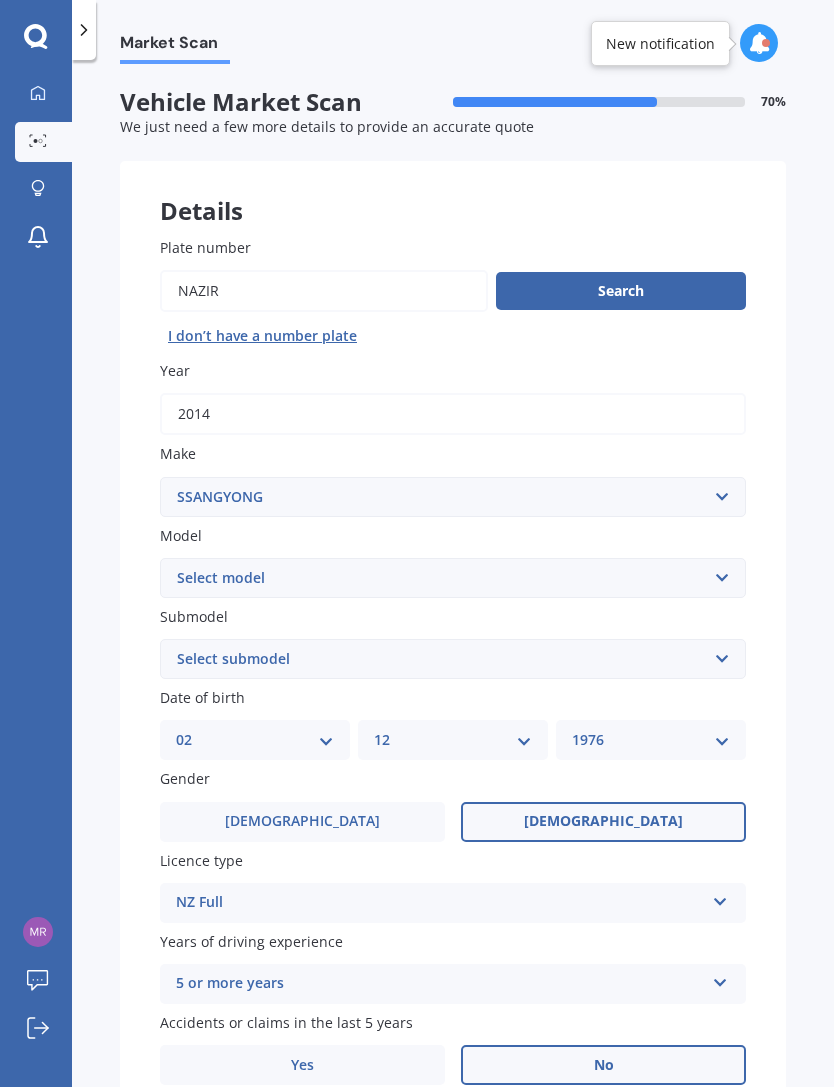 click on "Select model Actyon Chairman Korando Kyron Musso Rexton Rhino Stavic Tivoli" at bounding box center [453, 578] 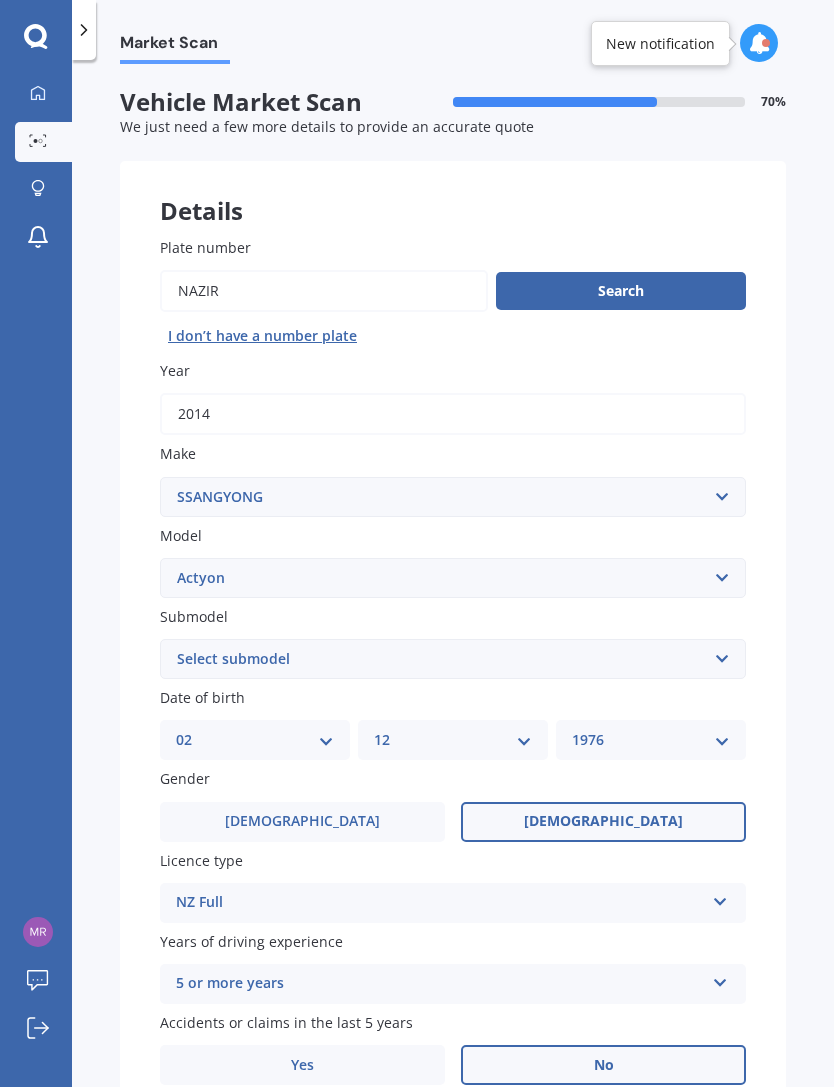 click on "Select submodel Sport diesel Sport diesel 4WD Sport petrol Sports Dual Cab Sports Dual Cab petrol SPR Workmate diesel Workmate petrol" at bounding box center [453, 659] 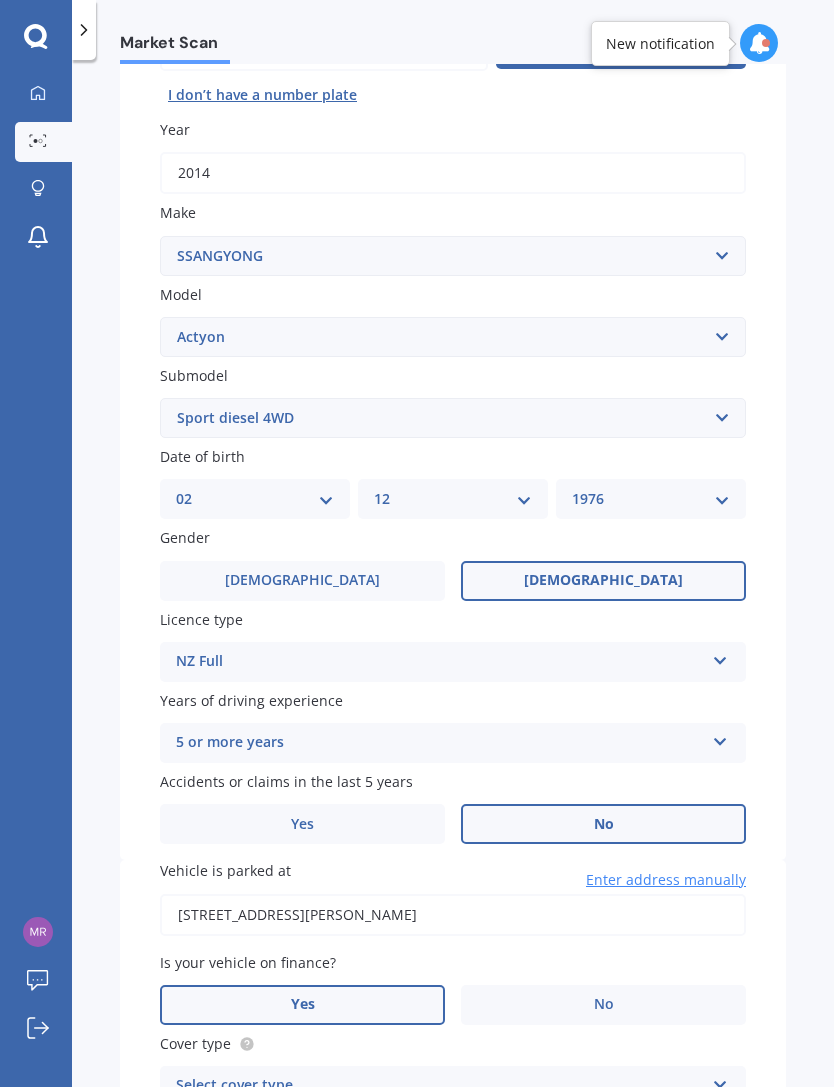 scroll, scrollTop: 246, scrollLeft: 0, axis: vertical 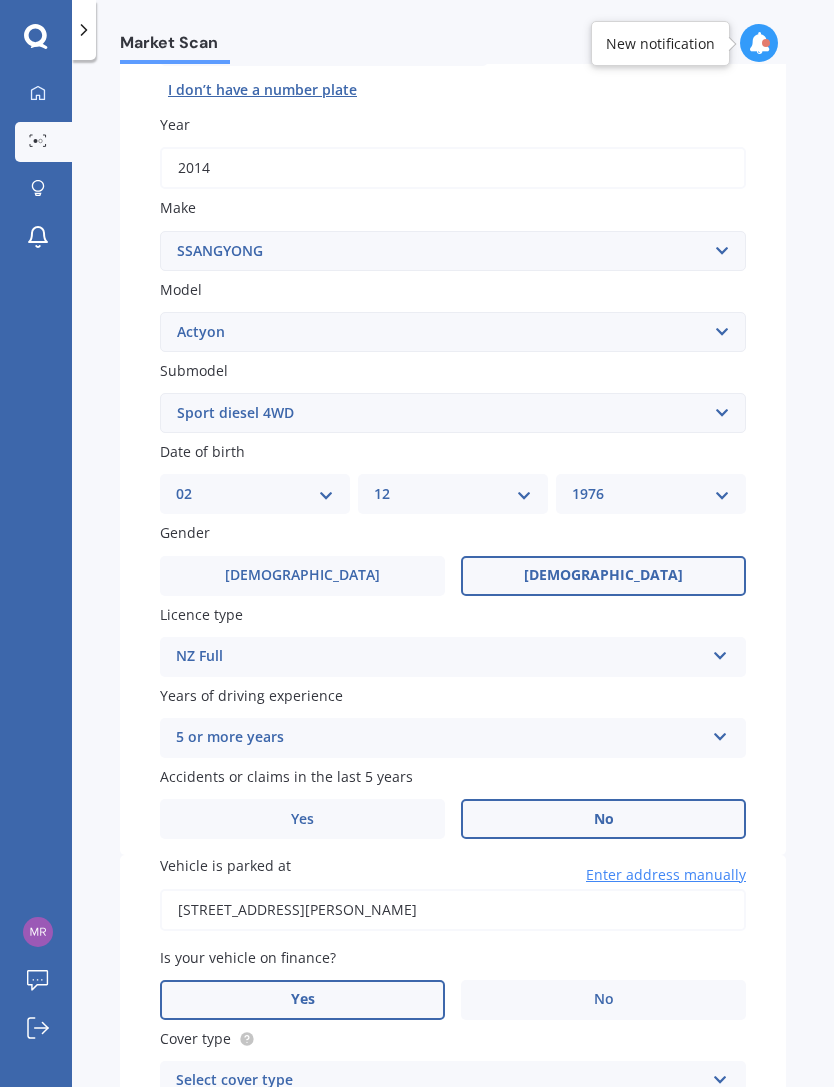 click on "Gender" at bounding box center [449, 532] 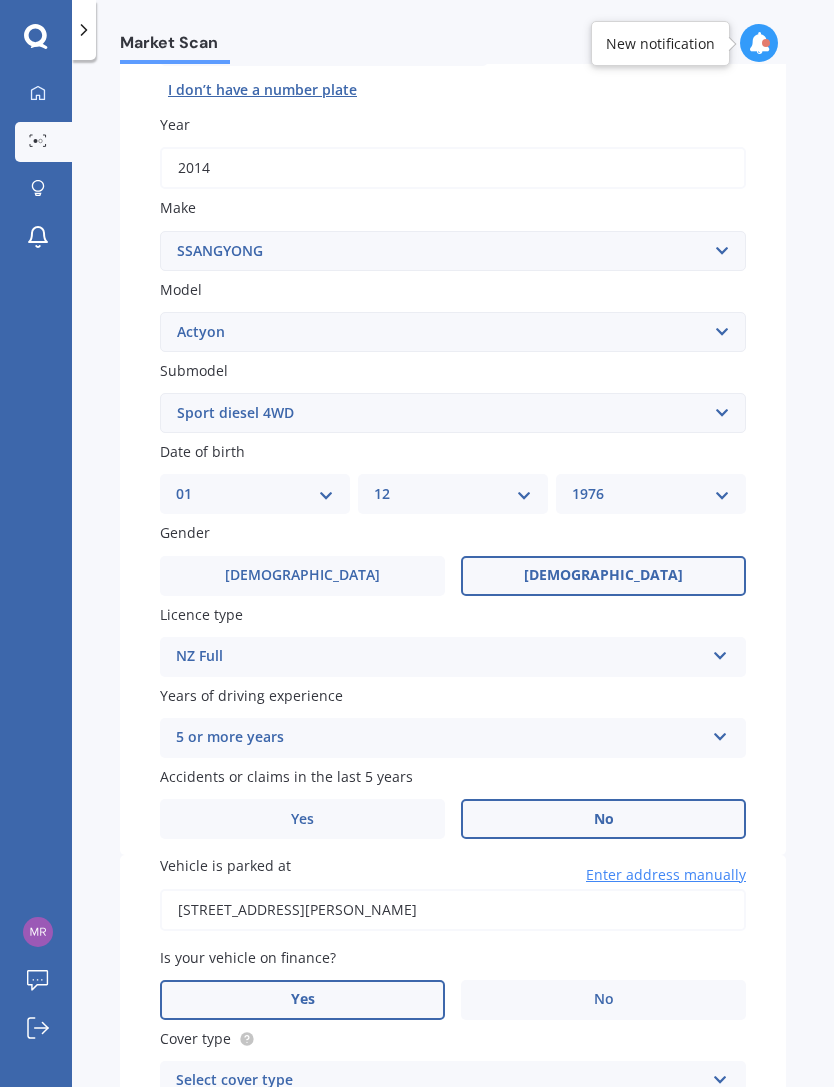 click on "MM 01 02 03 04 05 06 07 08 09 10 11 12" at bounding box center (453, 494) 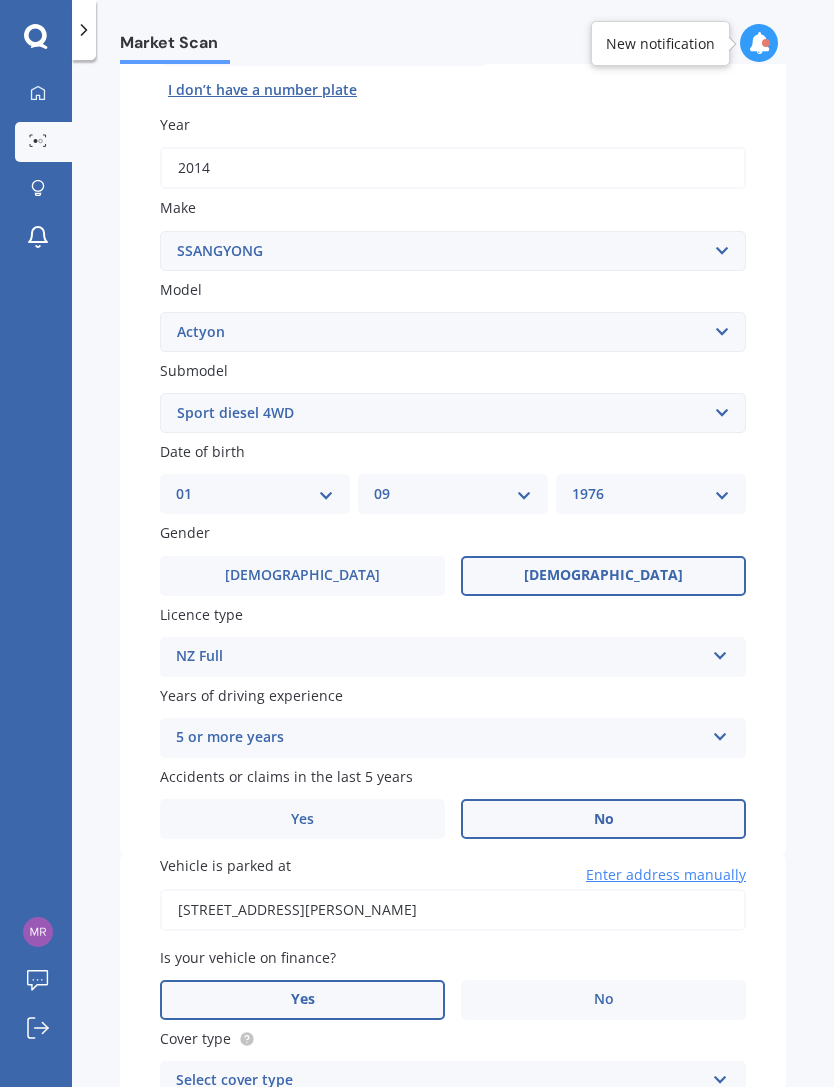 click on "YYYY 2025 2024 2023 2022 2021 2020 2019 2018 2017 2016 2015 2014 2013 2012 2011 2010 2009 2008 2007 2006 2005 2004 2003 2002 2001 2000 1999 1998 1997 1996 1995 1994 1993 1992 1991 1990 1989 1988 1987 1986 1985 1984 1983 1982 1981 1980 1979 1978 1977 1976 1975 1974 1973 1972 1971 1970 1969 1968 1967 1966 1965 1964 1963 1962 1961 1960 1959 1958 1957 1956 1955 1954 1953 1952 1951 1950 1949 1948 1947 1946 1945 1944 1943 1942 1941 1940 1939 1938 1937 1936 1935 1934 1933 1932 1931 1930 1929 1928 1927 1926" at bounding box center (651, 494) 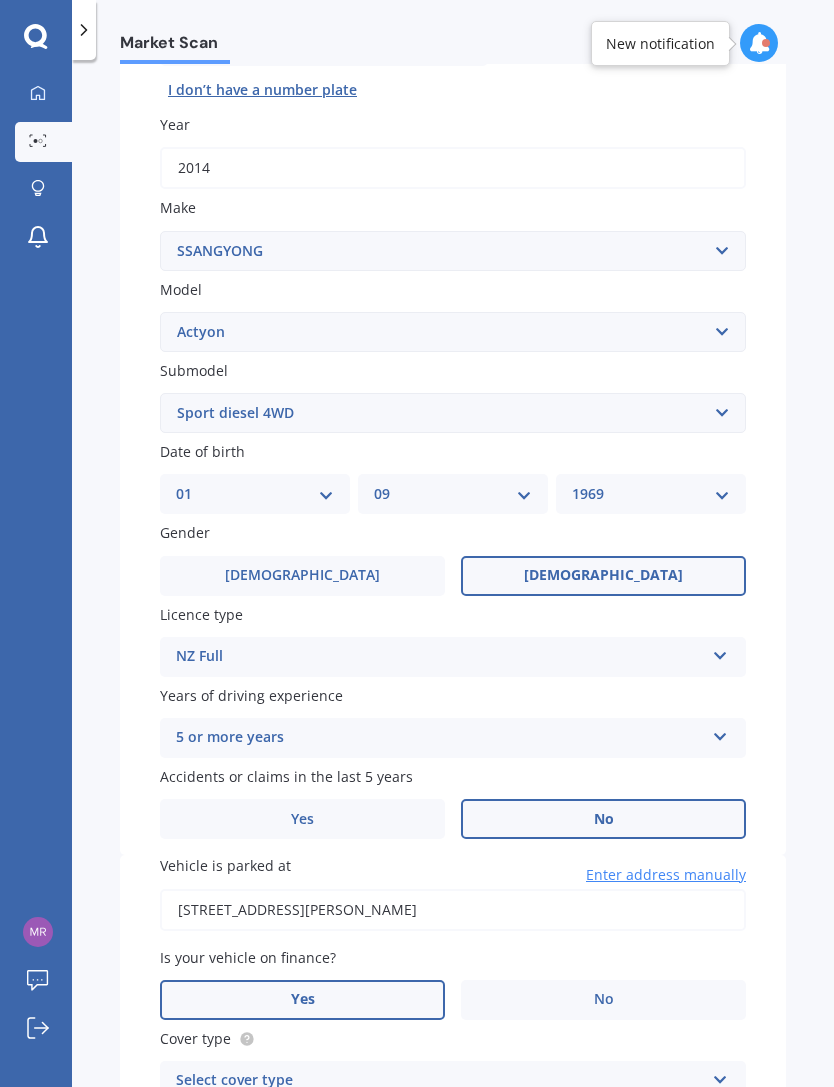 click on "[DEMOGRAPHIC_DATA]" at bounding box center (302, 576) 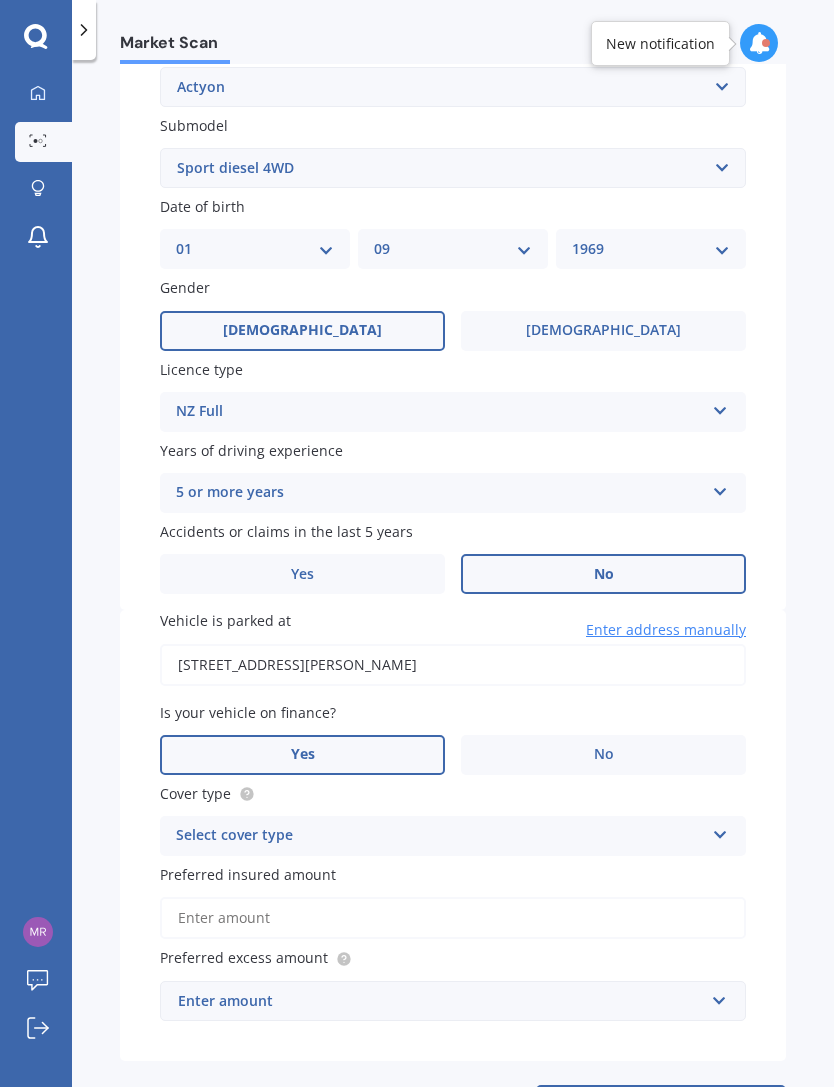 scroll, scrollTop: 489, scrollLeft: 0, axis: vertical 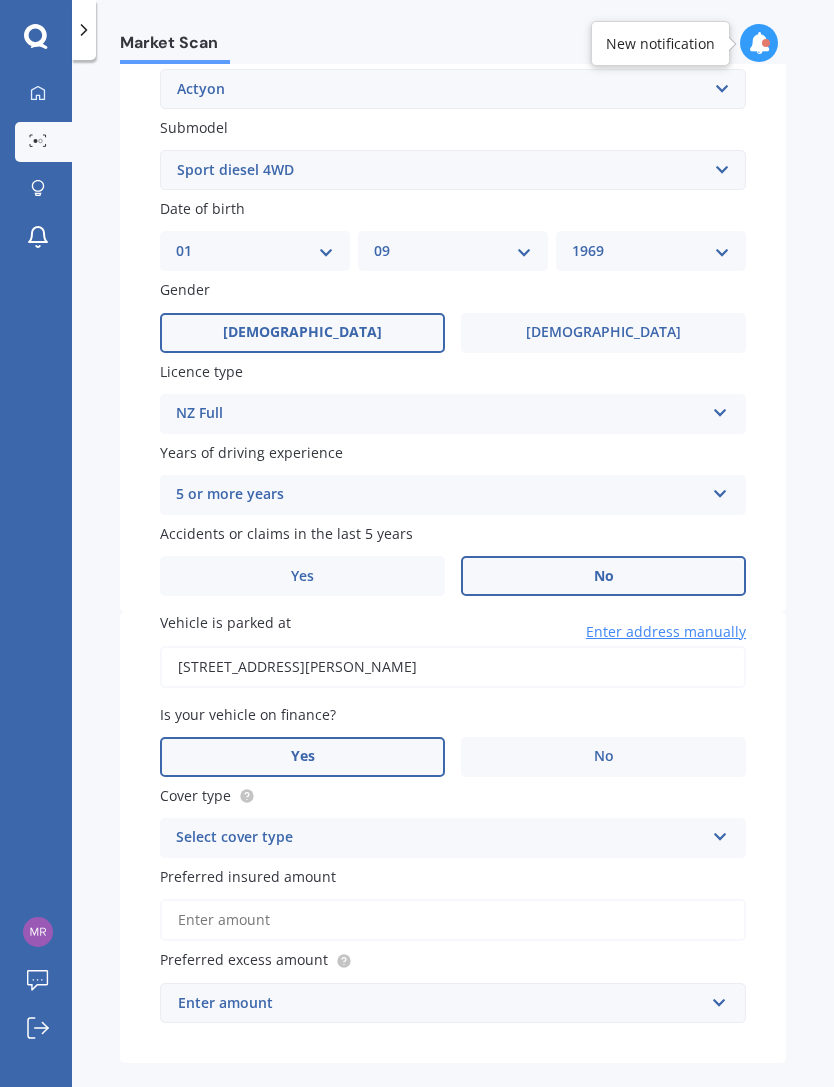 click on "No" at bounding box center [603, 757] 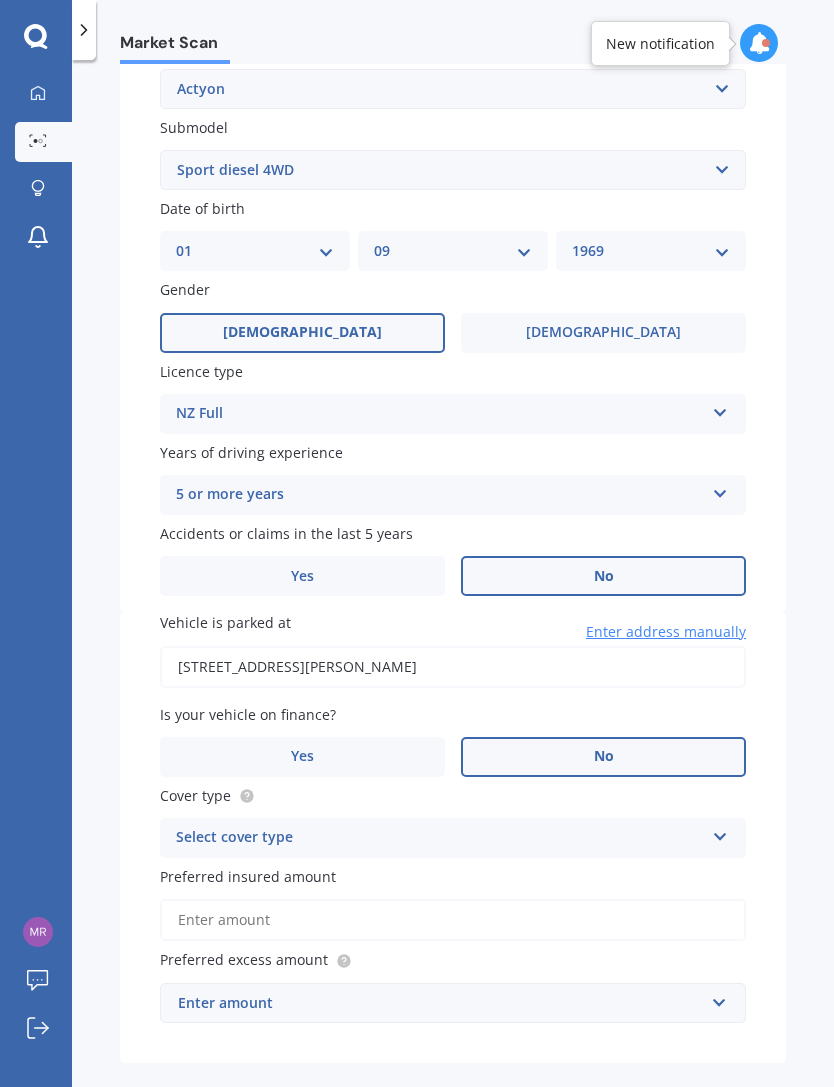 click on "Select cover type" at bounding box center [440, 838] 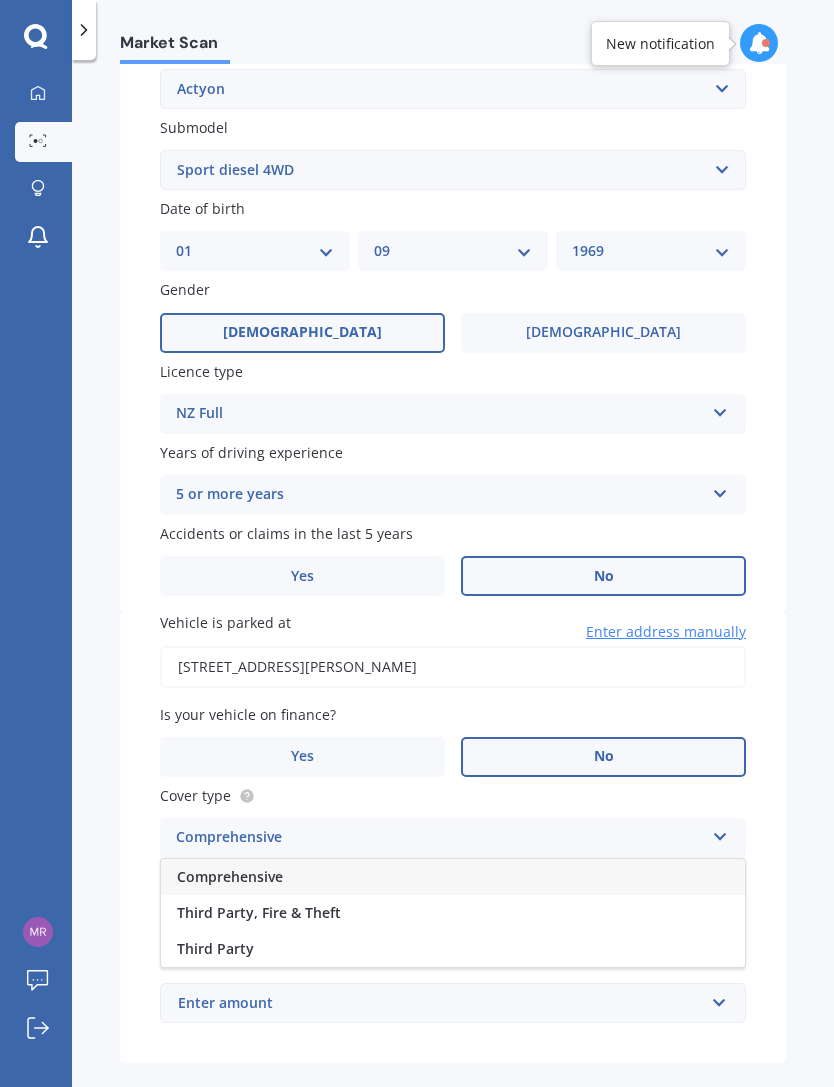click on "Comprehensive" at bounding box center [453, 877] 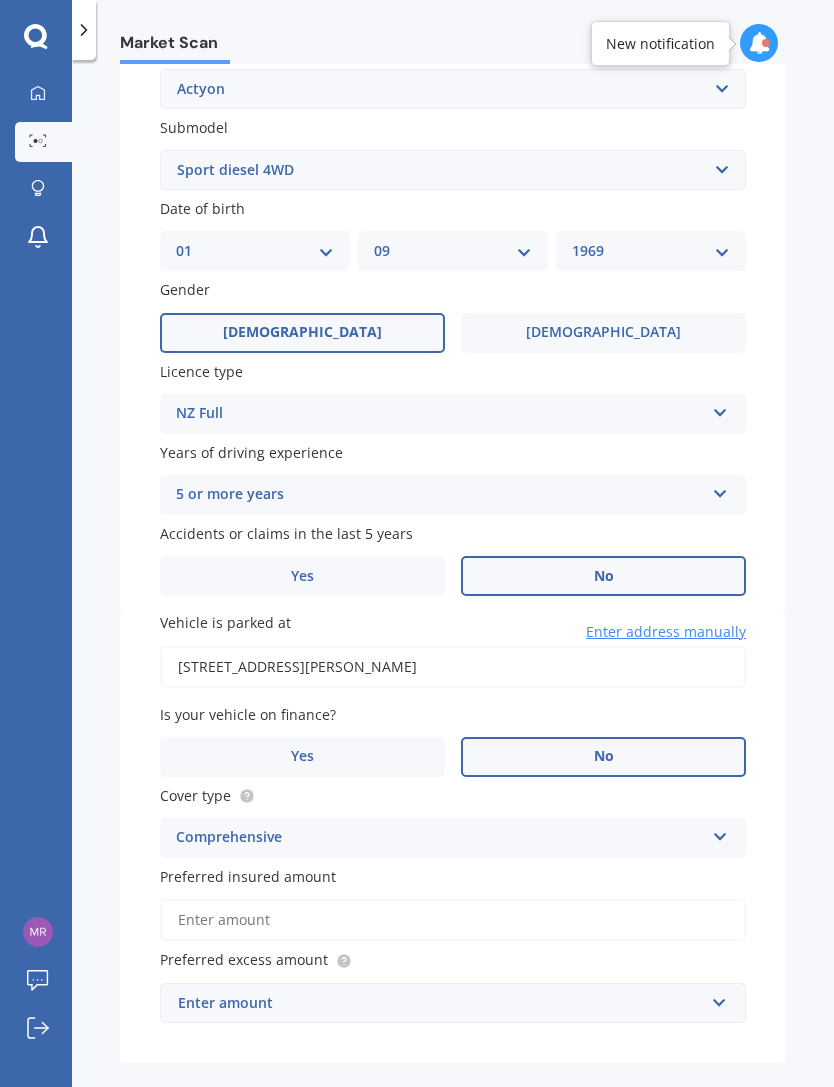 click on "Preferred insured amount" at bounding box center (453, 920) 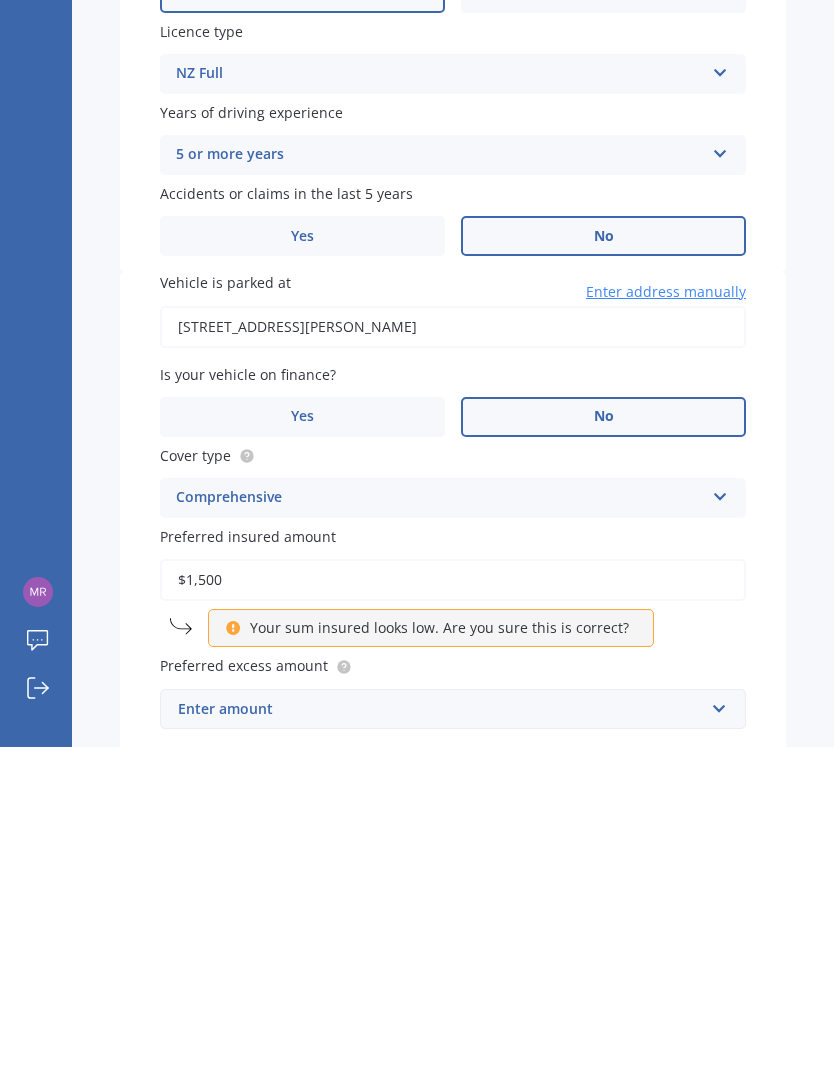 type on "$15,000" 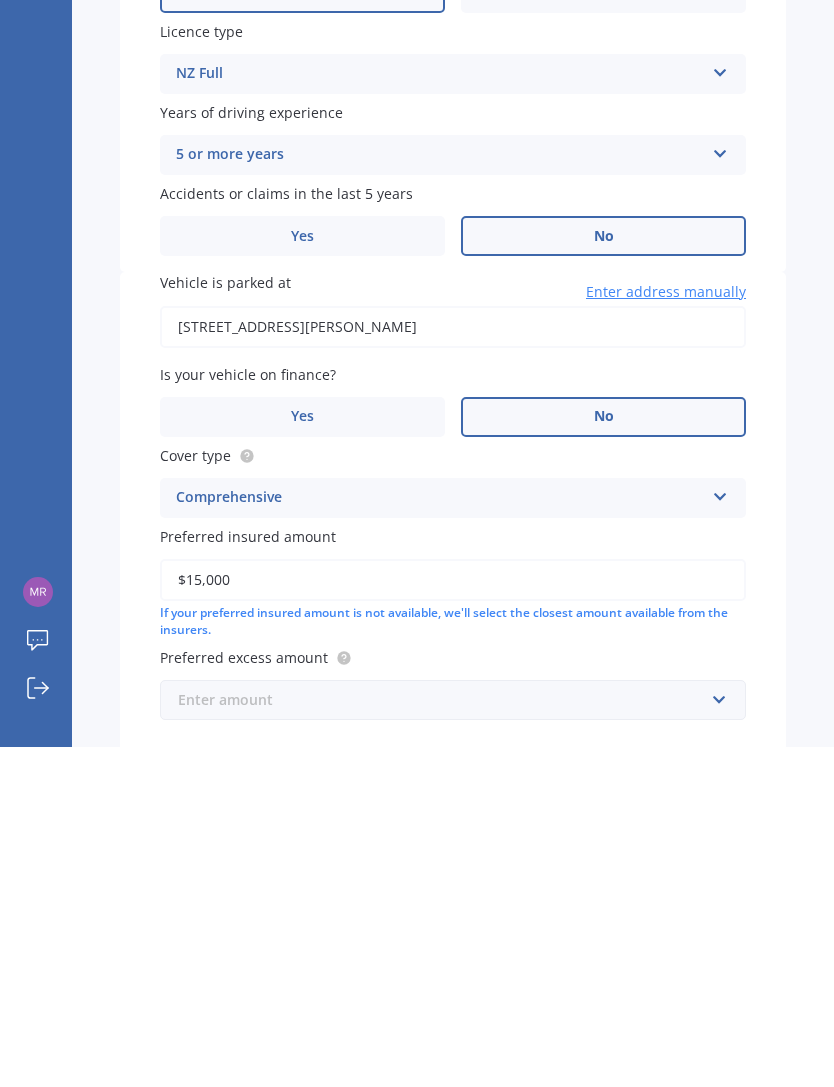 click at bounding box center [446, 1040] 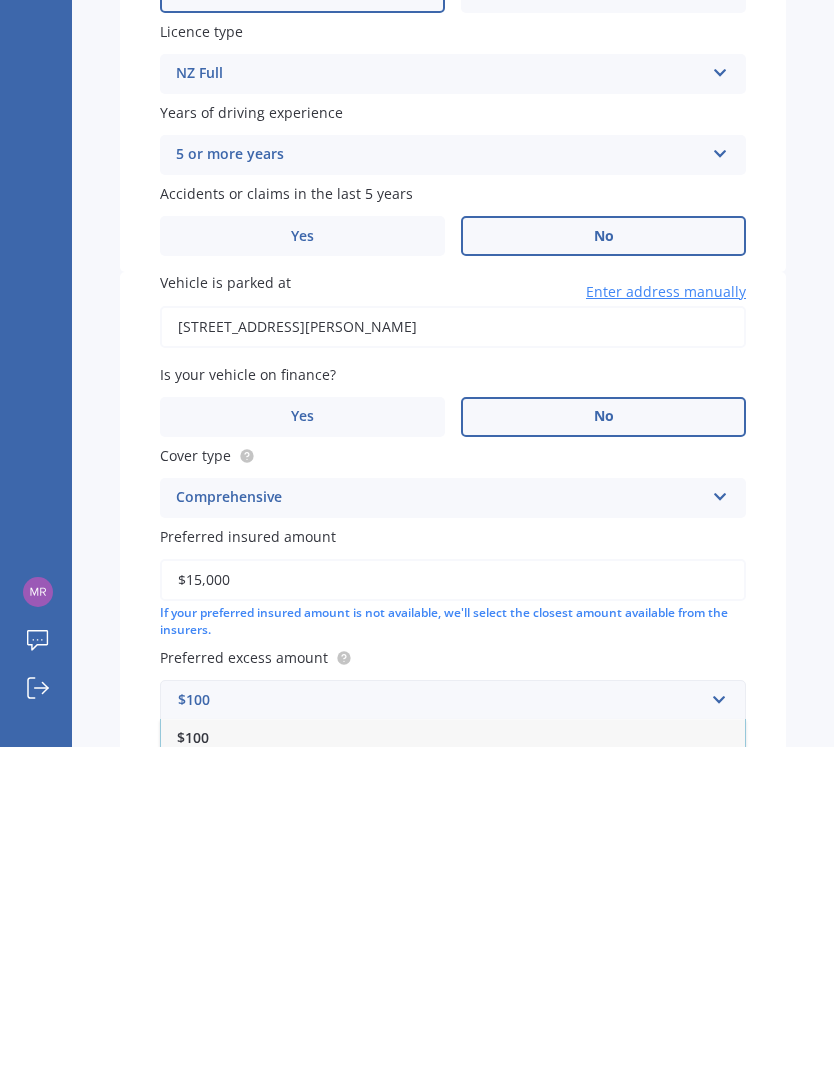 click on "$500" at bounding box center (453, 1151) 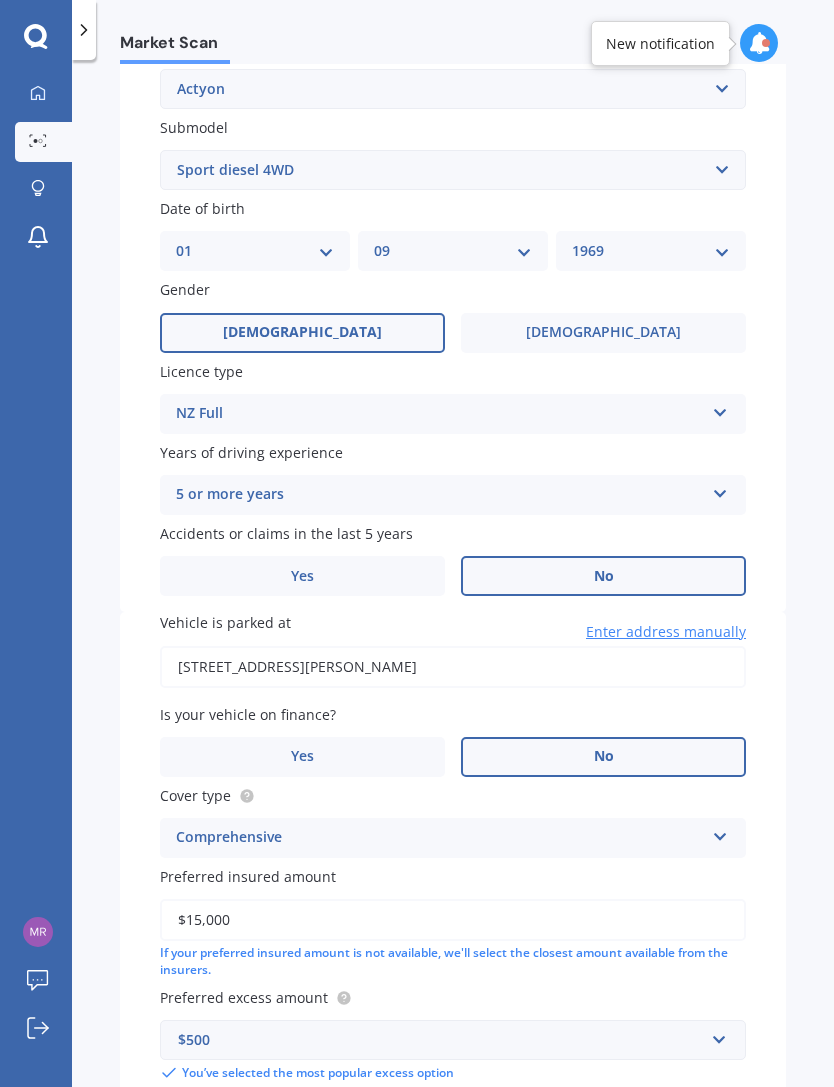 click on "Next" at bounding box center (661, 1165) 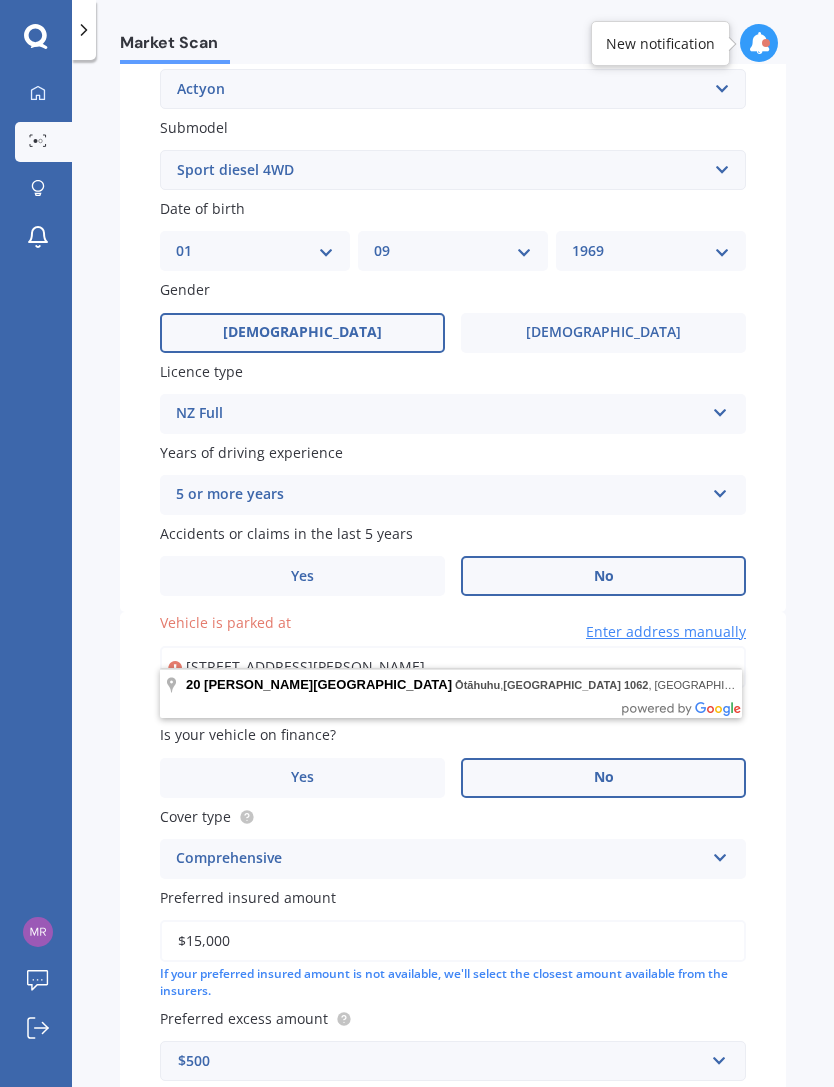 type on "[STREET_ADDRESS][PERSON_NAME]" 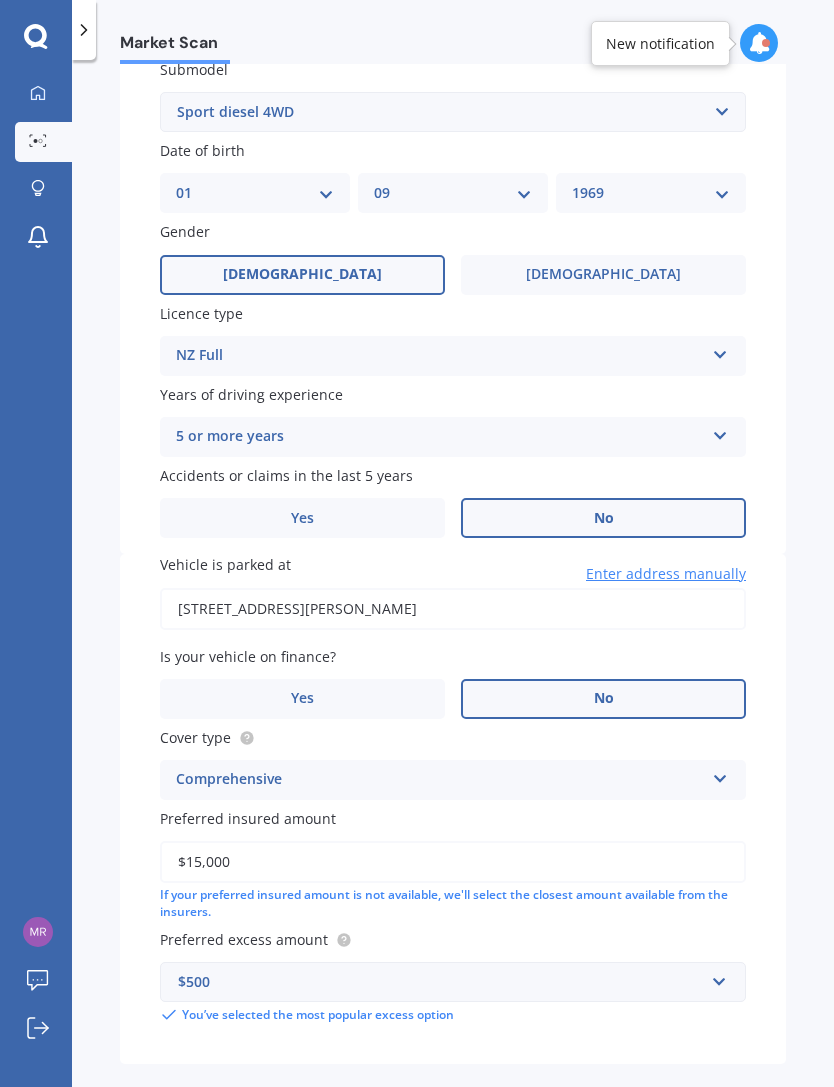 click on "Next" at bounding box center [661, 1107] 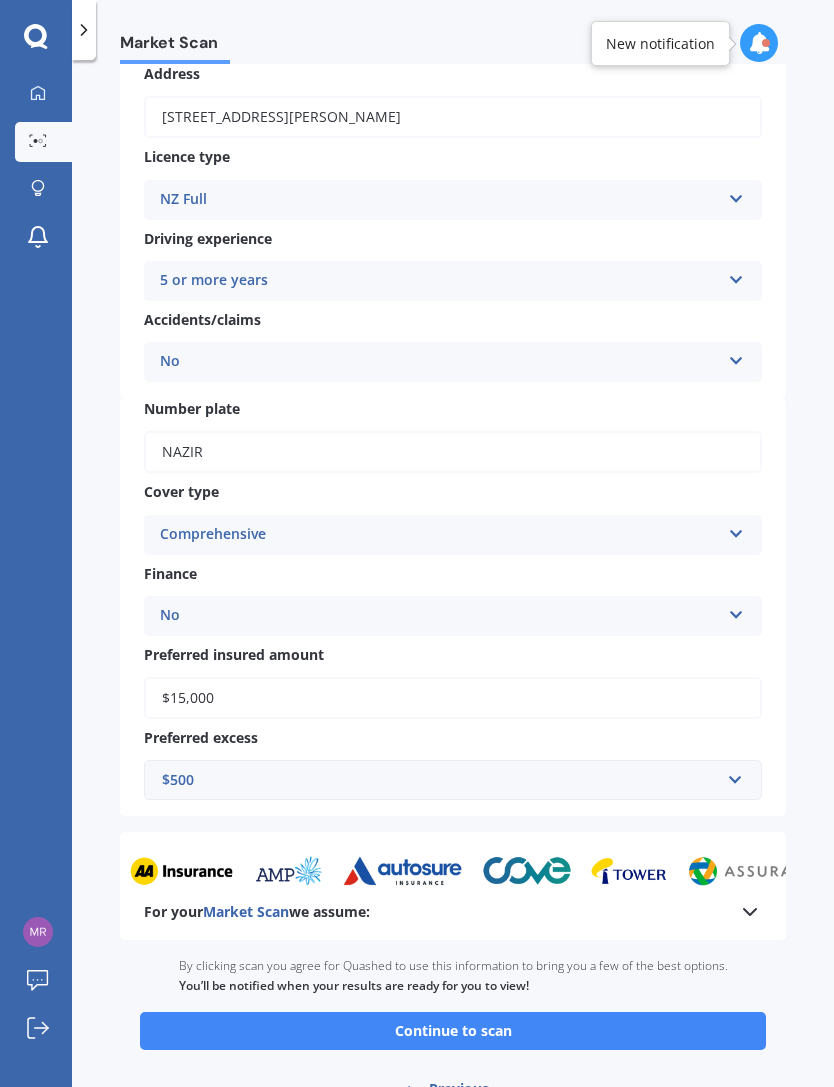 scroll, scrollTop: 304, scrollLeft: 0, axis: vertical 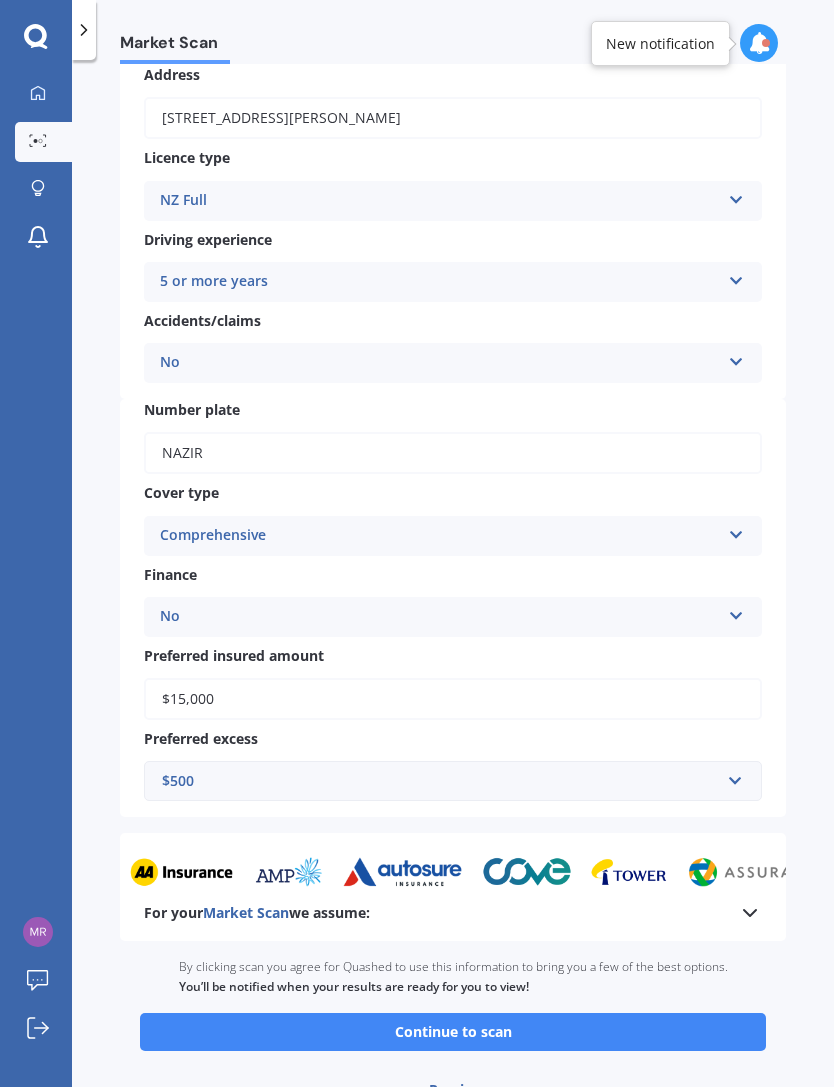 click on "Continue to scan" at bounding box center [453, 1032] 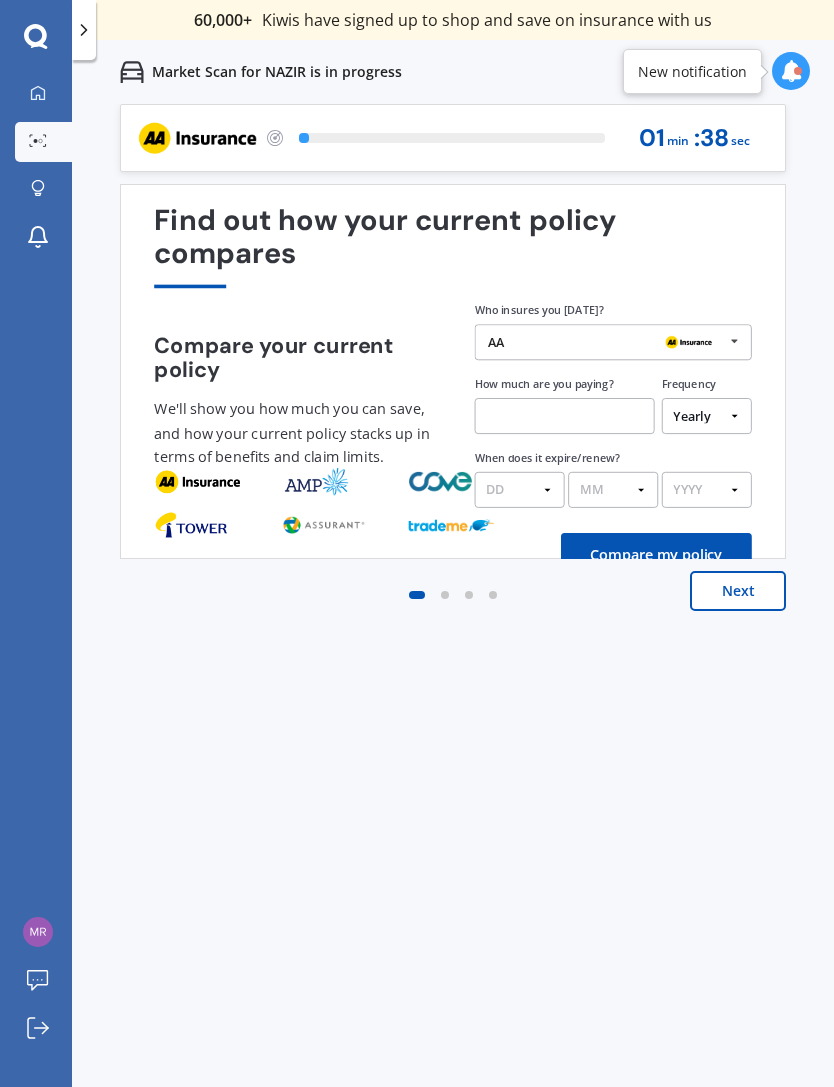 scroll, scrollTop: 0, scrollLeft: 0, axis: both 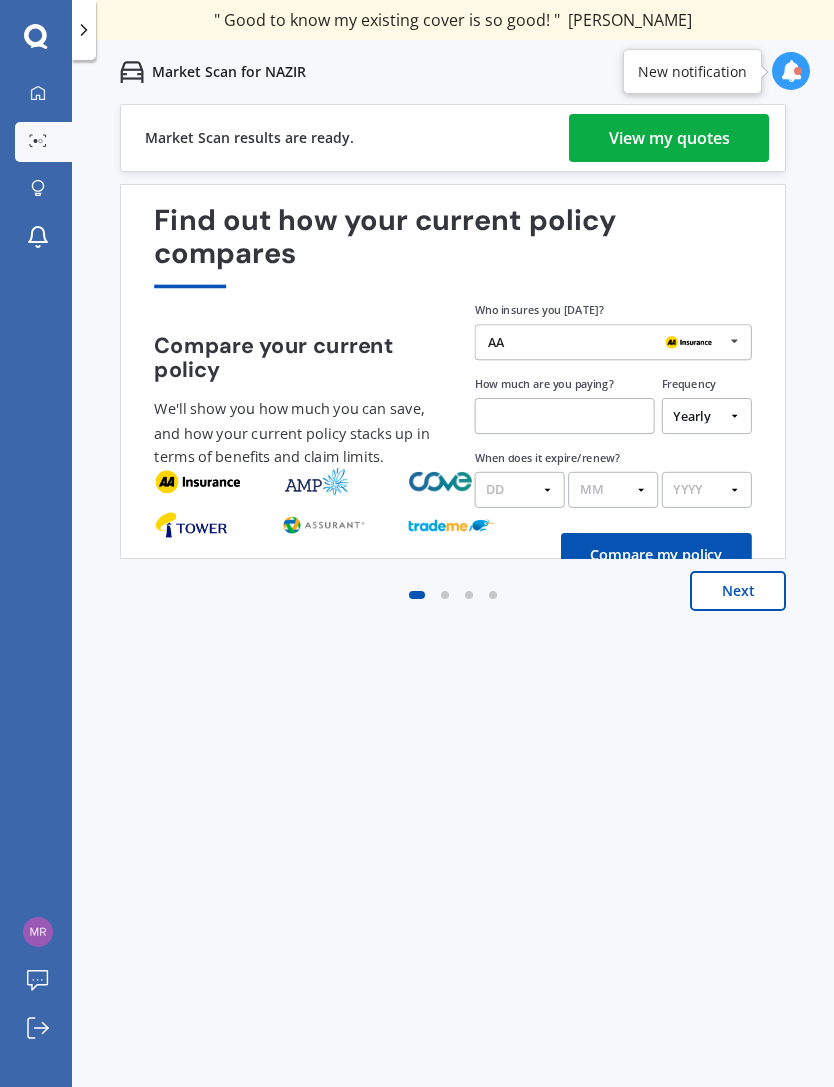 click on "View my quotes" at bounding box center (669, 138) 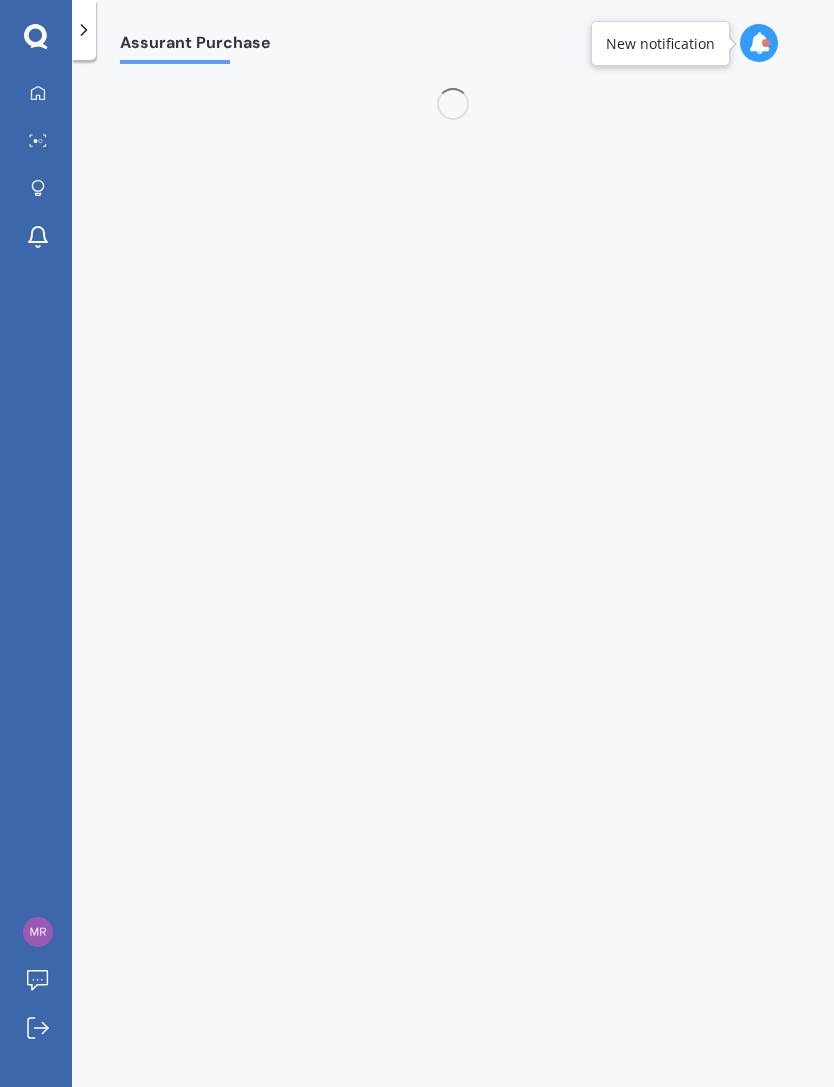 scroll, scrollTop: 0, scrollLeft: 0, axis: both 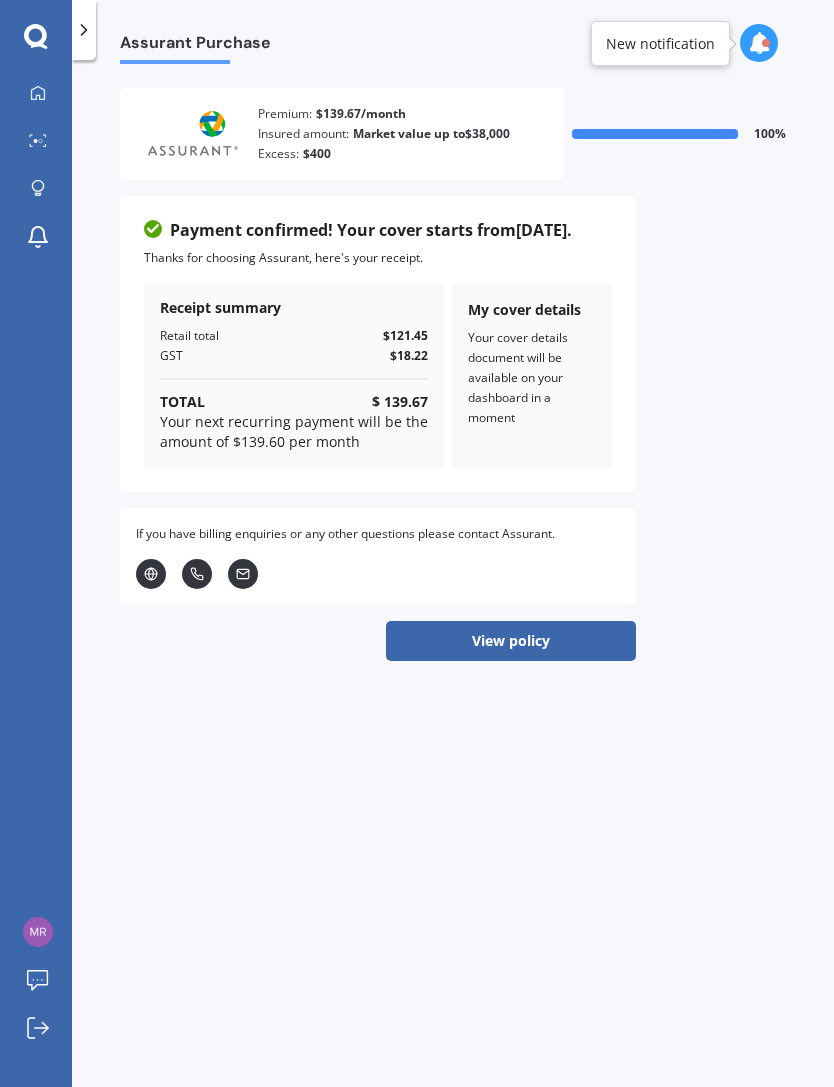 click on "View policy" at bounding box center (511, 641) 